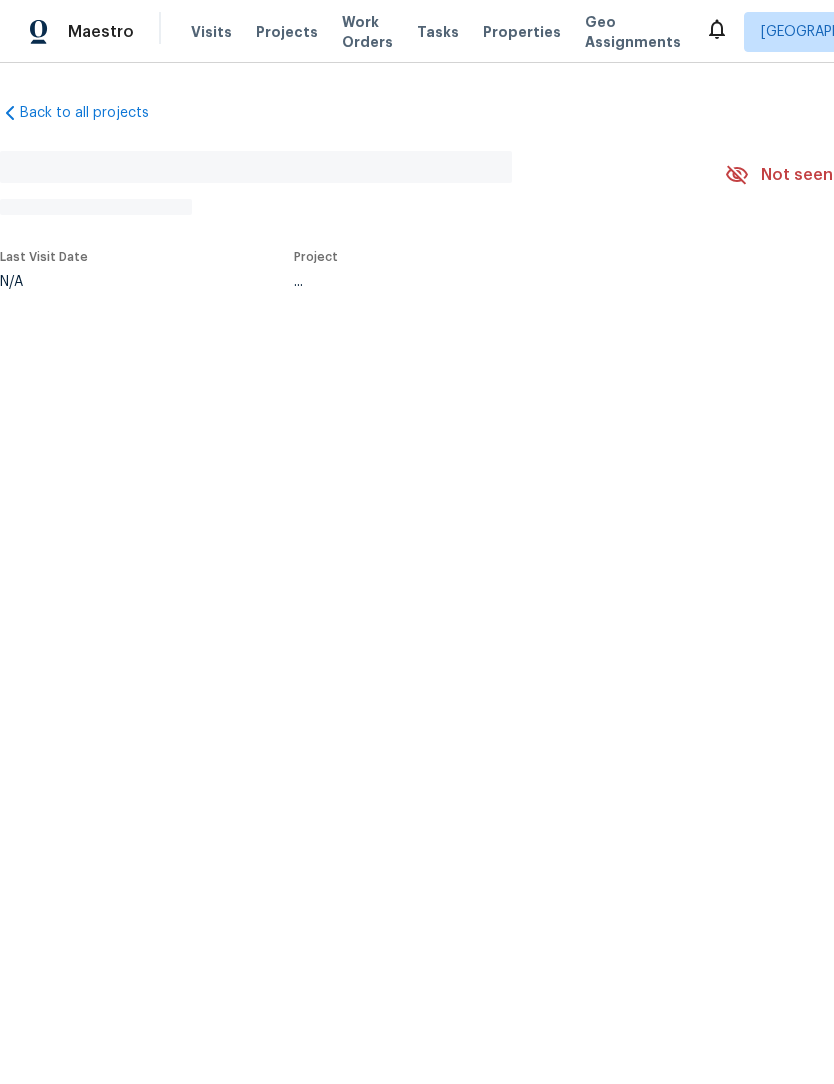 scroll, scrollTop: 0, scrollLeft: 0, axis: both 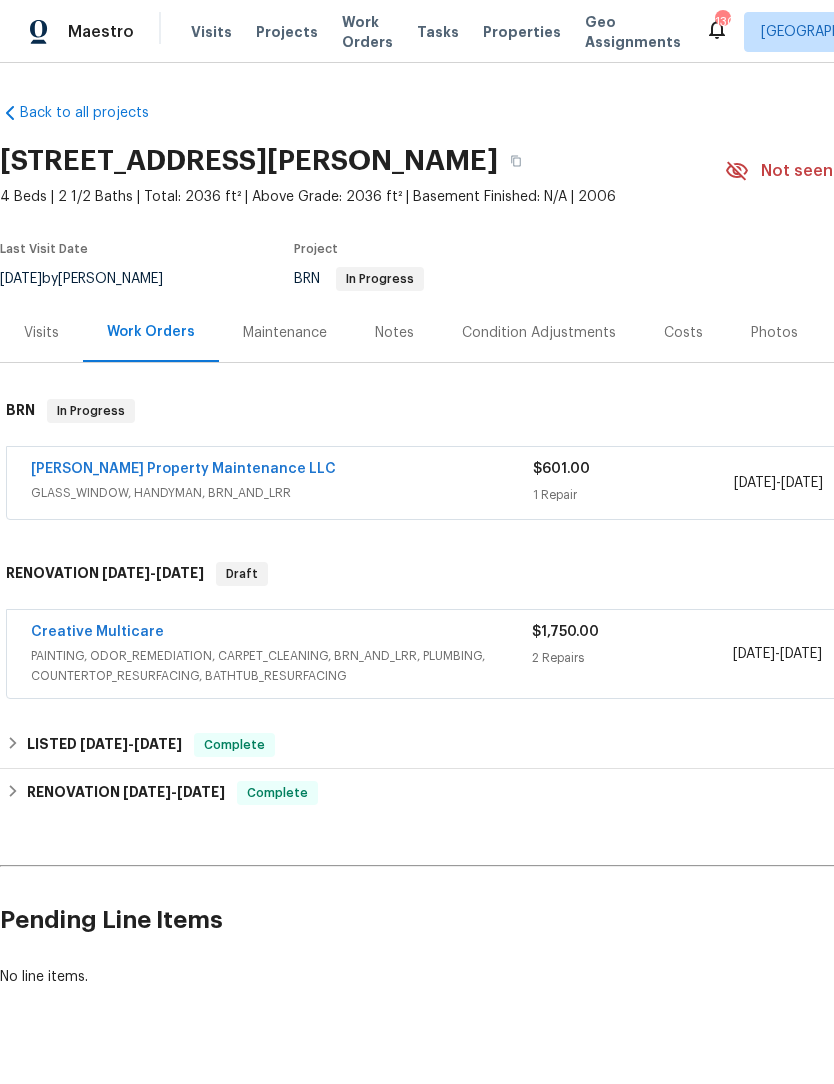 click on "Creative Multicare" at bounding box center (97, 632) 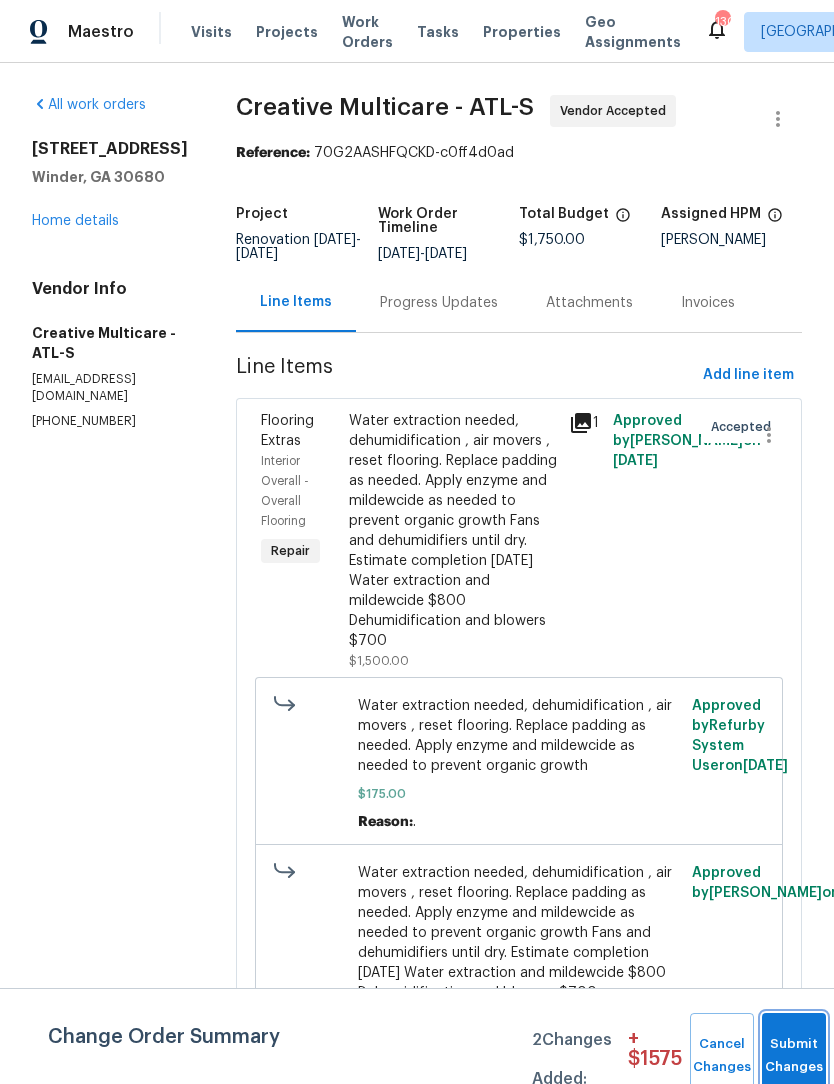click on "Submit Changes" at bounding box center (794, 1056) 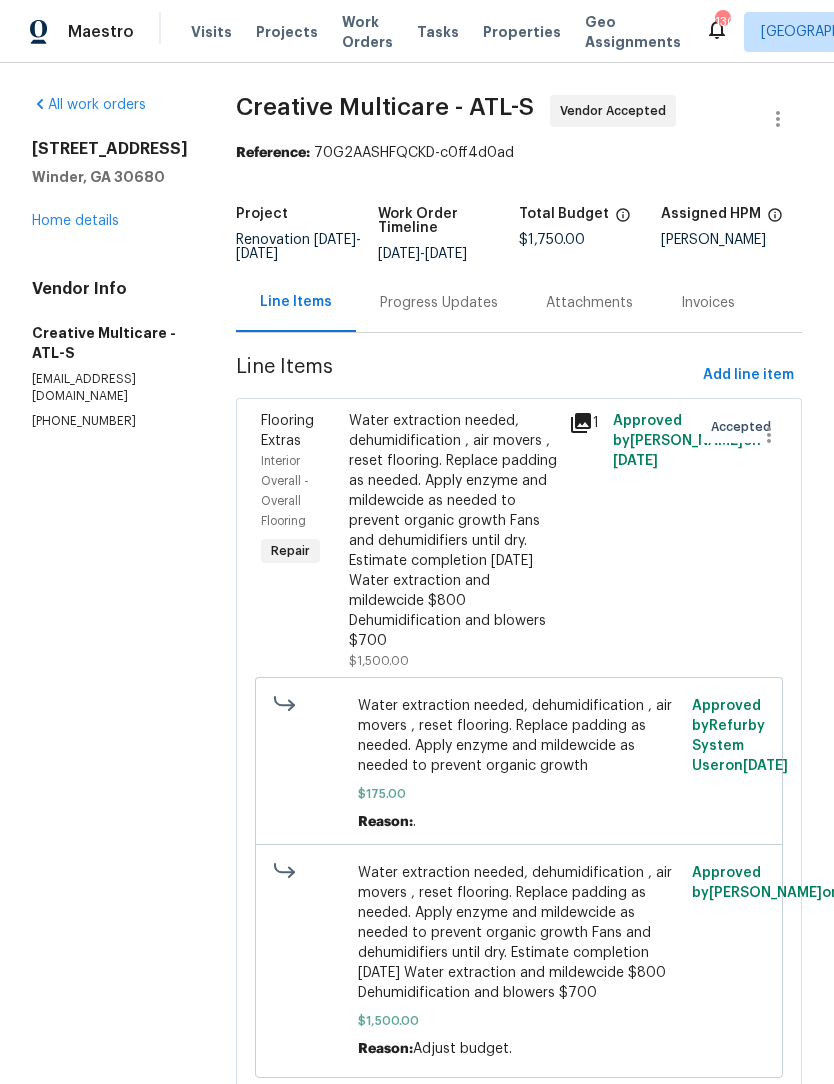click on "Progress Updates" at bounding box center [439, 303] 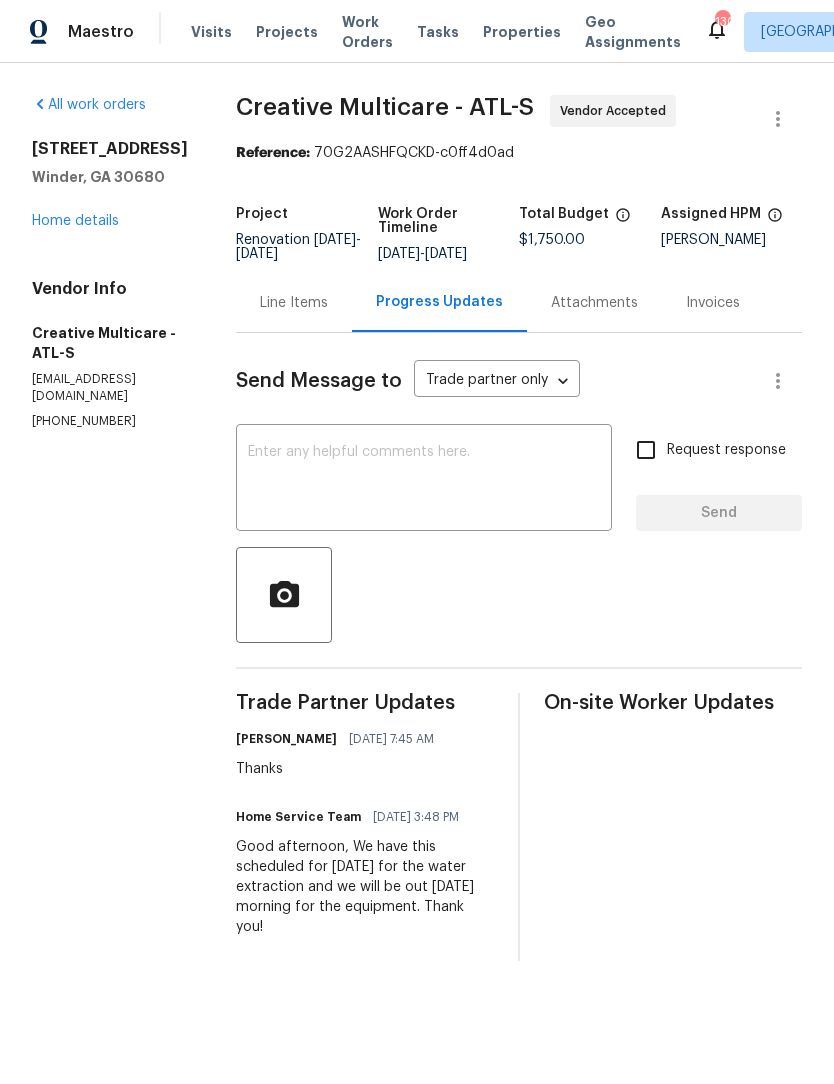 click at bounding box center [424, 480] 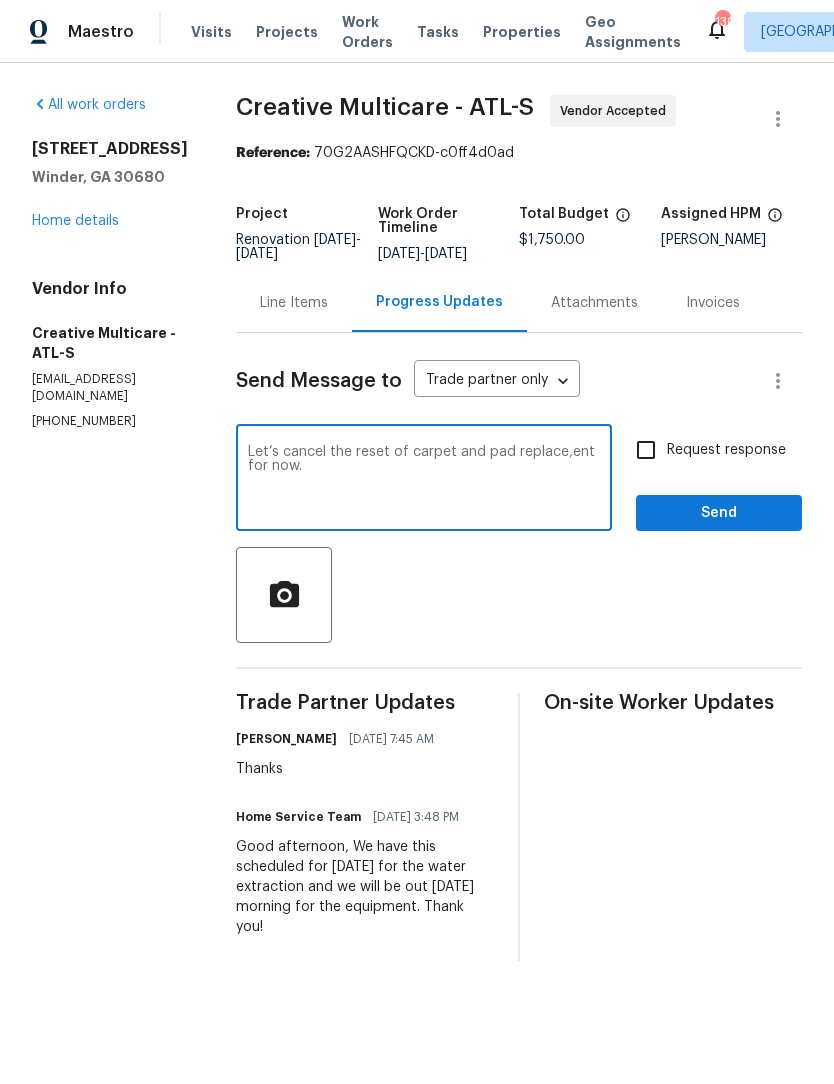 click on "Let’s cancel the reset of carpet and pad replace,ent for now." at bounding box center [424, 480] 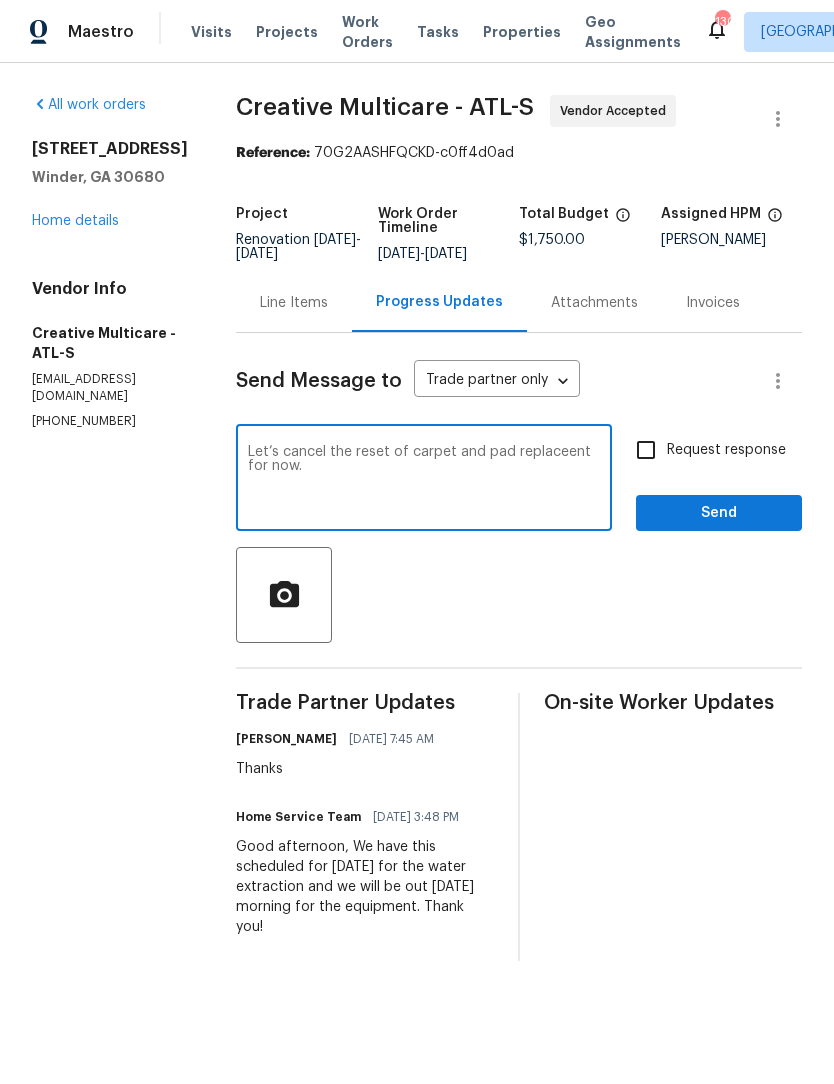 click on "Let’s cancel the reset of carpet and pad replaceent for now." at bounding box center [424, 480] 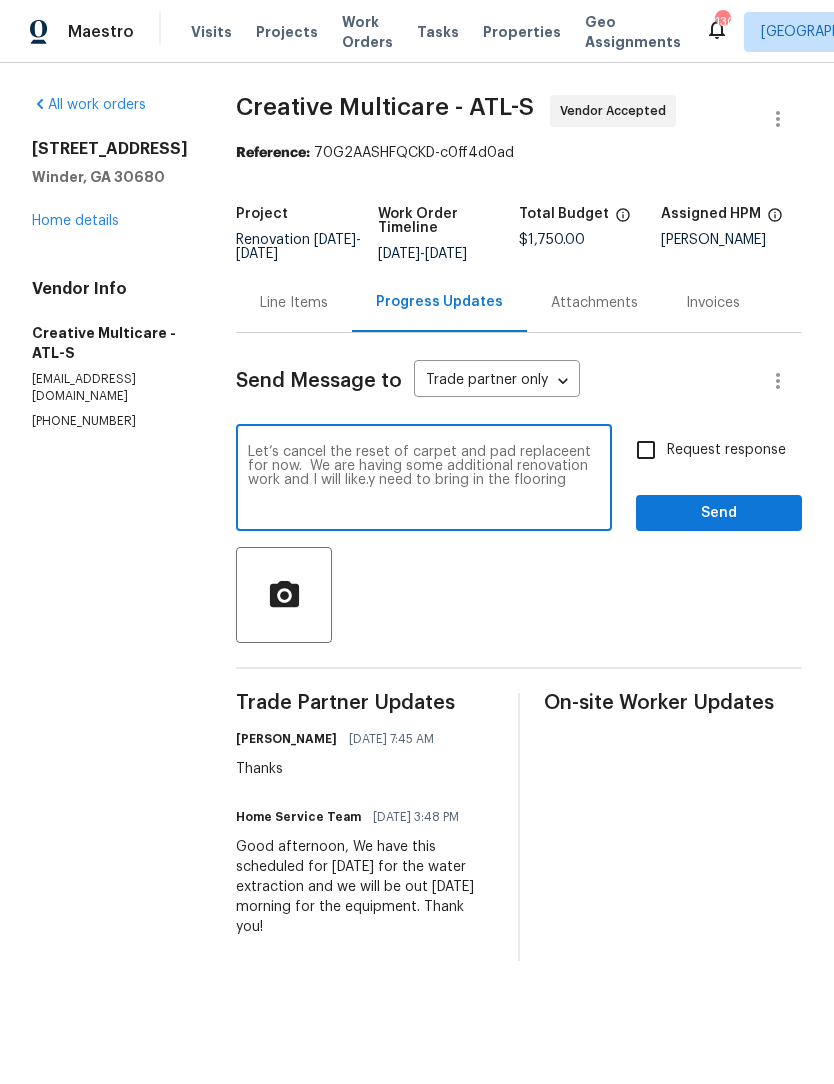 click on "Let’s cancel the reset of carpet and pad replaceent for now.  We are having some additional renovation work and I will like.y need to bring in the flooring" at bounding box center (424, 480) 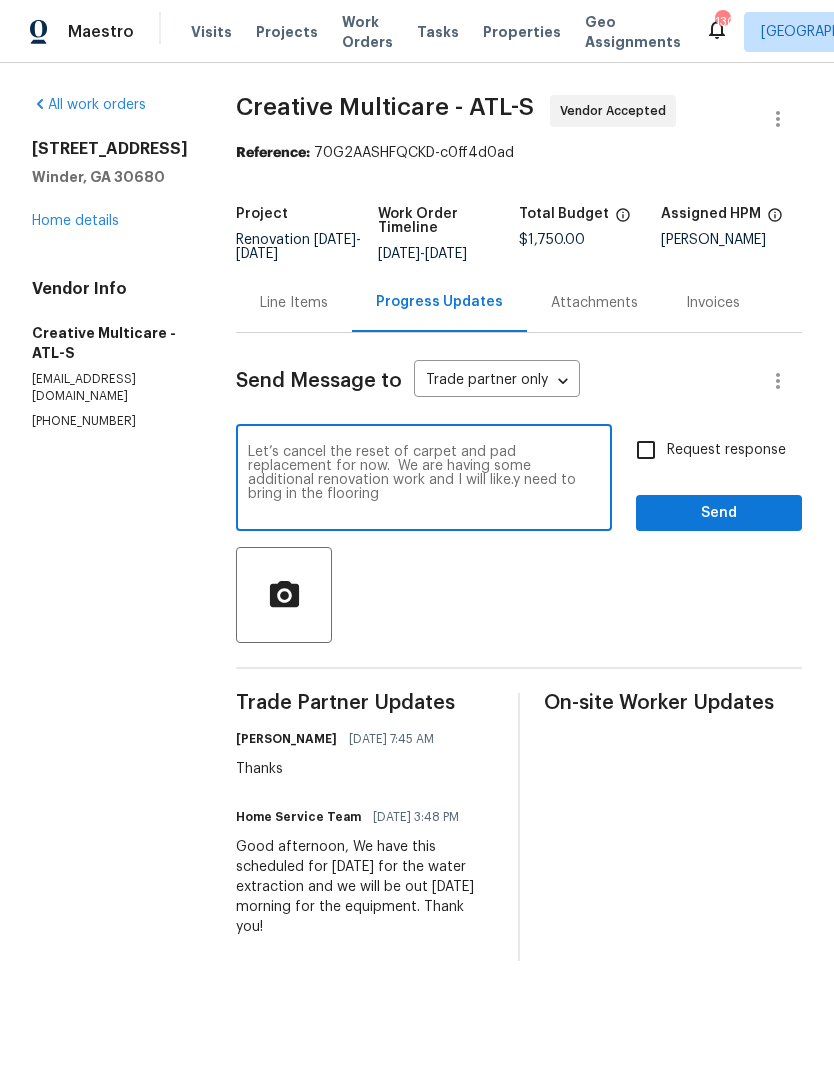 click on "Let’s cancel the reset of carpet and pad replacement for now.  We are having some additional renovation work and I will like.y need to bring in the flooring" at bounding box center [424, 480] 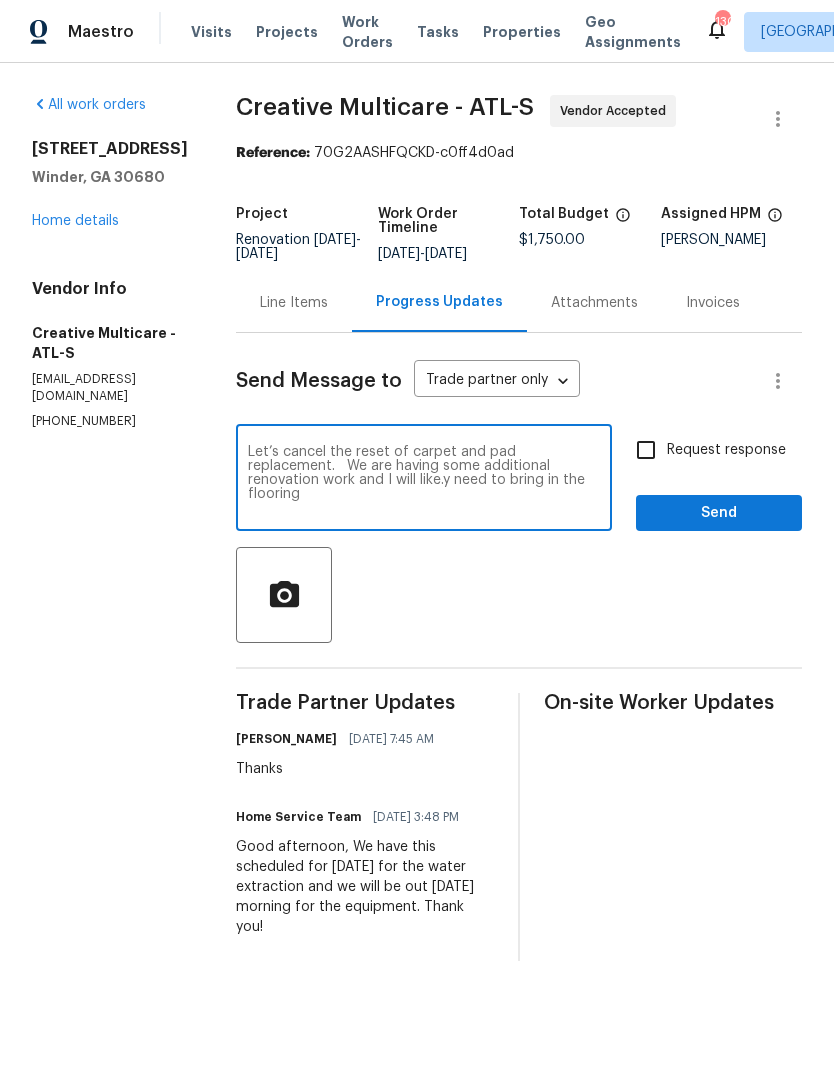click on "Let’s cancel the reset of carpet and pad replacement.   We are having some additional renovation work and I will like.y need to bring in the flooring" at bounding box center (424, 480) 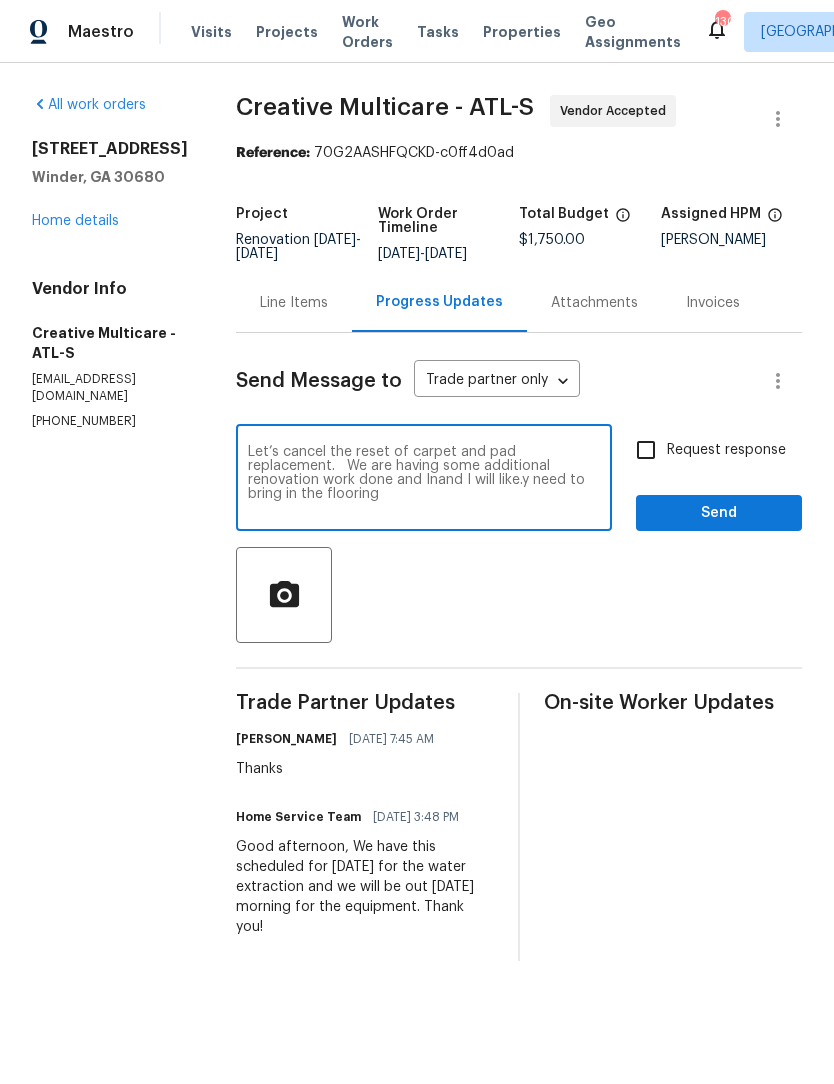 click on "Let’s cancel the reset of carpet and pad replacement.   We are having some additional renovation work done and Inand I will like.y need to bring in the flooring" at bounding box center [424, 480] 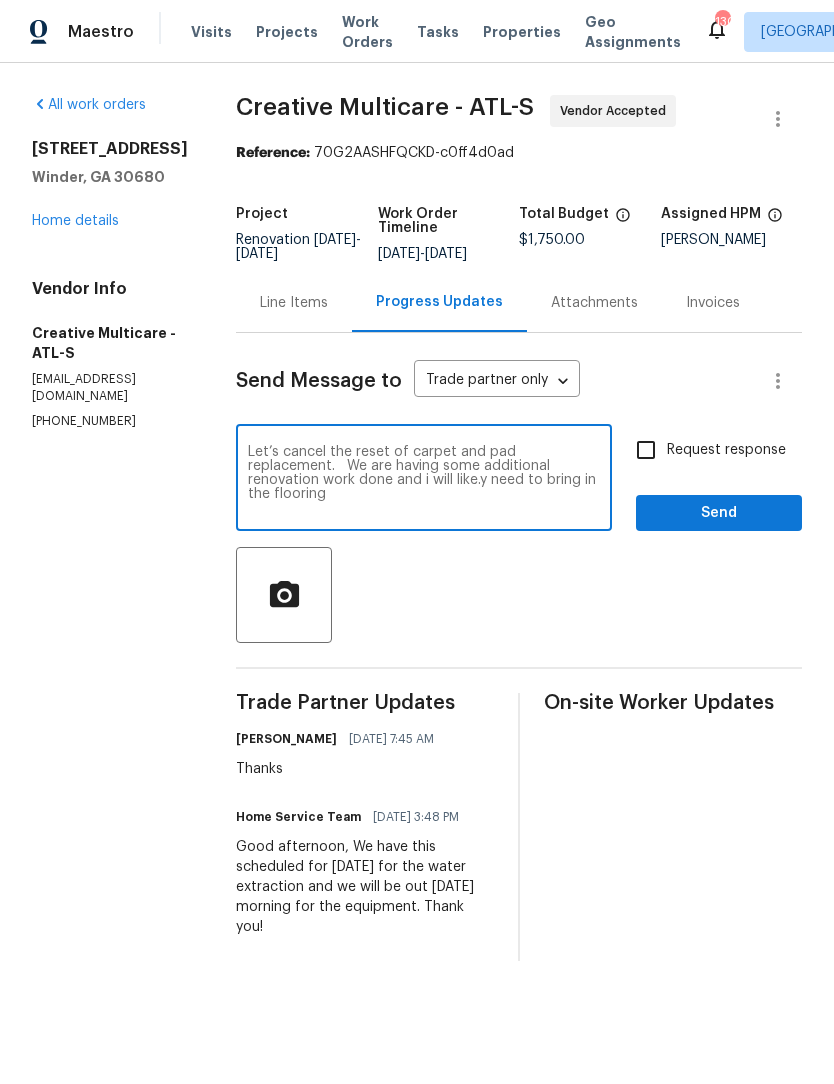 click on "Let’s cancel the reset of carpet and pad replacement.   We are having some additional renovation work done and i will like.y need to bring in the flooring" at bounding box center (424, 480) 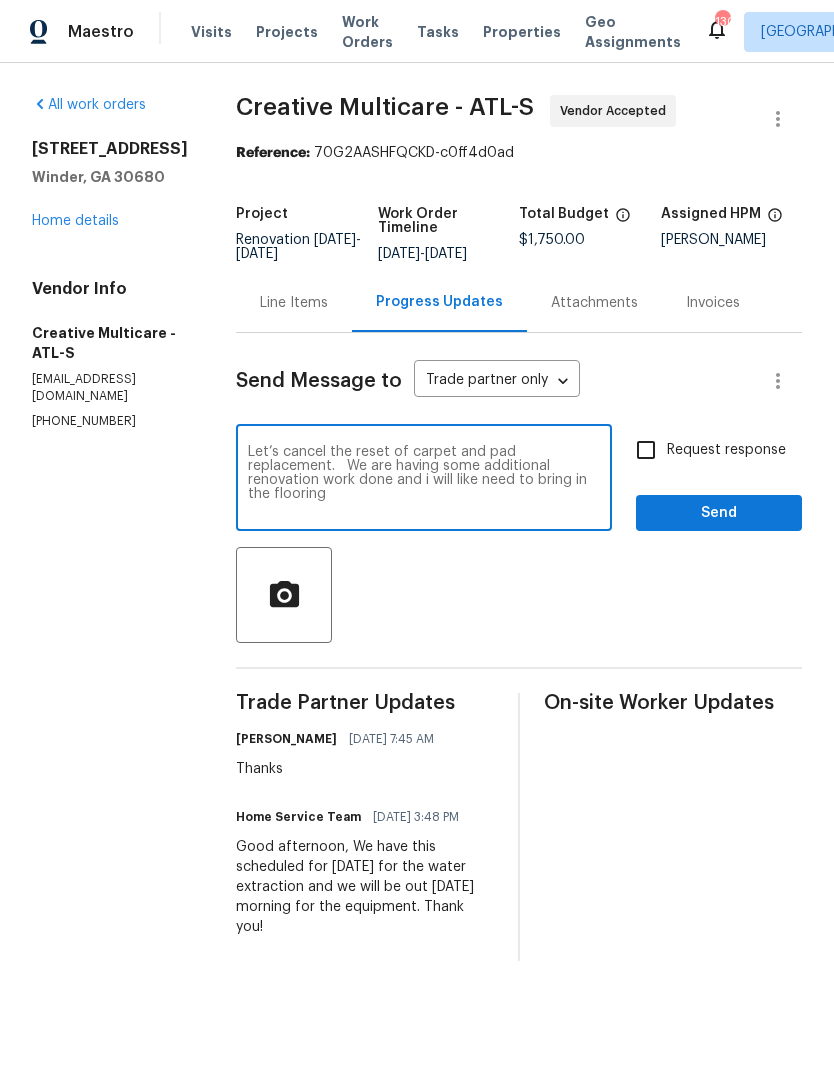 click on "Let’s cancel the reset of carpet and pad replacement.   We are having some additional renovation work done and i will like need to bring in the flooring" at bounding box center [424, 480] 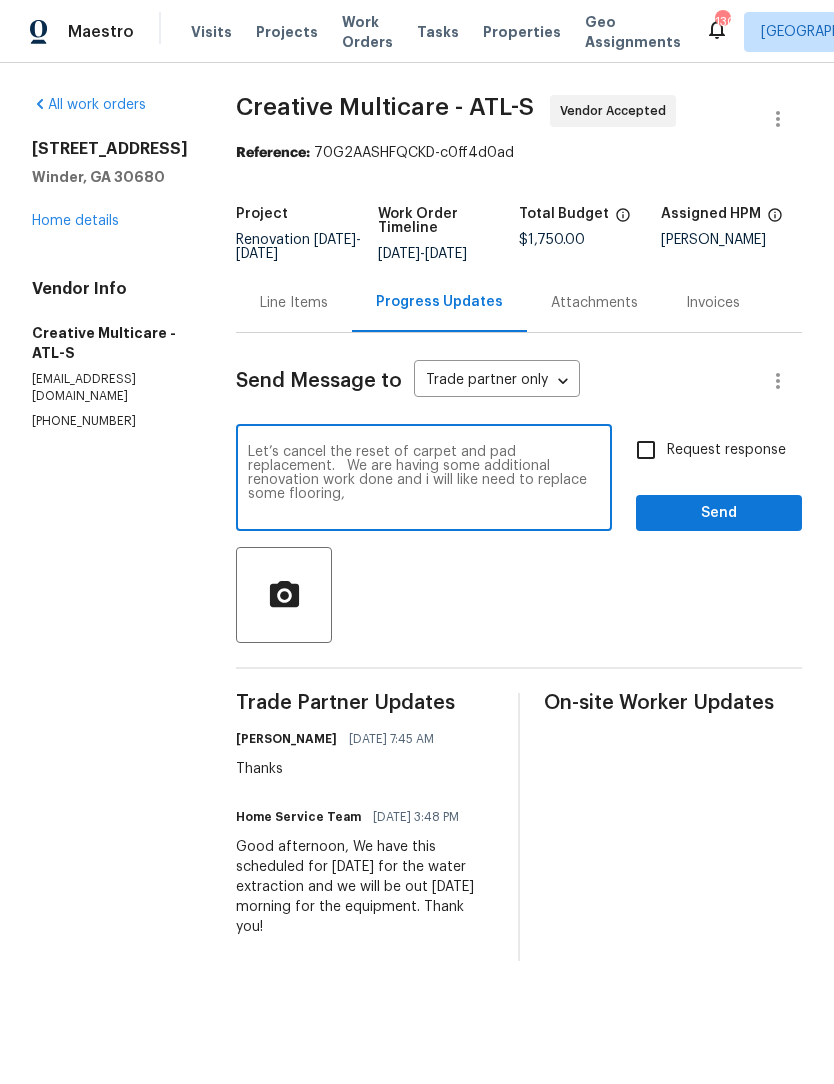 type on "Let’s cancel the reset of carpet and pad replacement.   We are having some additional renovation work done and i will like need to replace some flooring," 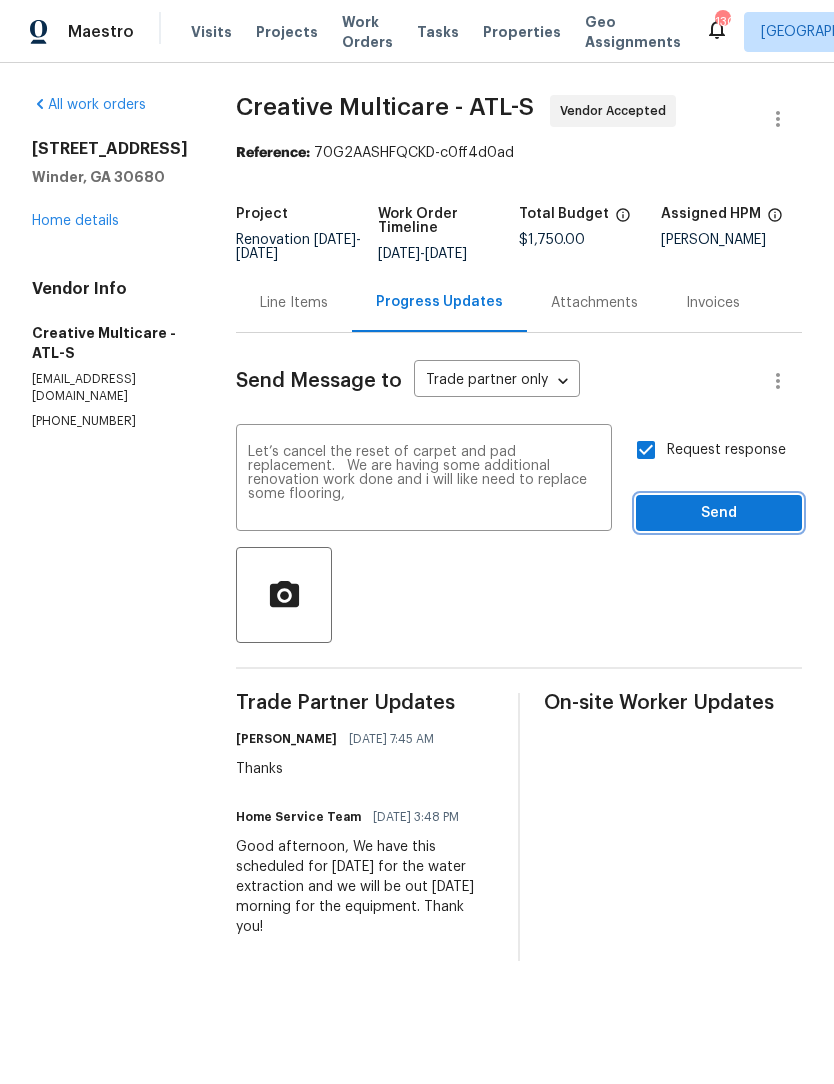 click on "Send" at bounding box center [719, 513] 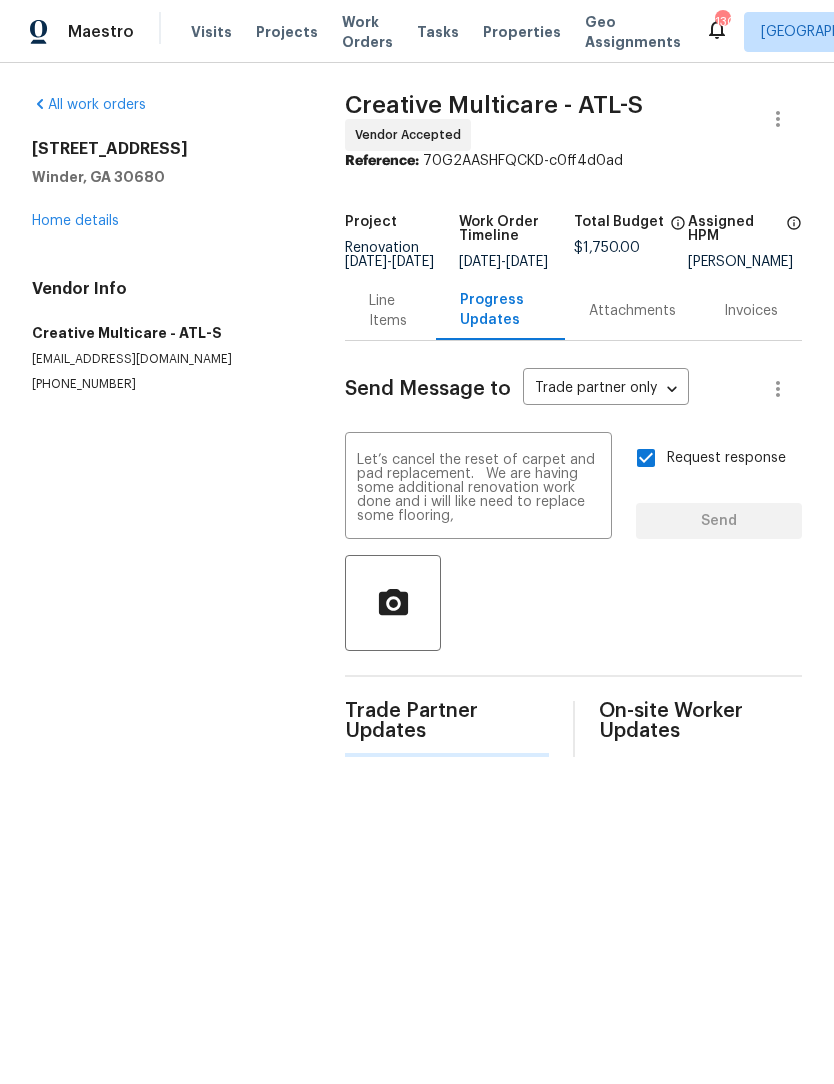 type 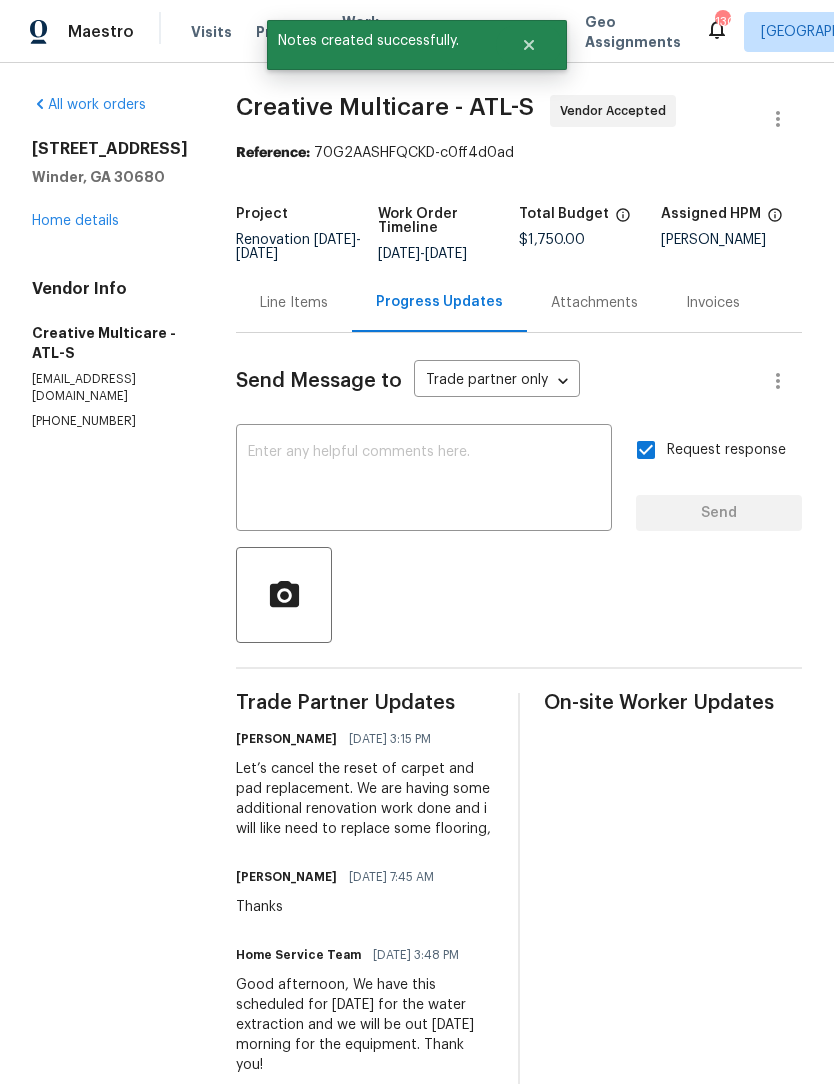 click on "Line Items" at bounding box center [294, 303] 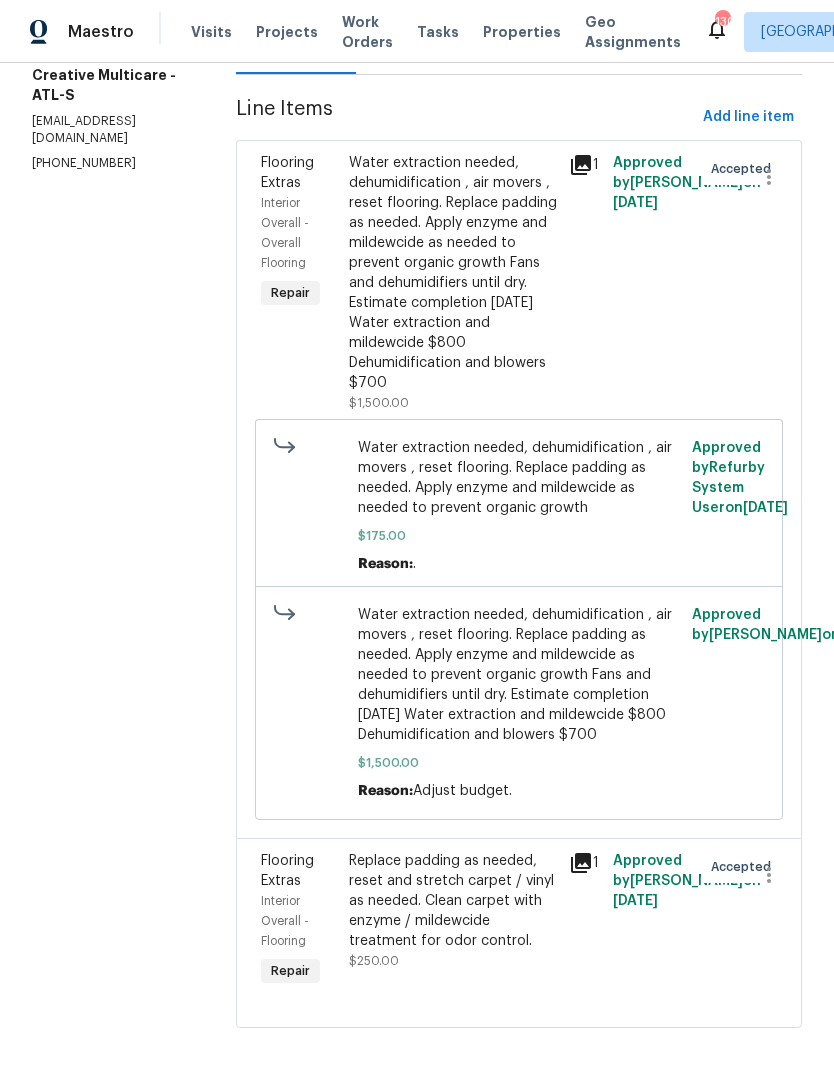 scroll, scrollTop: 272, scrollLeft: 0, axis: vertical 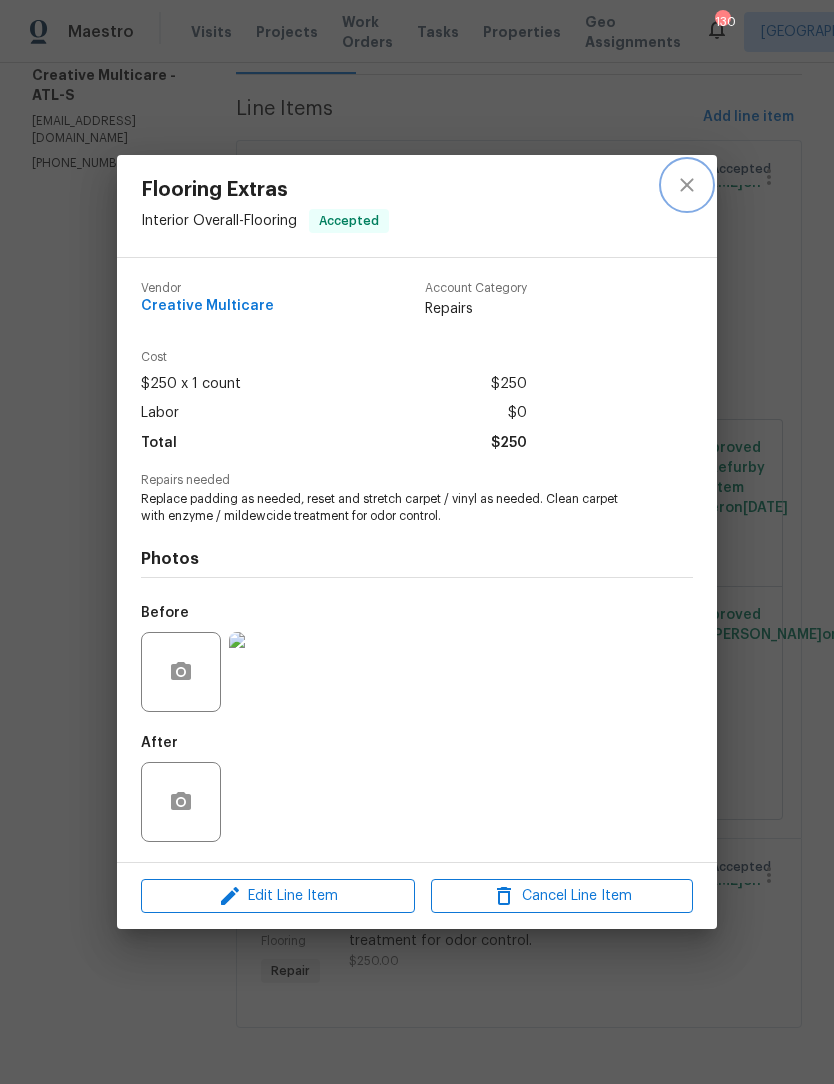 click 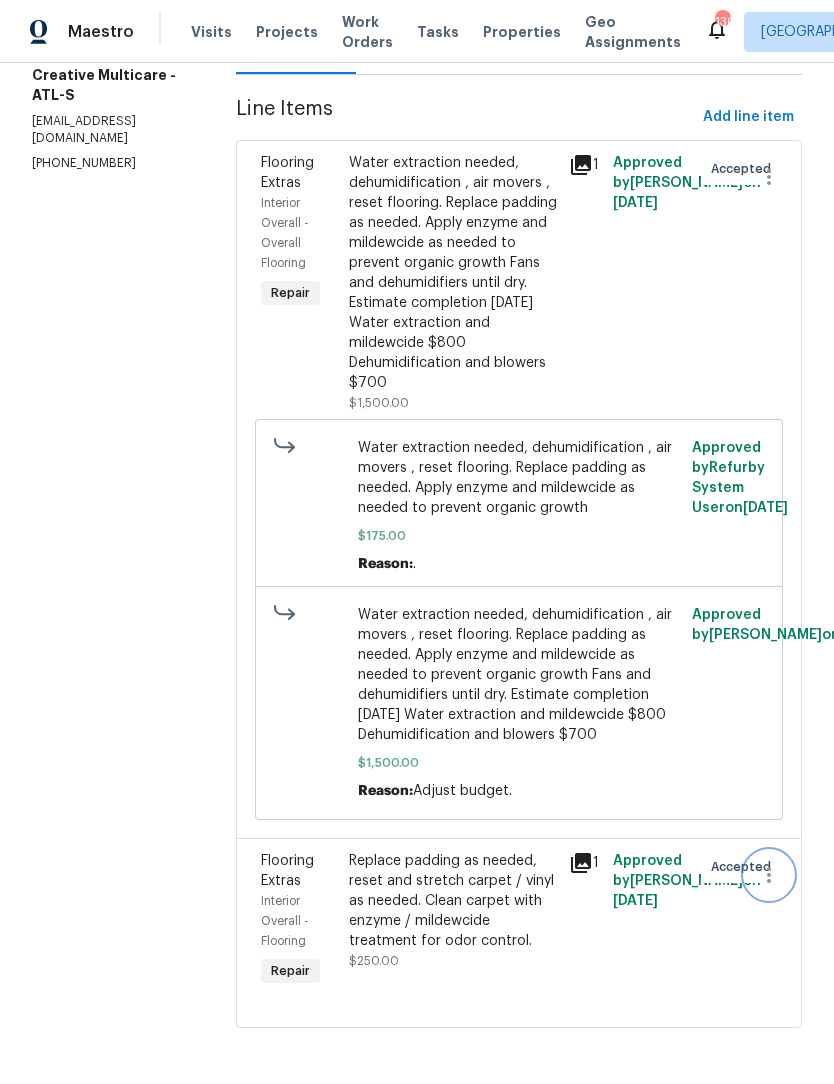 click 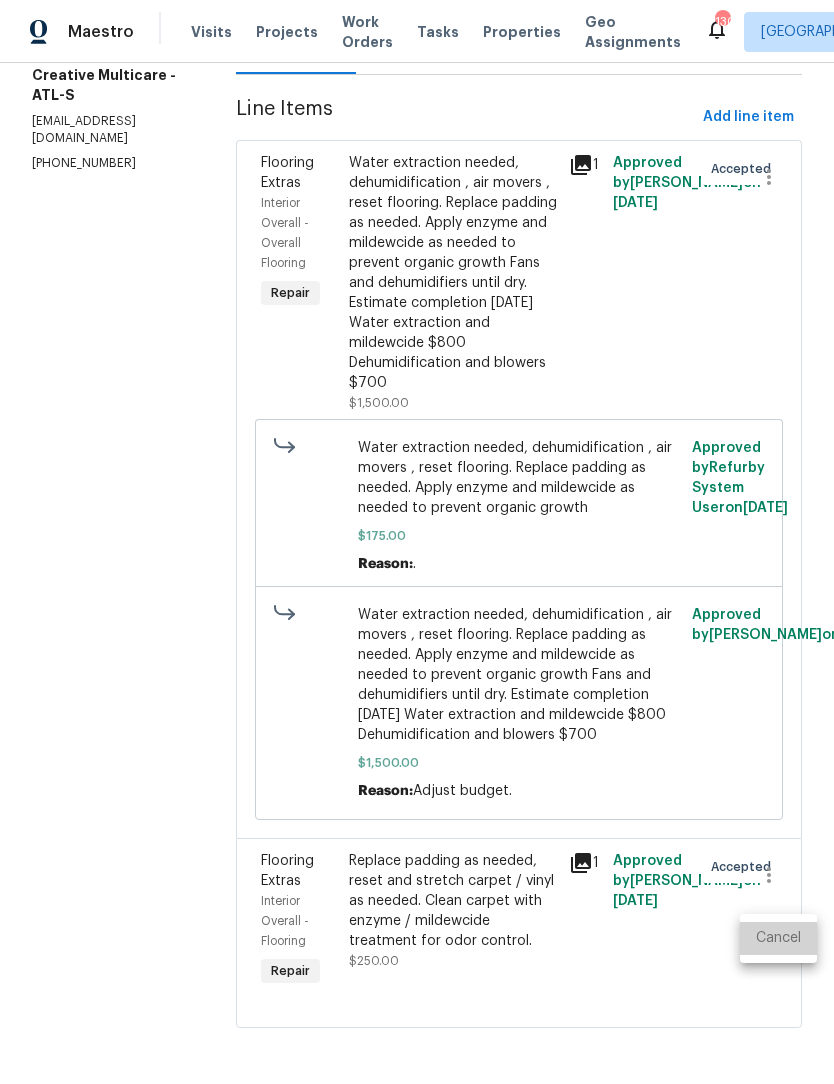 click on "Cancel" at bounding box center [778, 938] 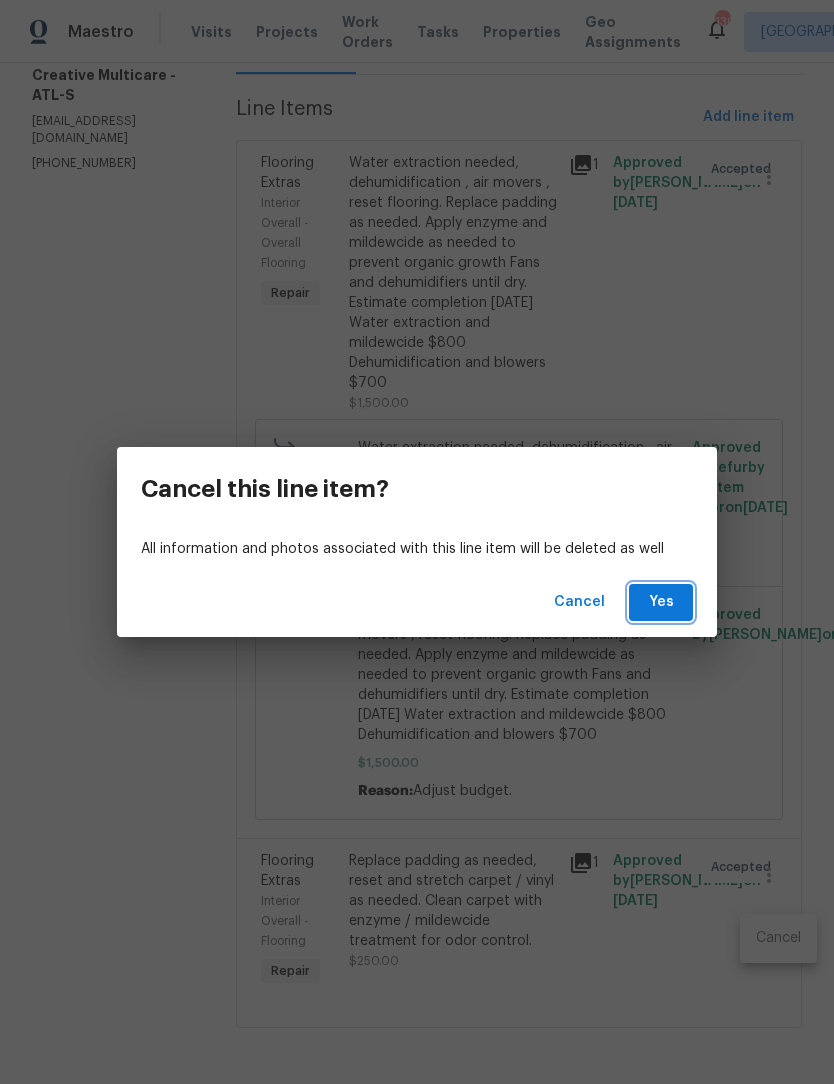 click on "Yes" at bounding box center (661, 602) 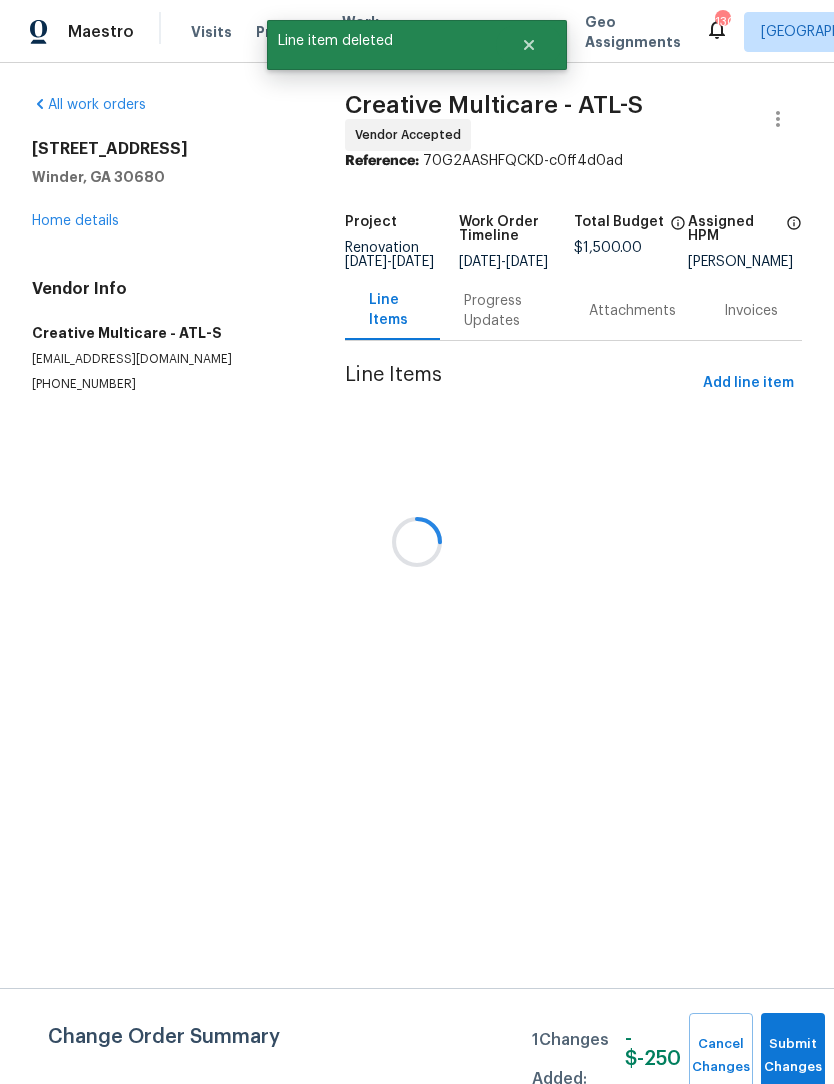 scroll, scrollTop: 0, scrollLeft: 0, axis: both 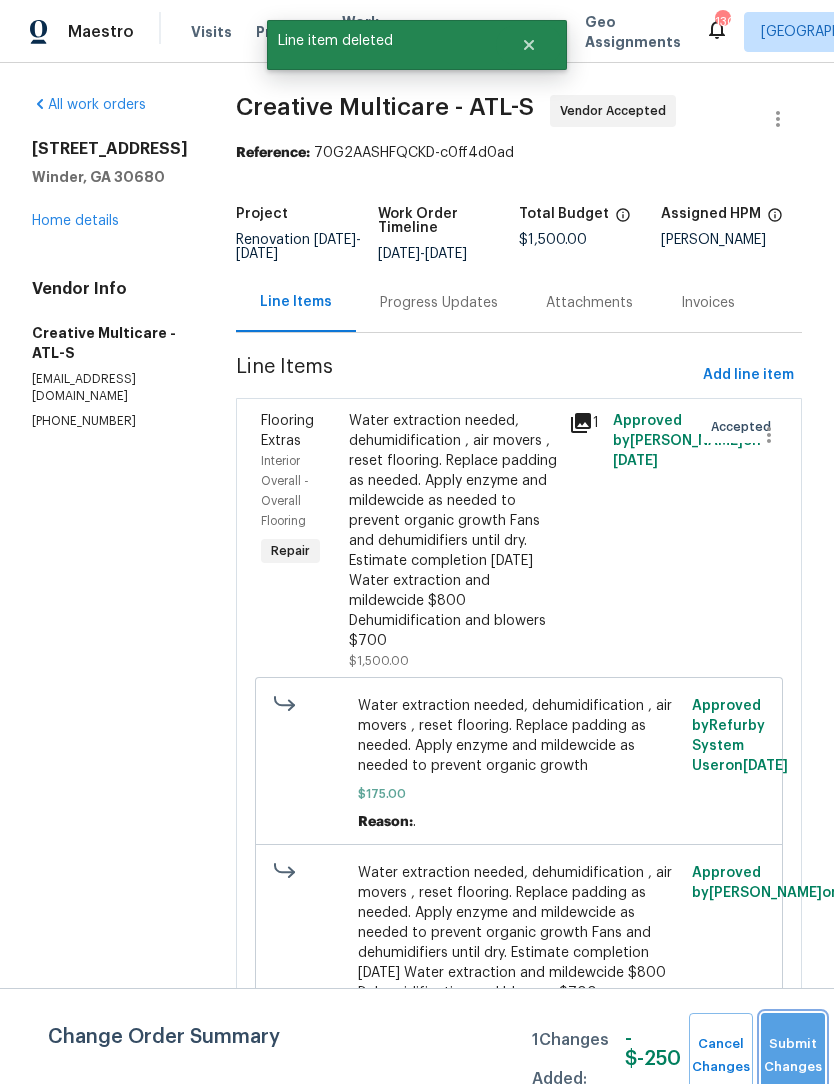 click on "Submit Changes" at bounding box center [793, 1056] 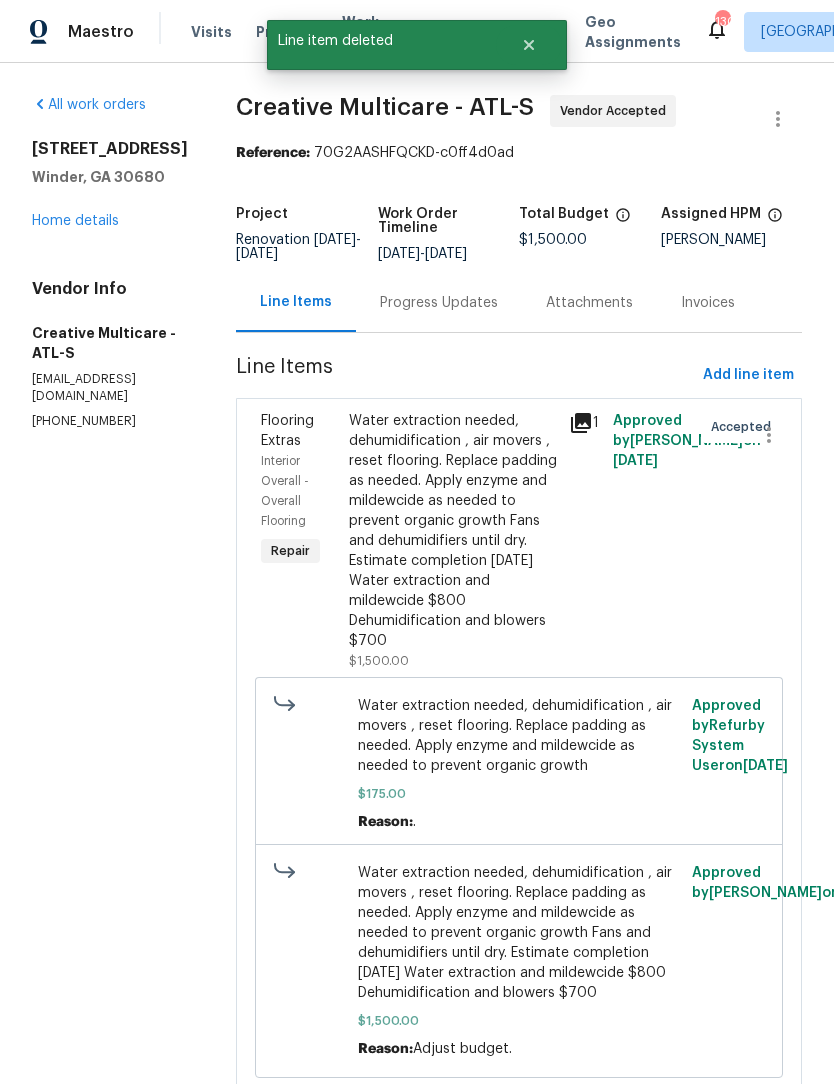 click on "Home details" at bounding box center [75, 221] 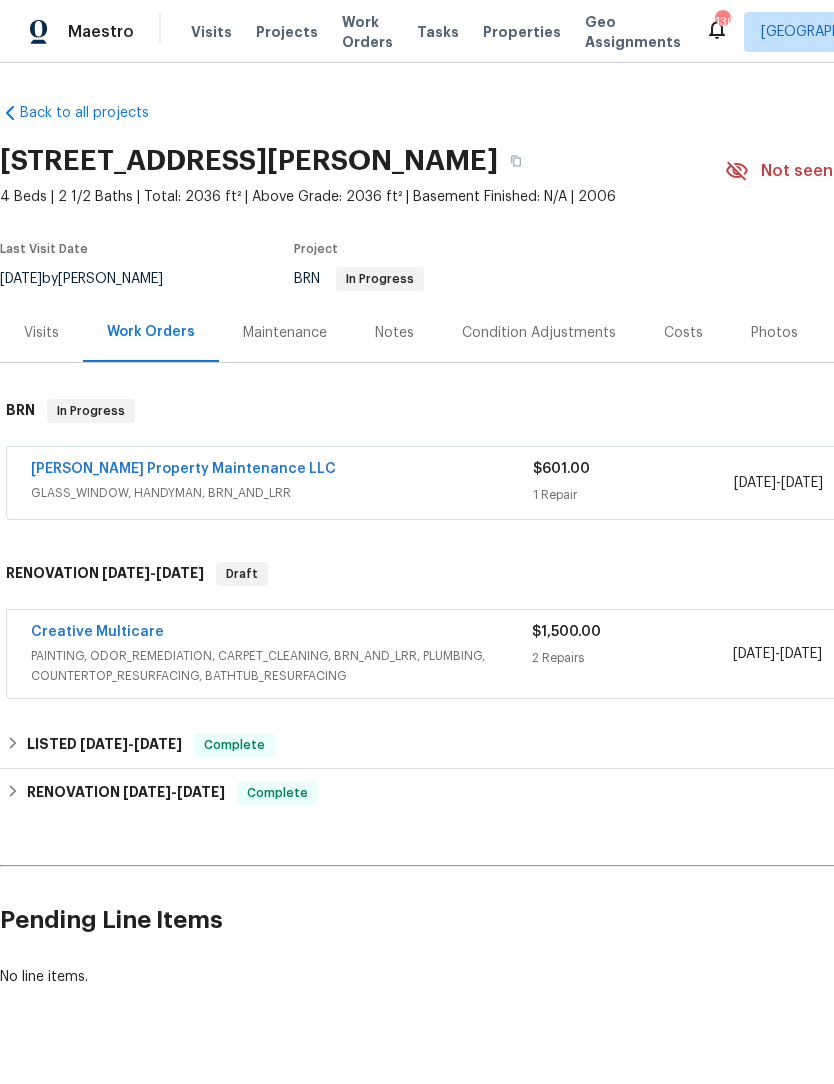 click on "[PERSON_NAME] Property Maintenance LLC" at bounding box center (183, 469) 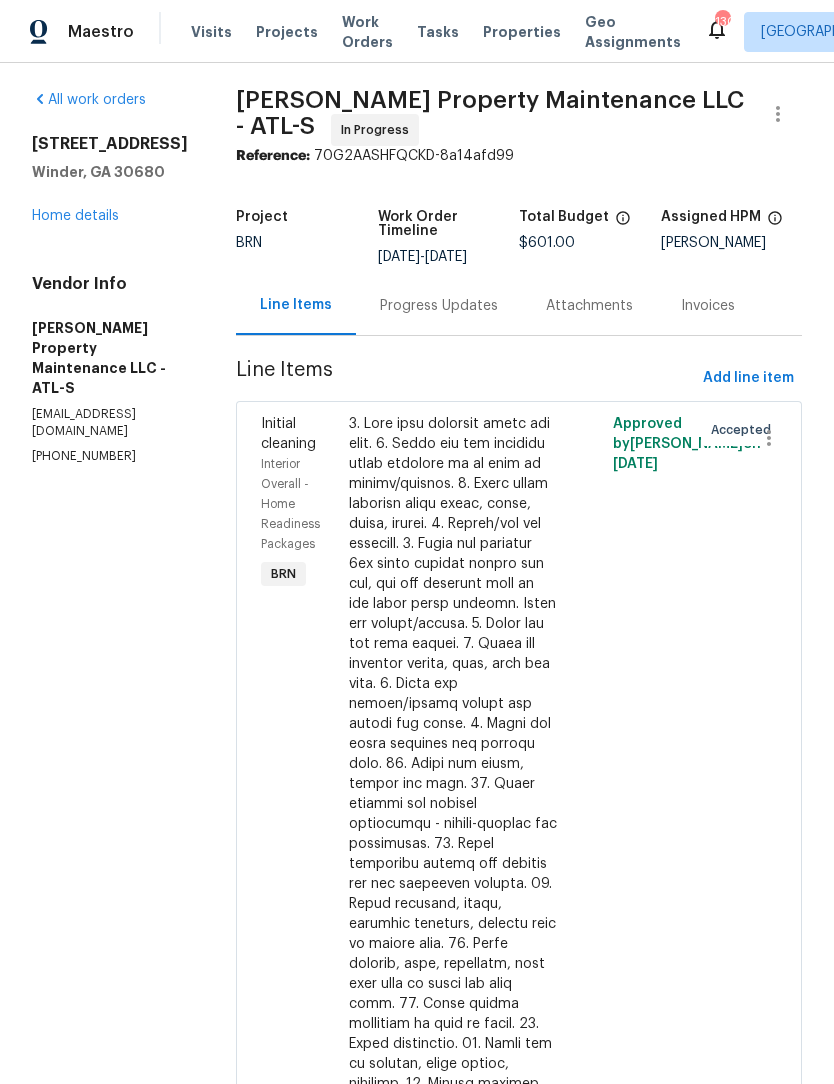 scroll, scrollTop: 6, scrollLeft: 0, axis: vertical 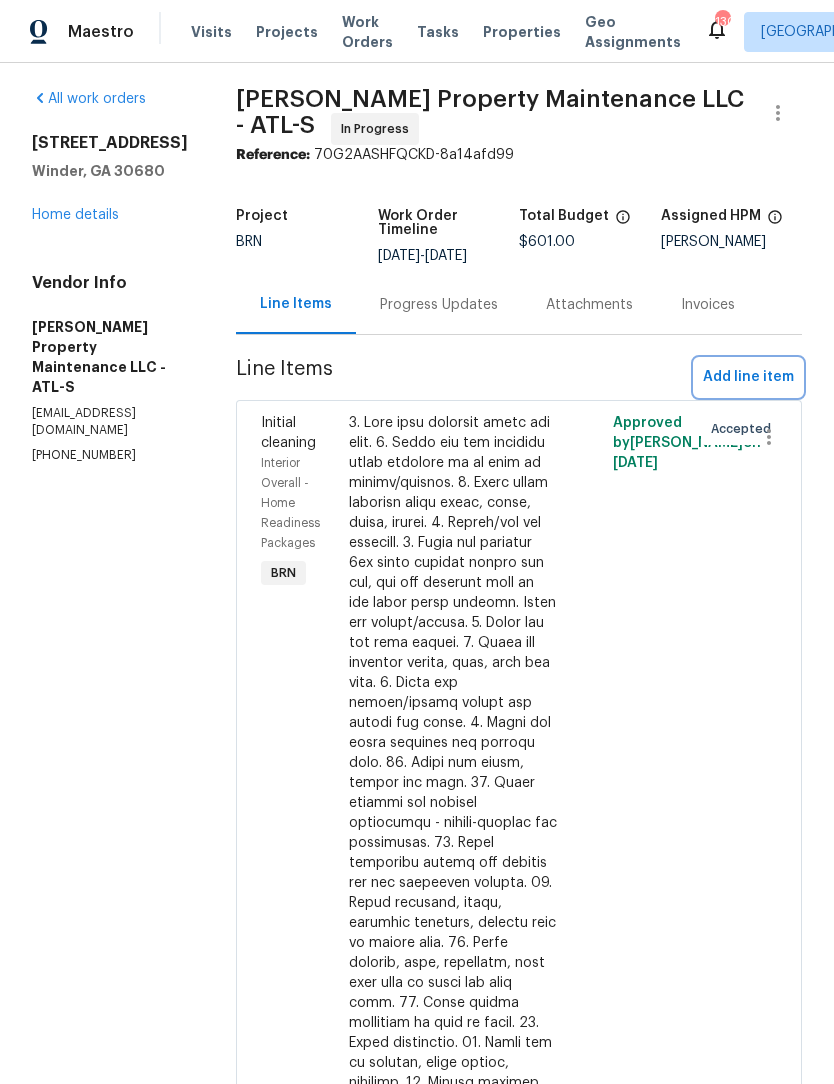 click on "Add line item" at bounding box center [748, 377] 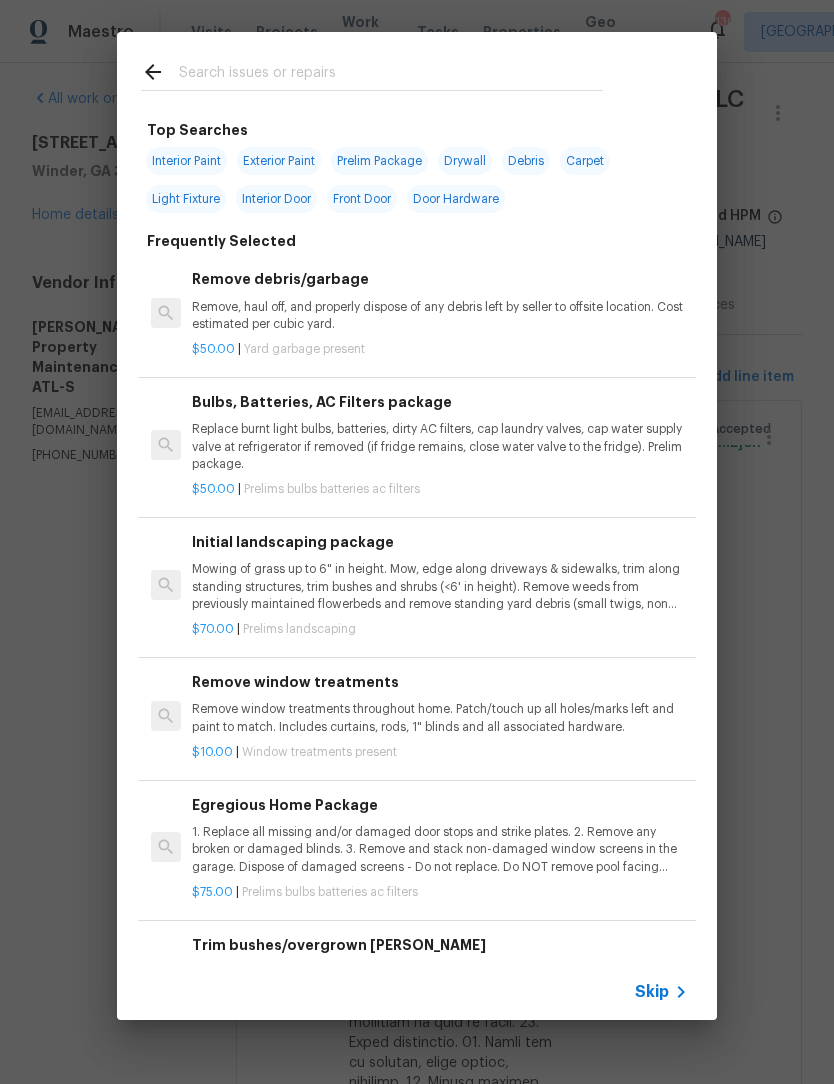 click at bounding box center (391, 75) 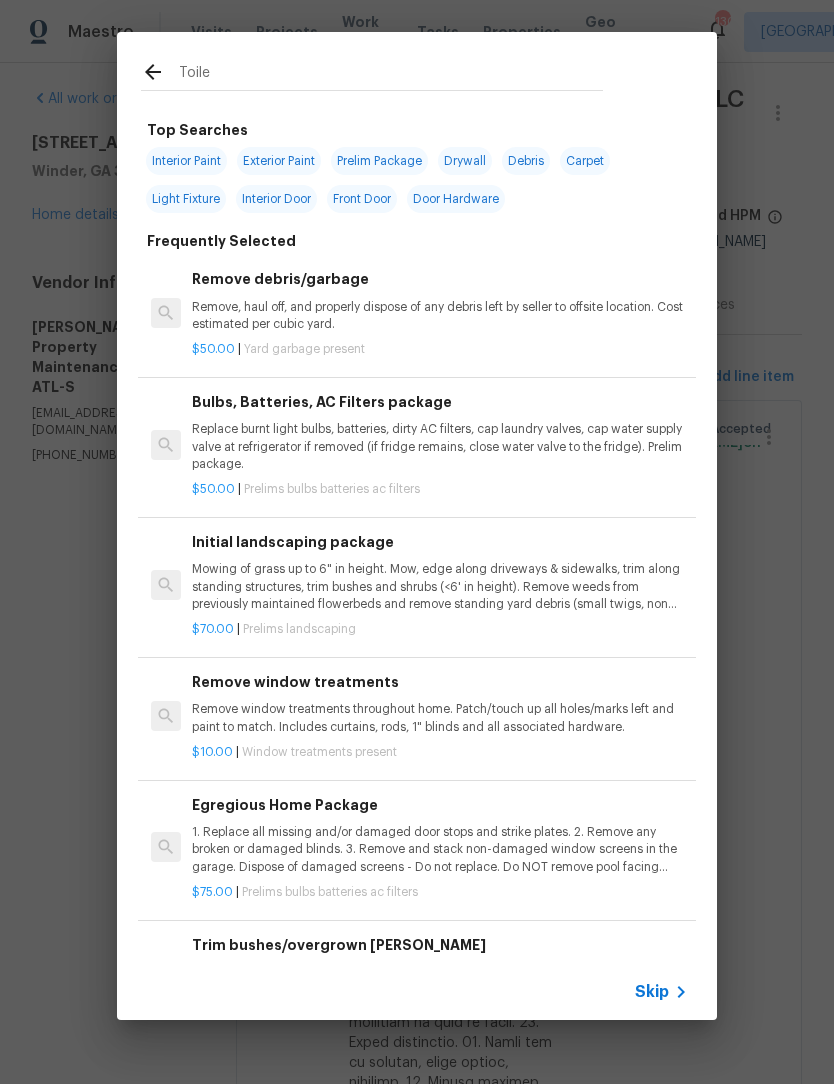type on "Toilet" 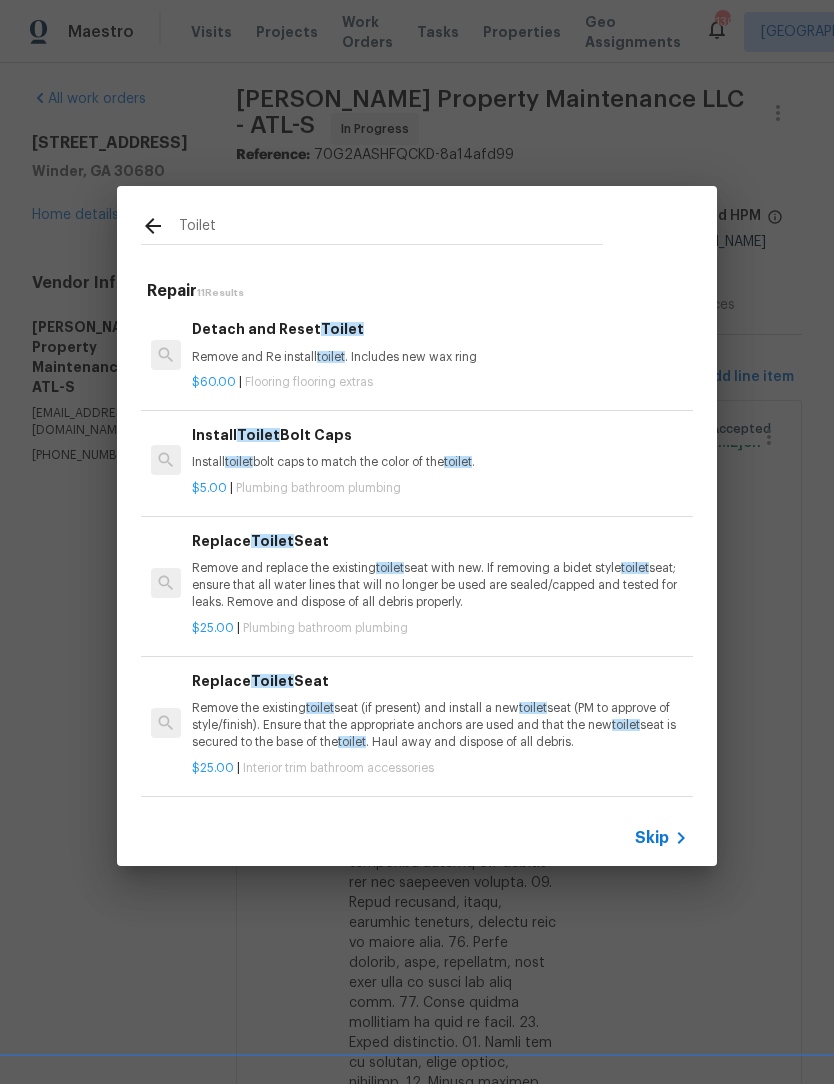 click on "toilet" at bounding box center [331, 357] 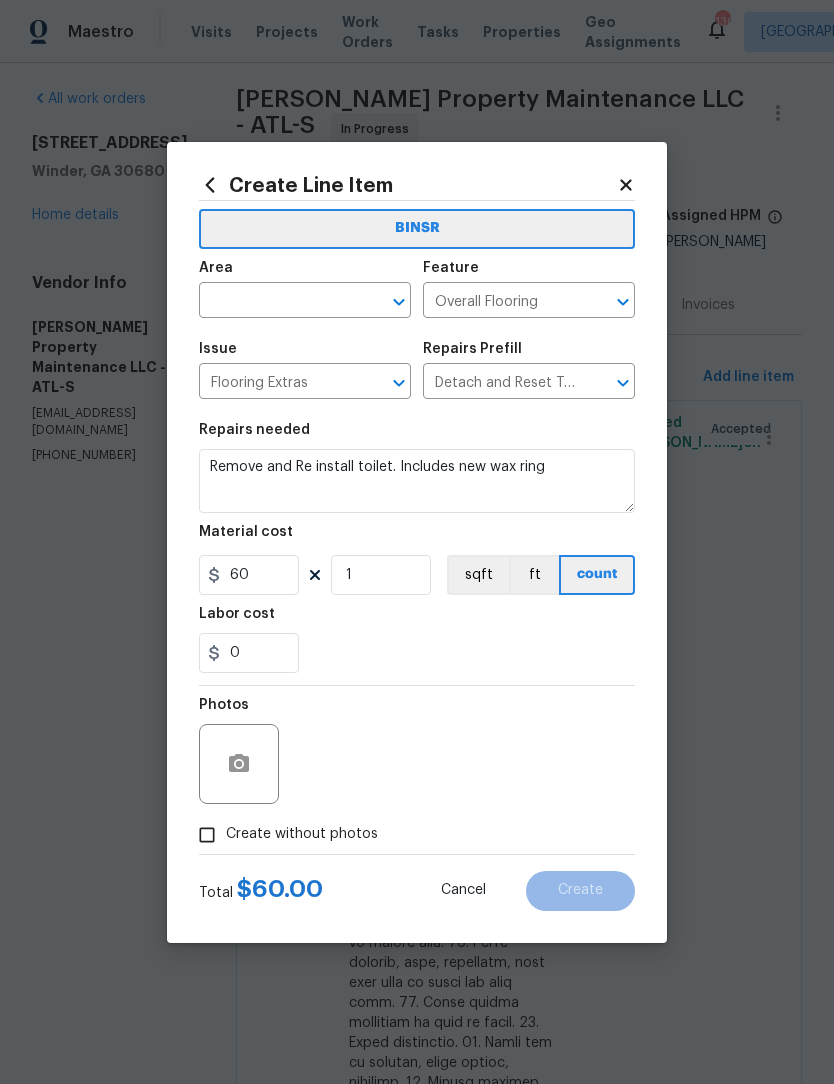 click on "Issue" at bounding box center (305, 355) 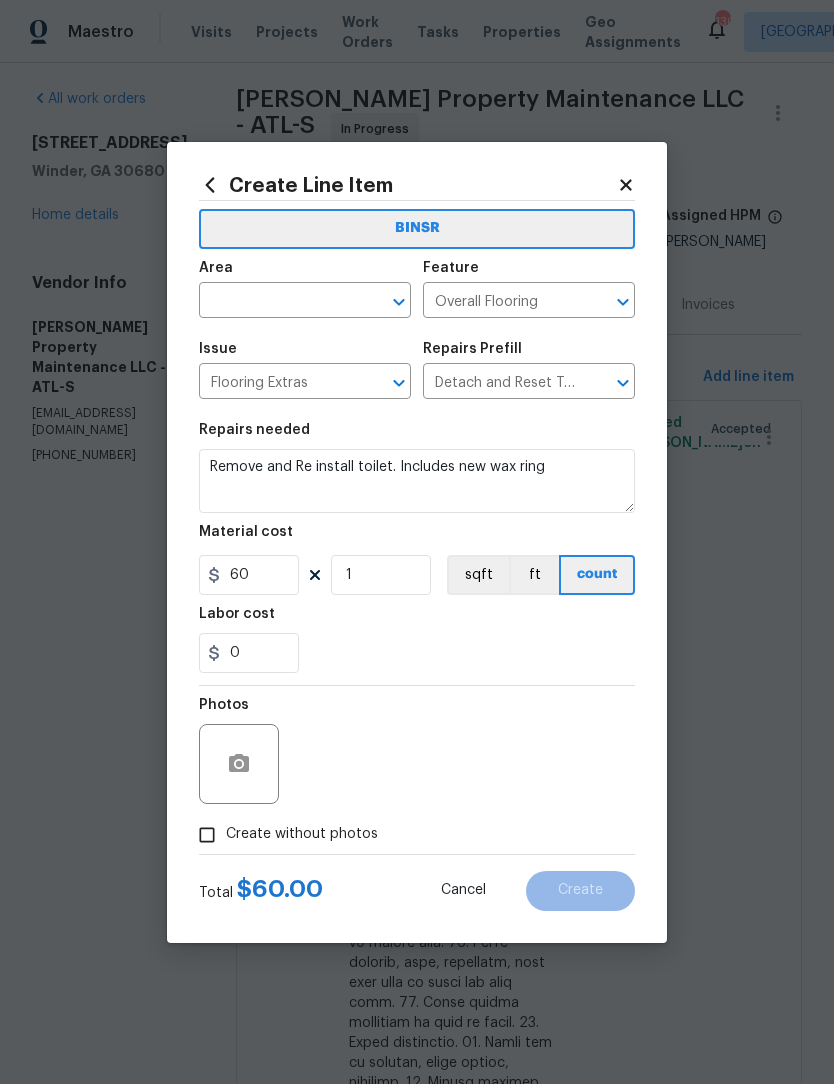 click 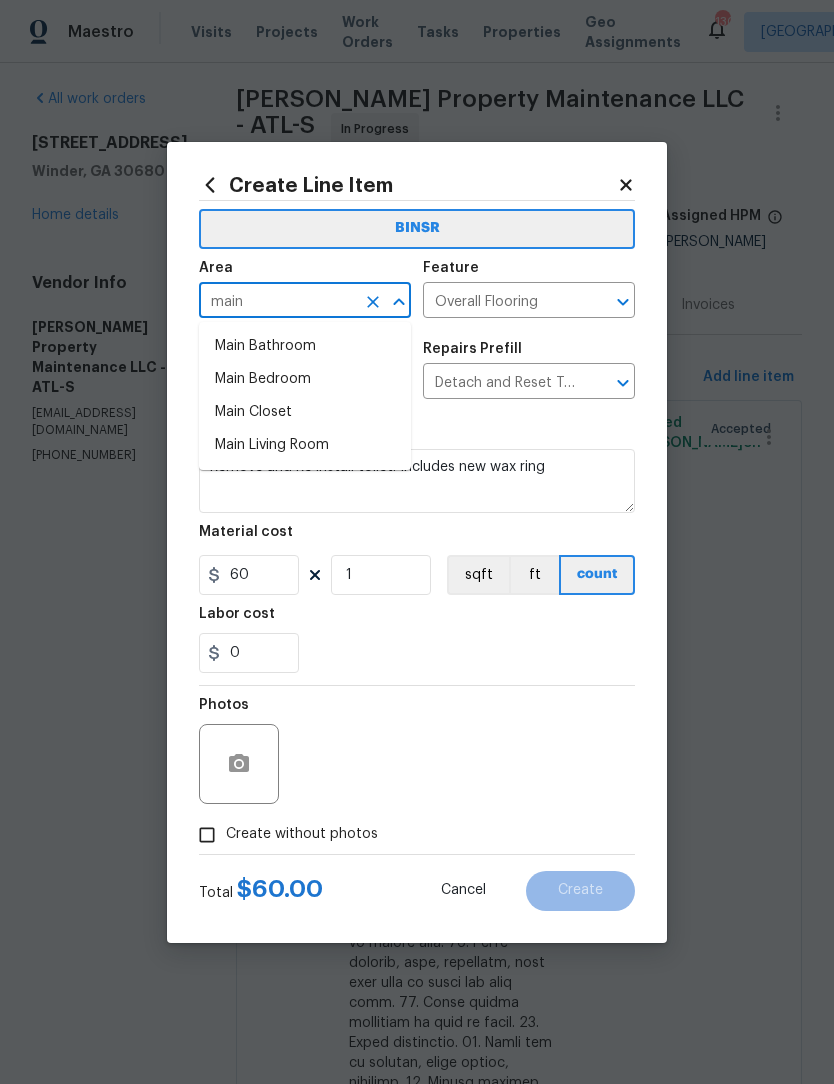 click on "Main Bathroom" at bounding box center (305, 346) 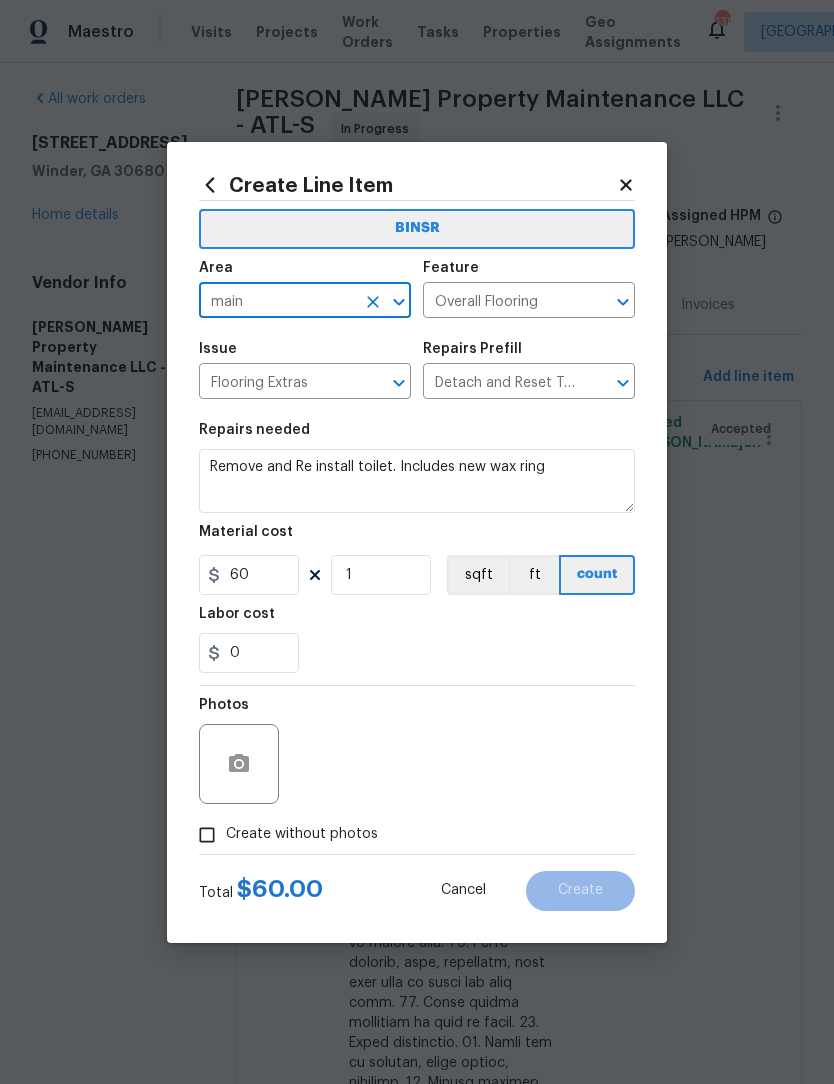 type on "Main Bathroom" 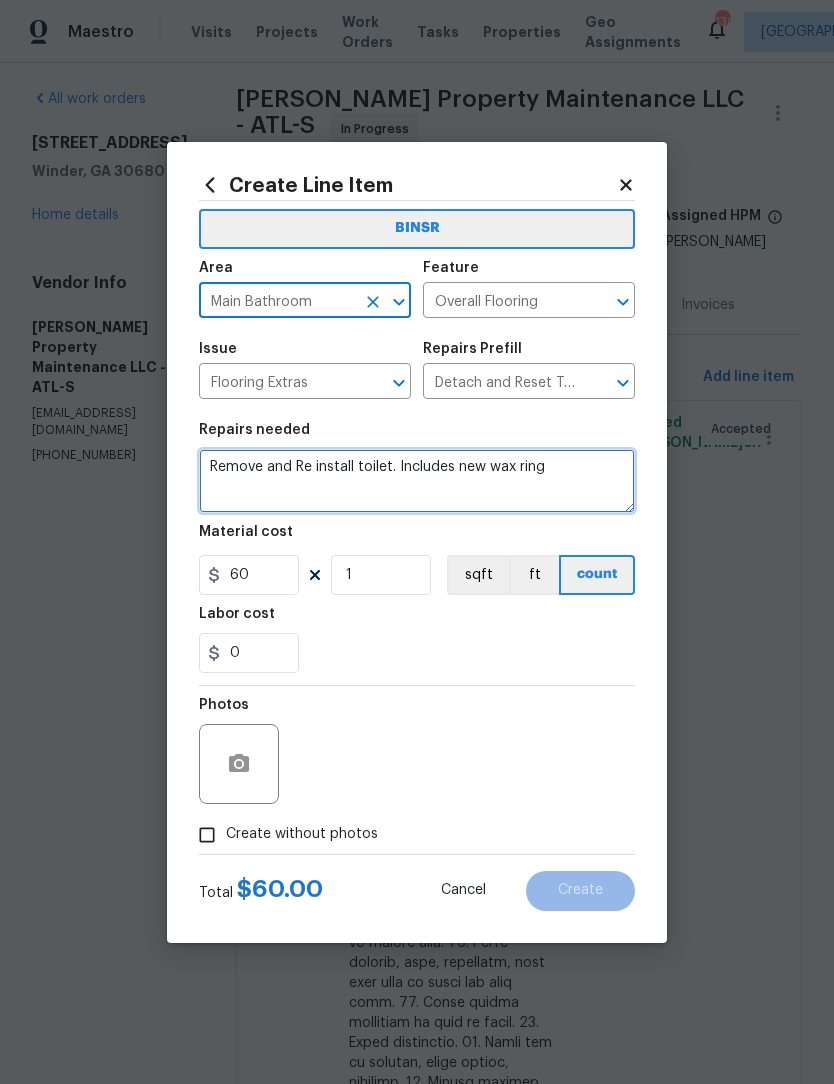 click on "Remove and Re install toilet. Includes new wax ring" at bounding box center [417, 481] 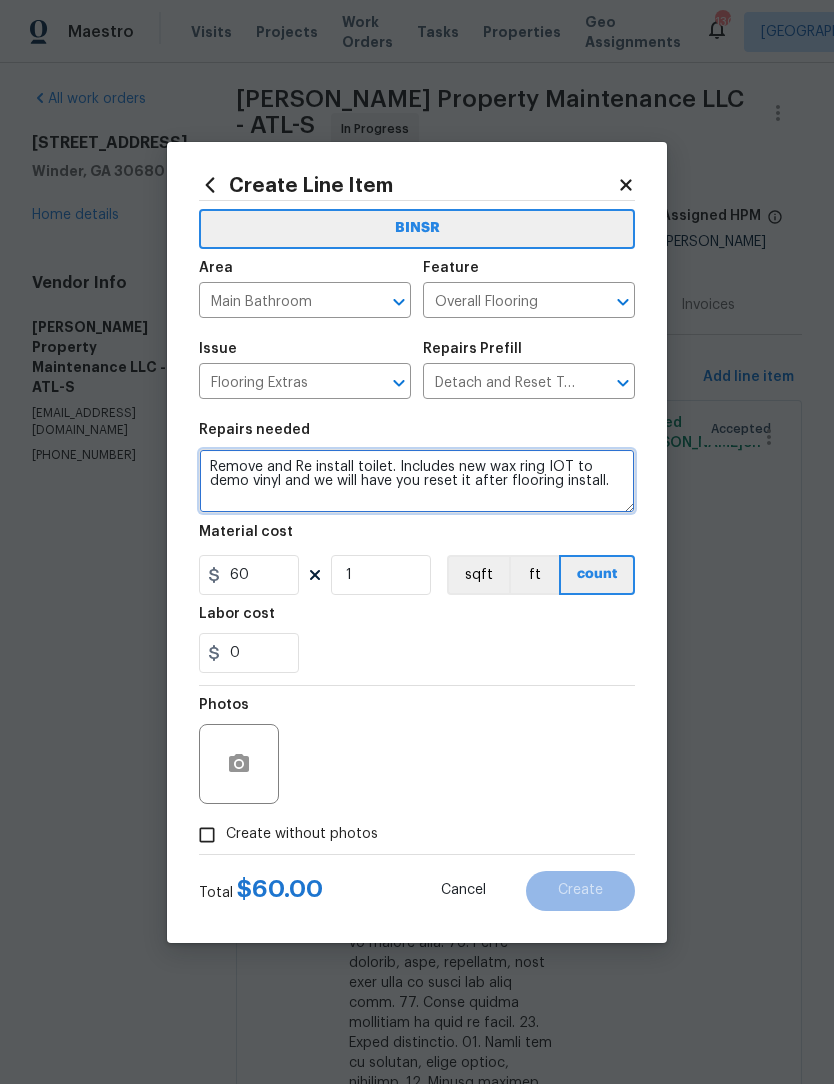 type on "Remove and Re install toilet. Includes new wax ring IOT to demo vinyl and we will have you reset it after flooring install." 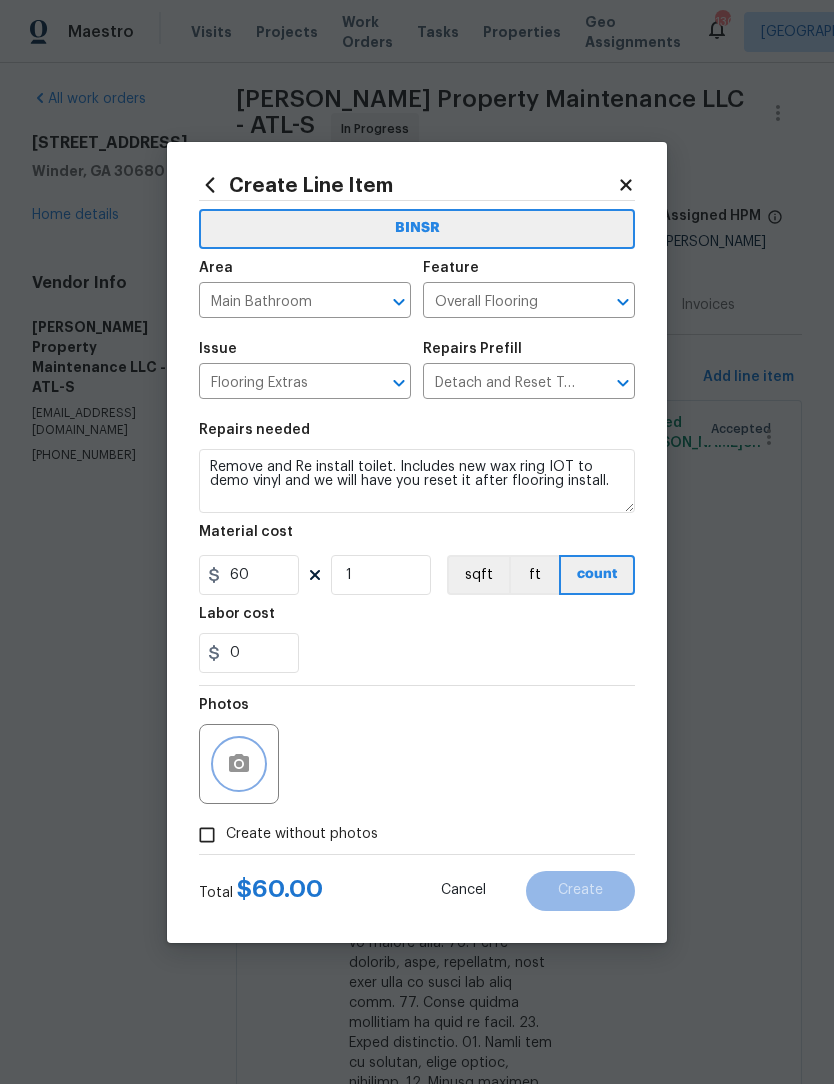 click at bounding box center (239, 764) 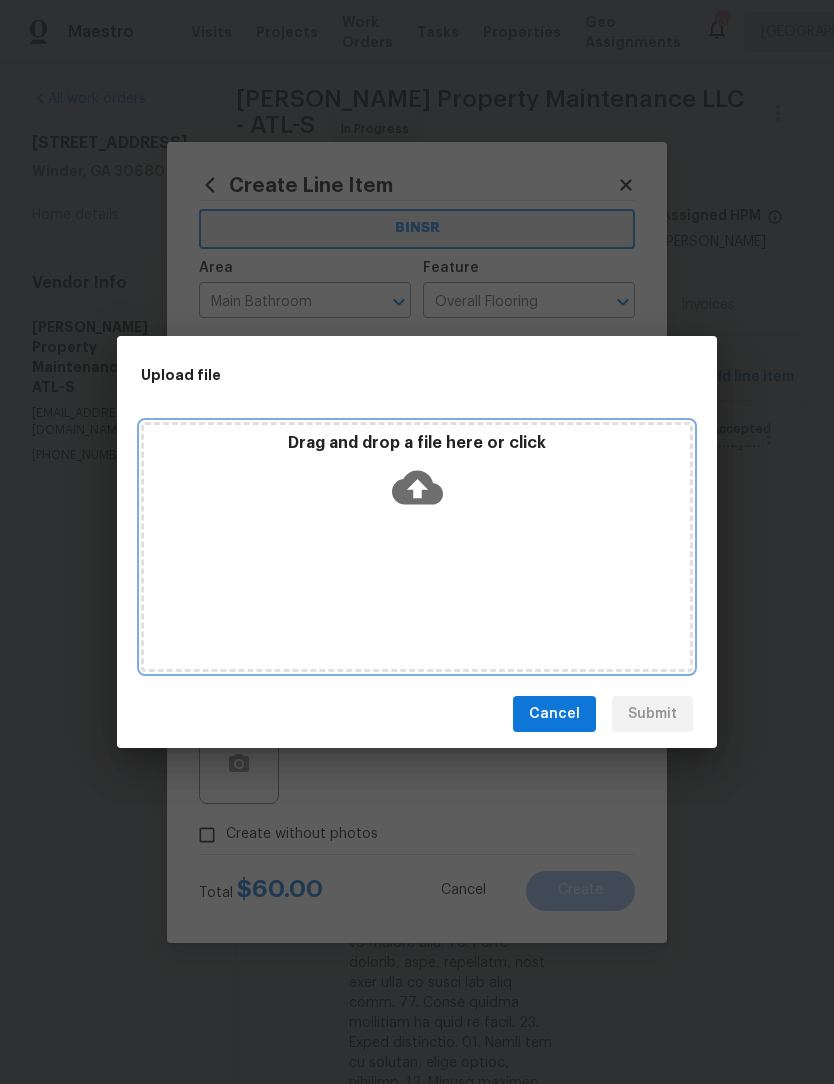 click 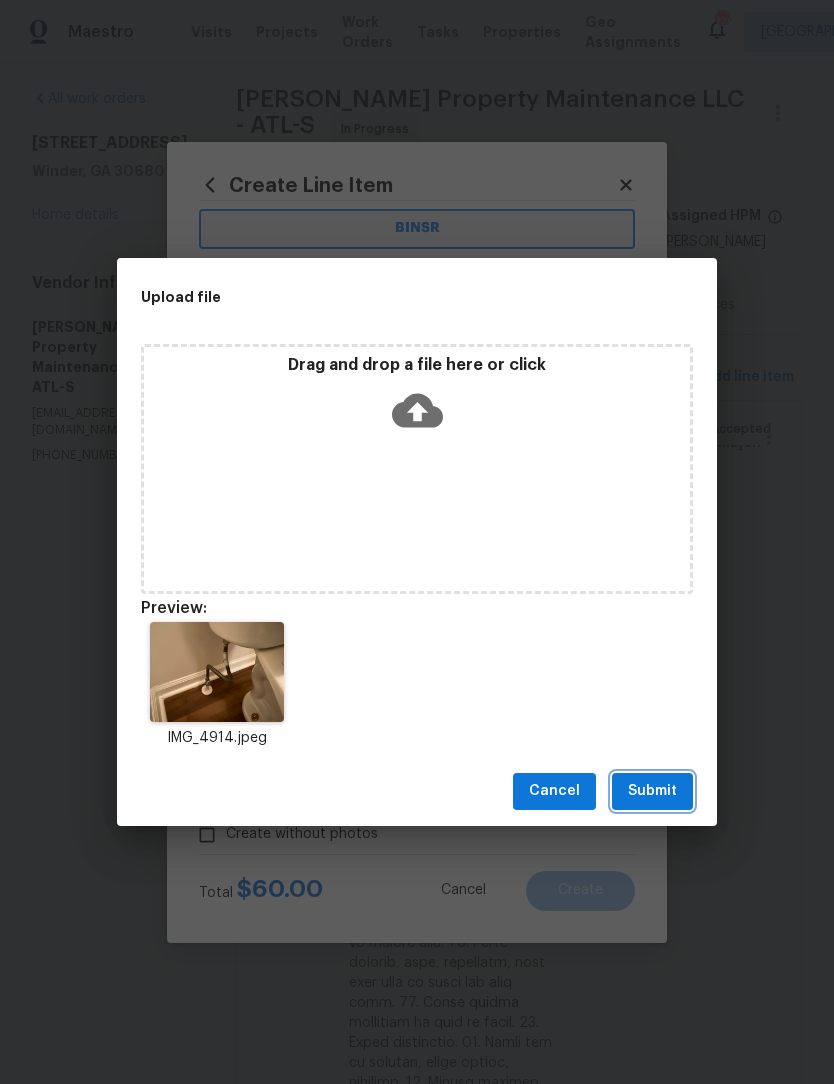 click on "Submit" at bounding box center (652, 791) 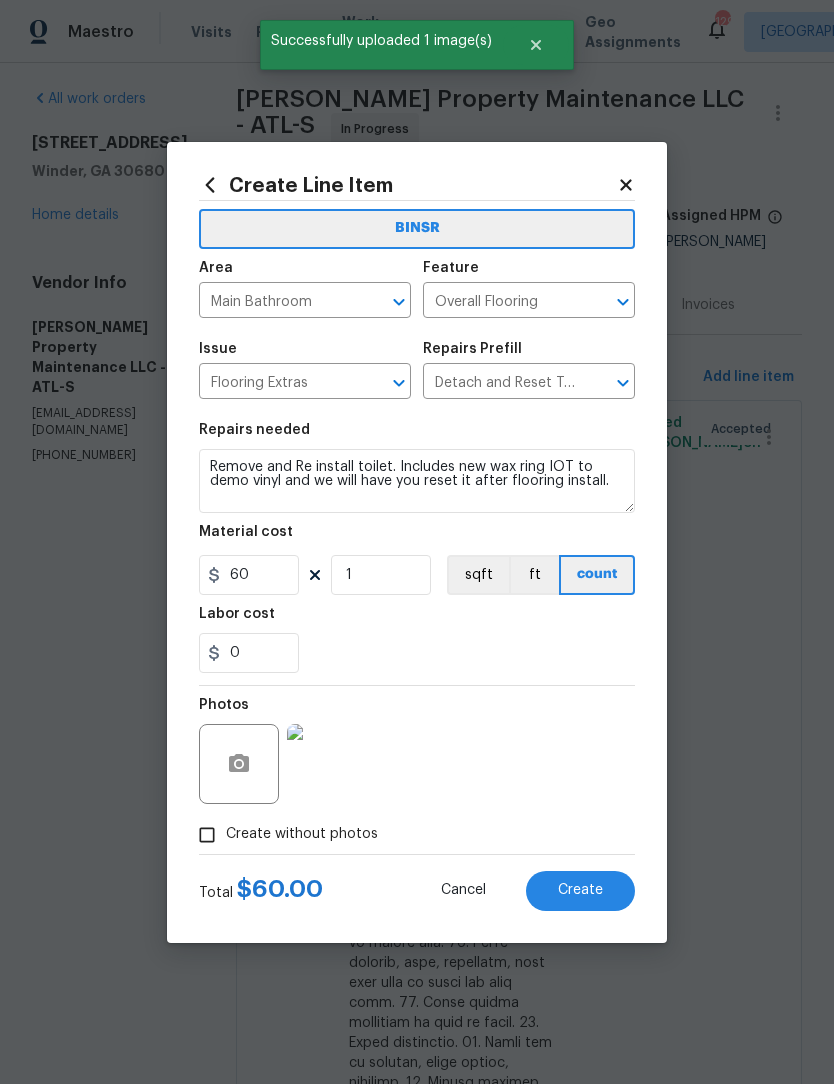 click on "Create" at bounding box center (580, 891) 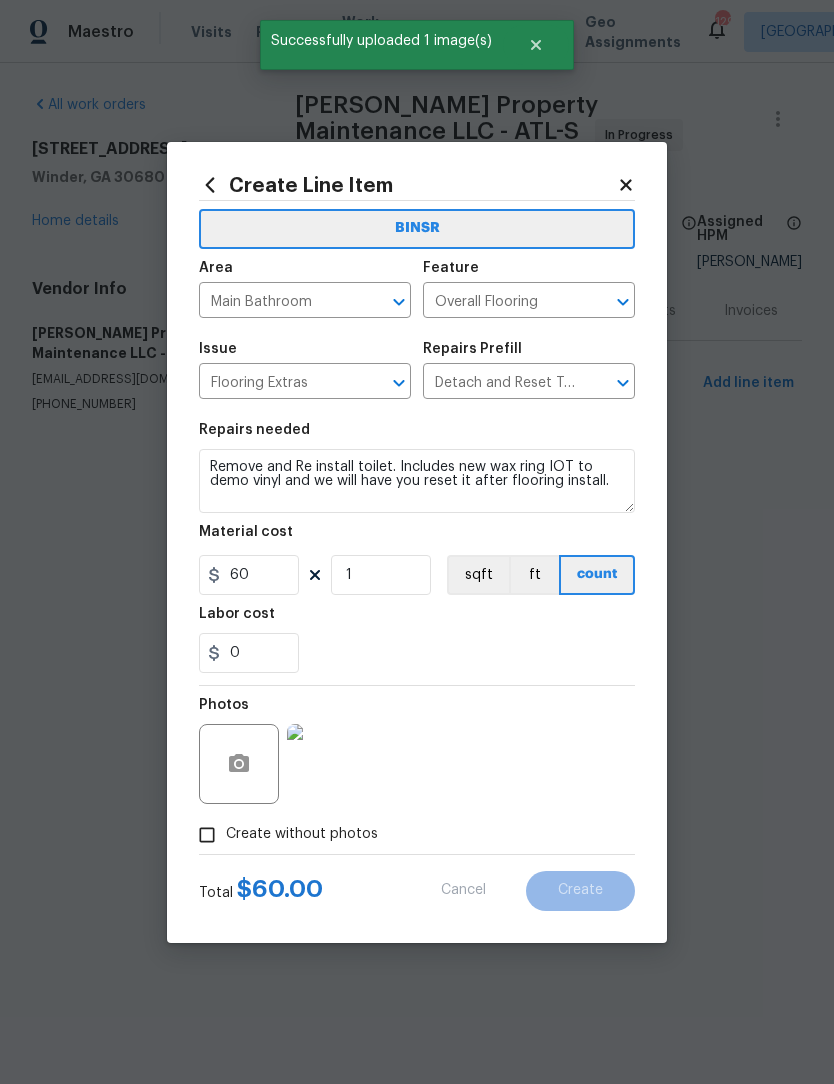 type on "0" 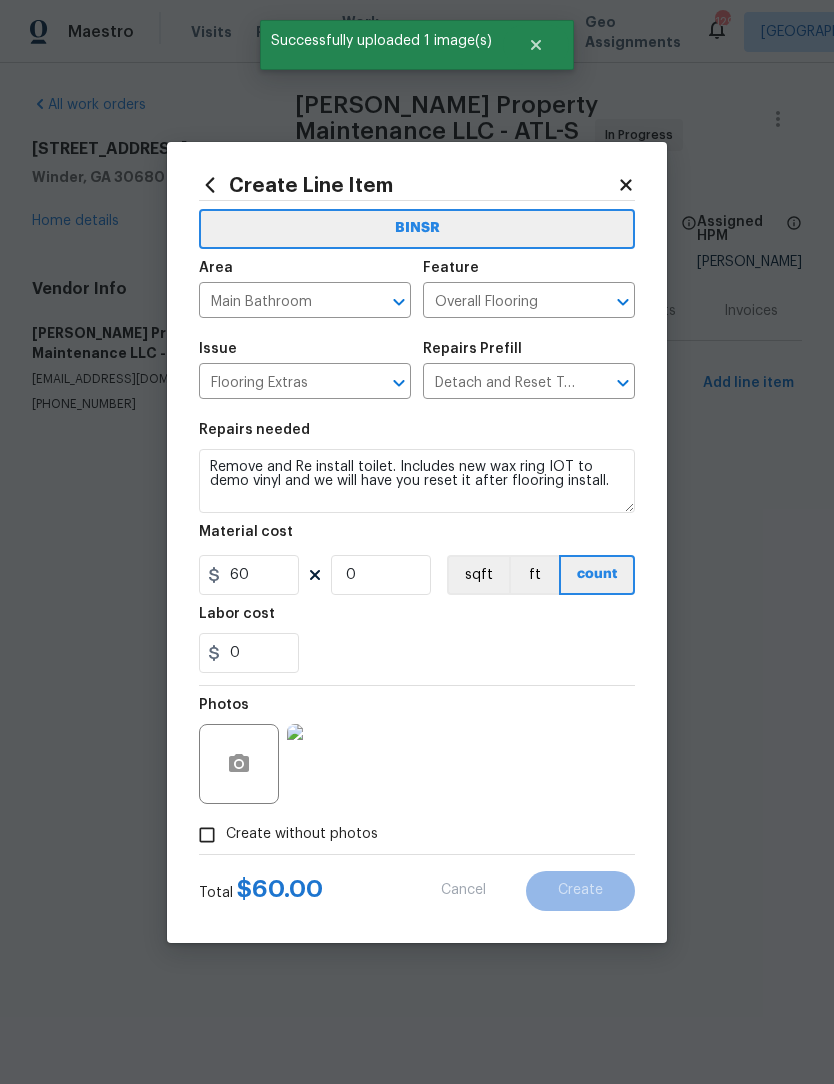 type 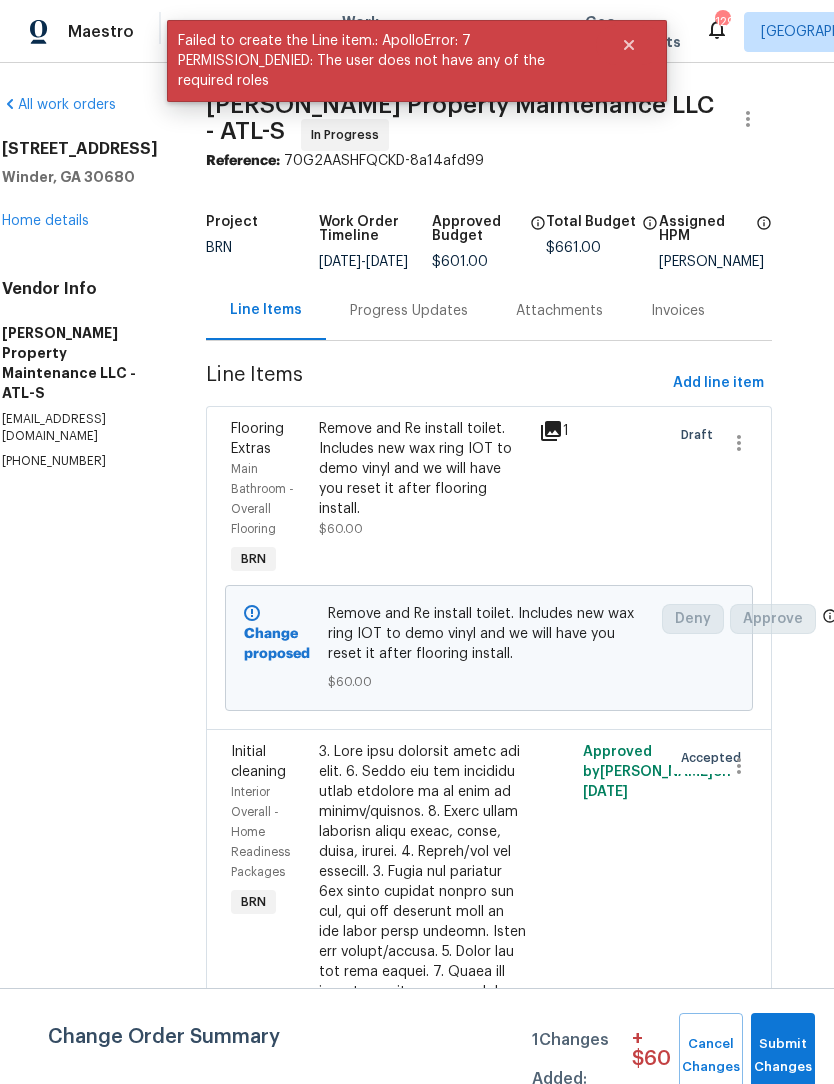 scroll, scrollTop: 0, scrollLeft: 30, axis: horizontal 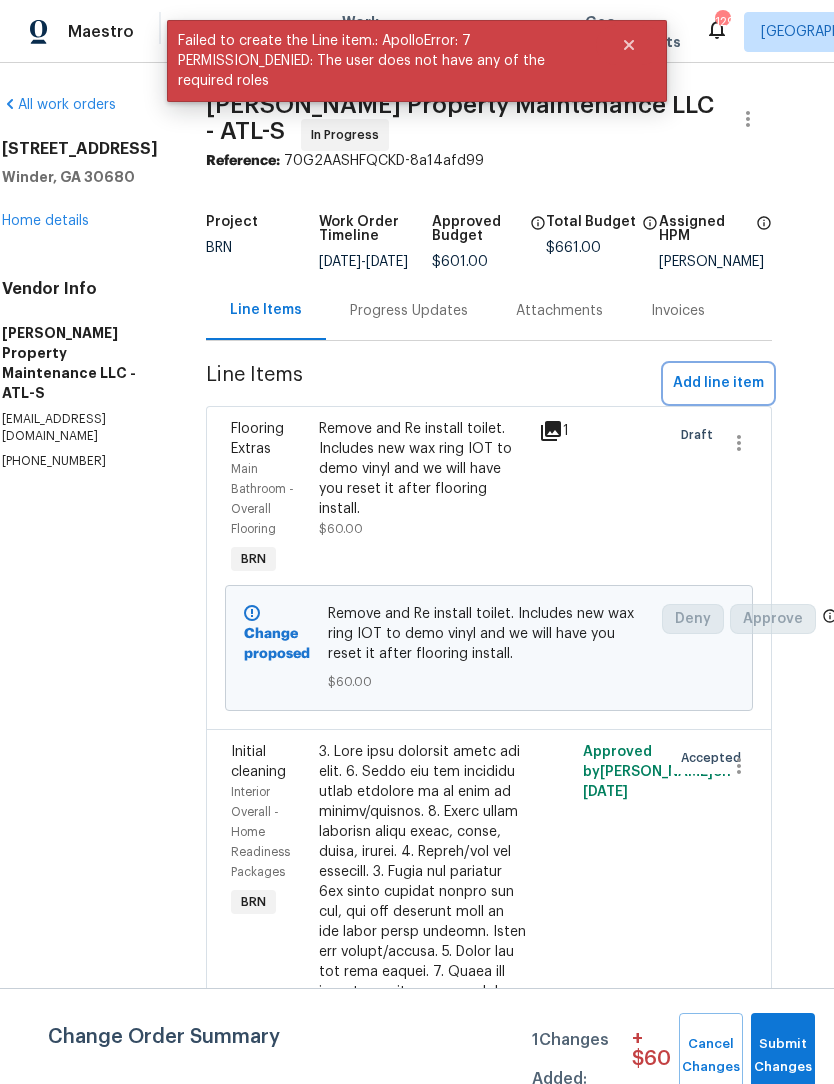 click on "Add line item" at bounding box center [718, 383] 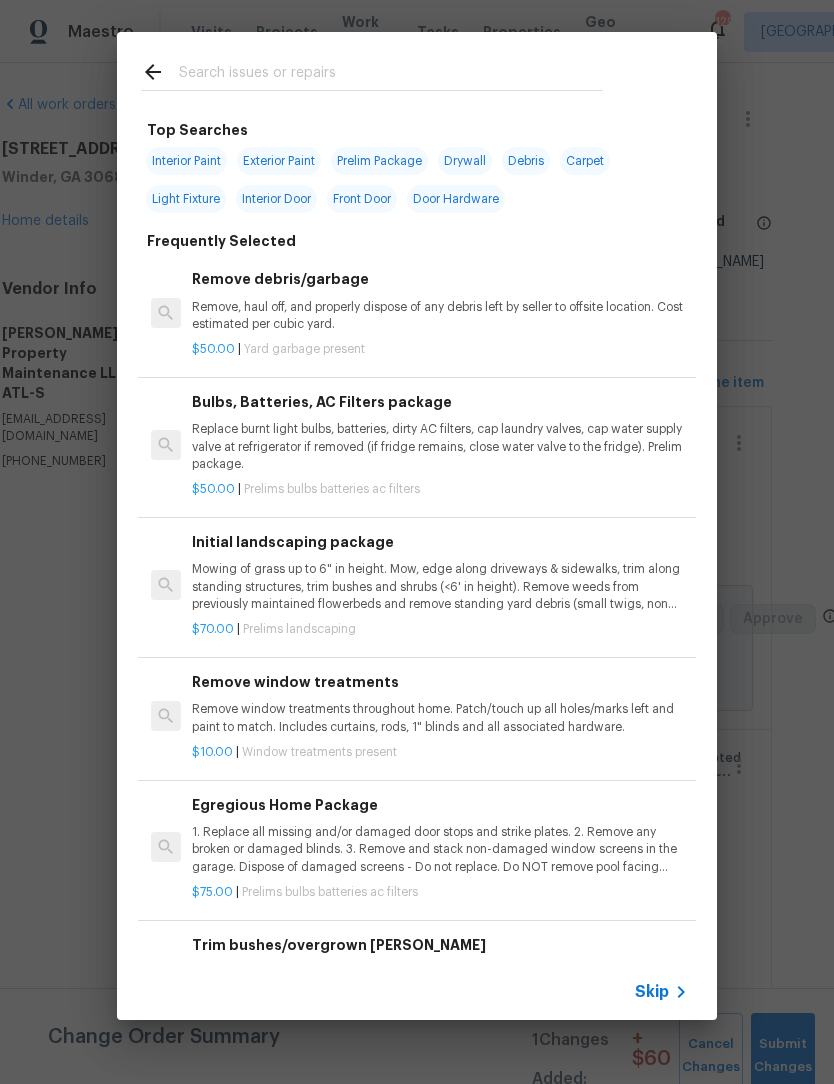 click at bounding box center (391, 75) 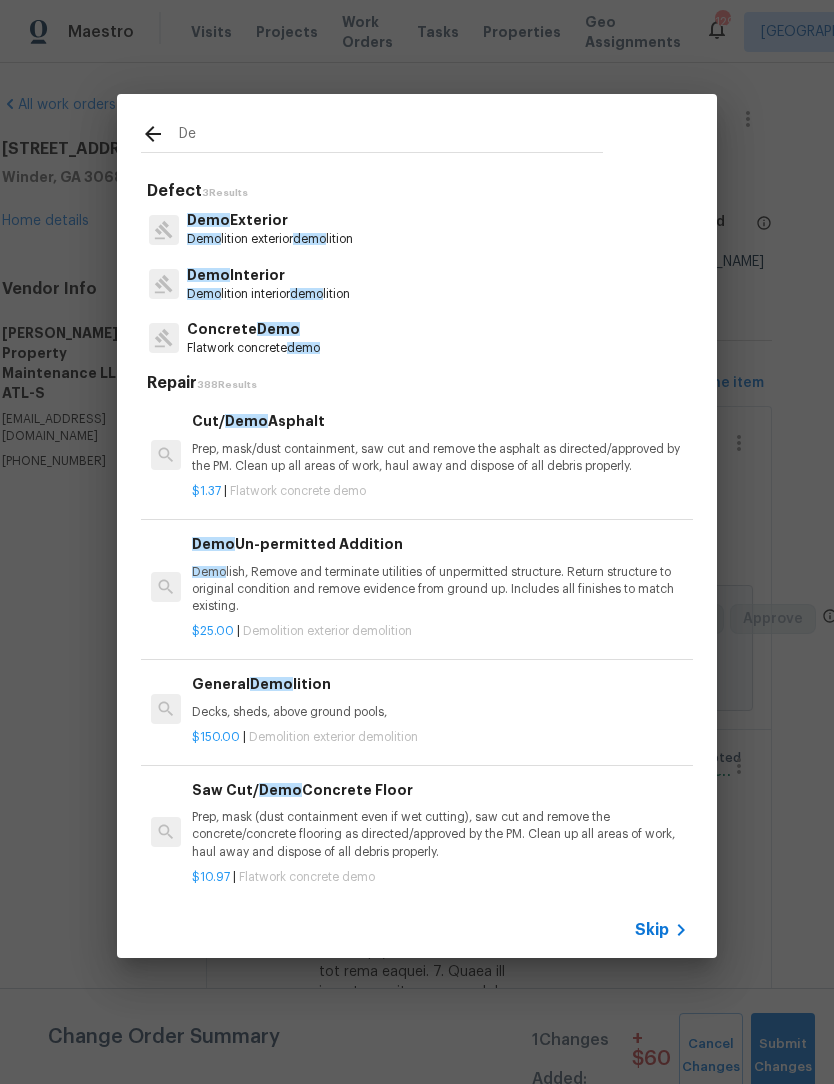 type on "D" 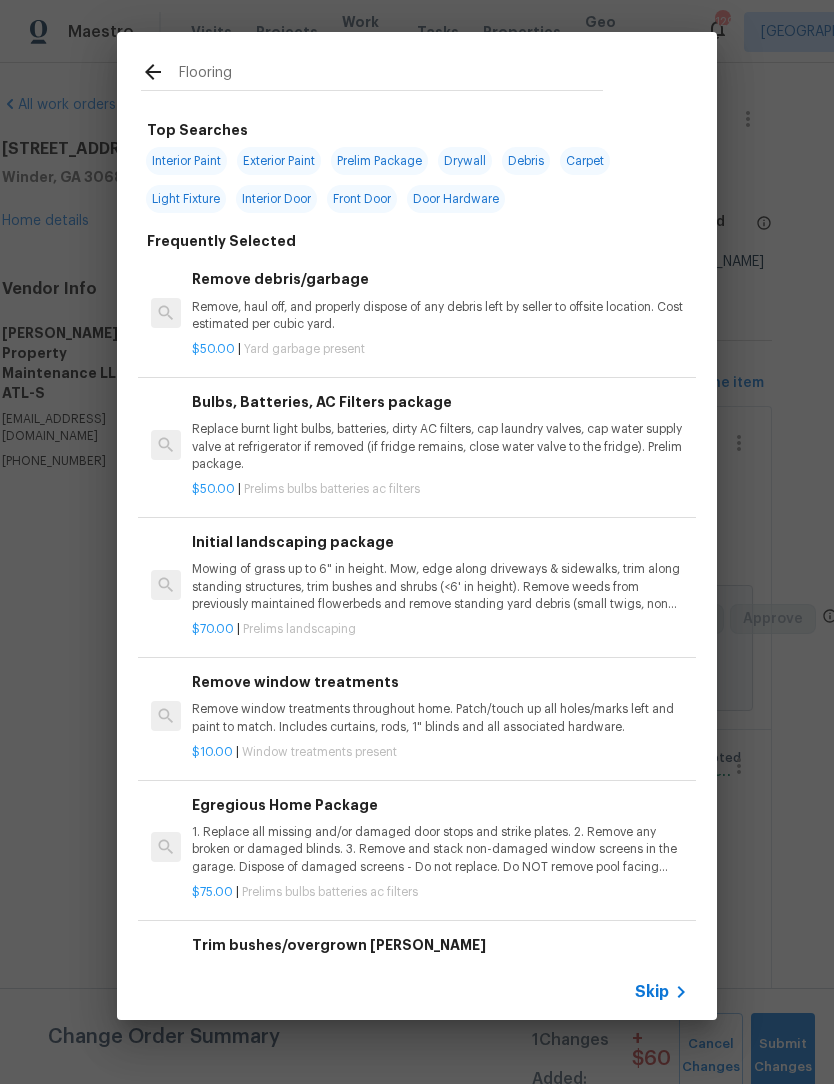 type on "Flooring" 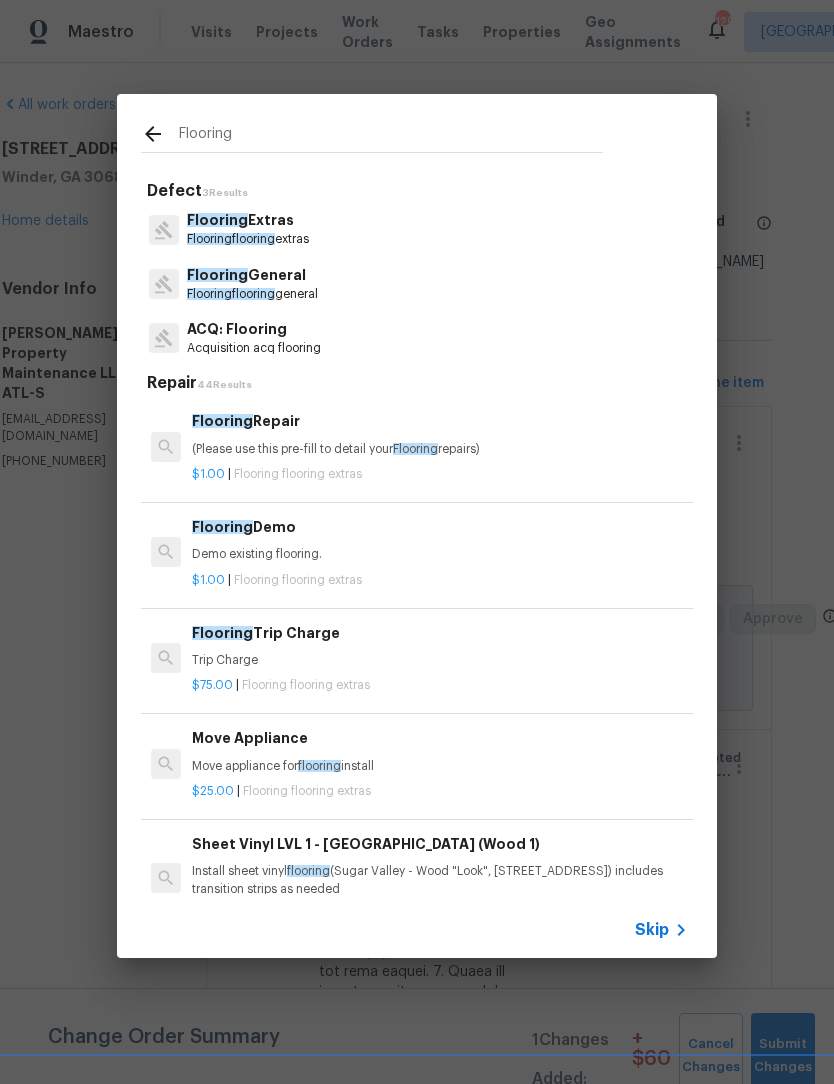 click on "flooring" at bounding box center [253, 239] 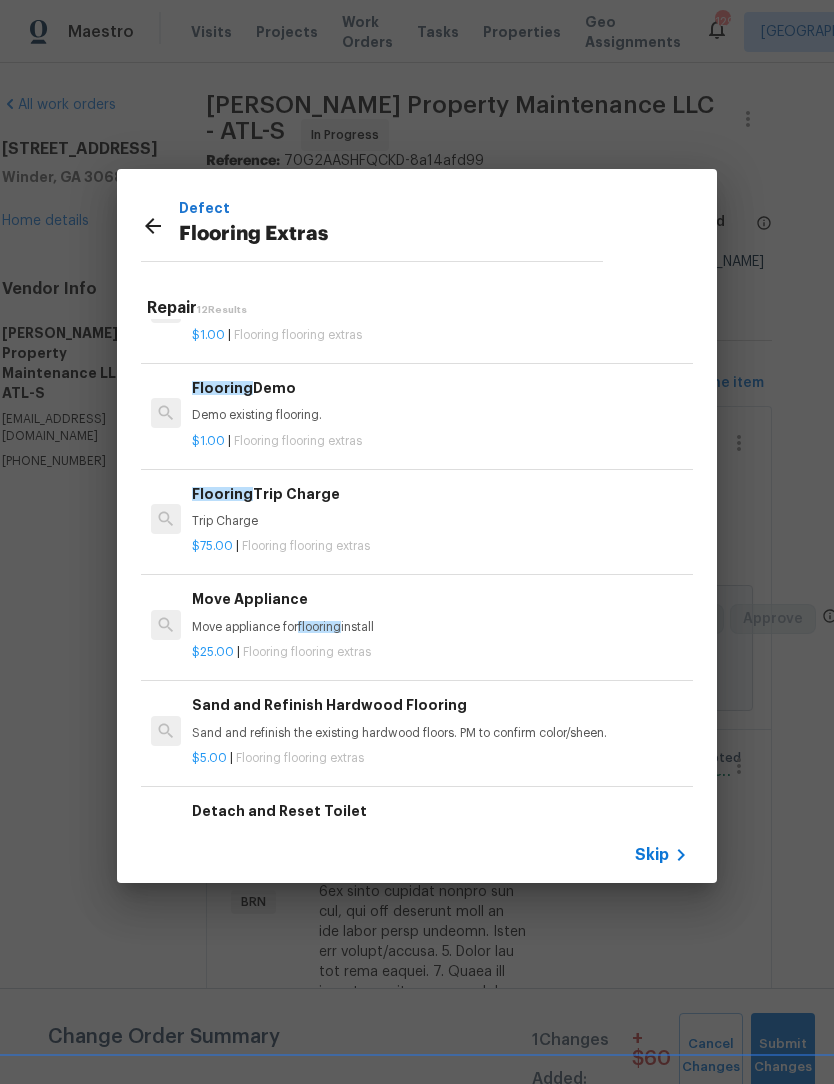 scroll, scrollTop: 67, scrollLeft: 0, axis: vertical 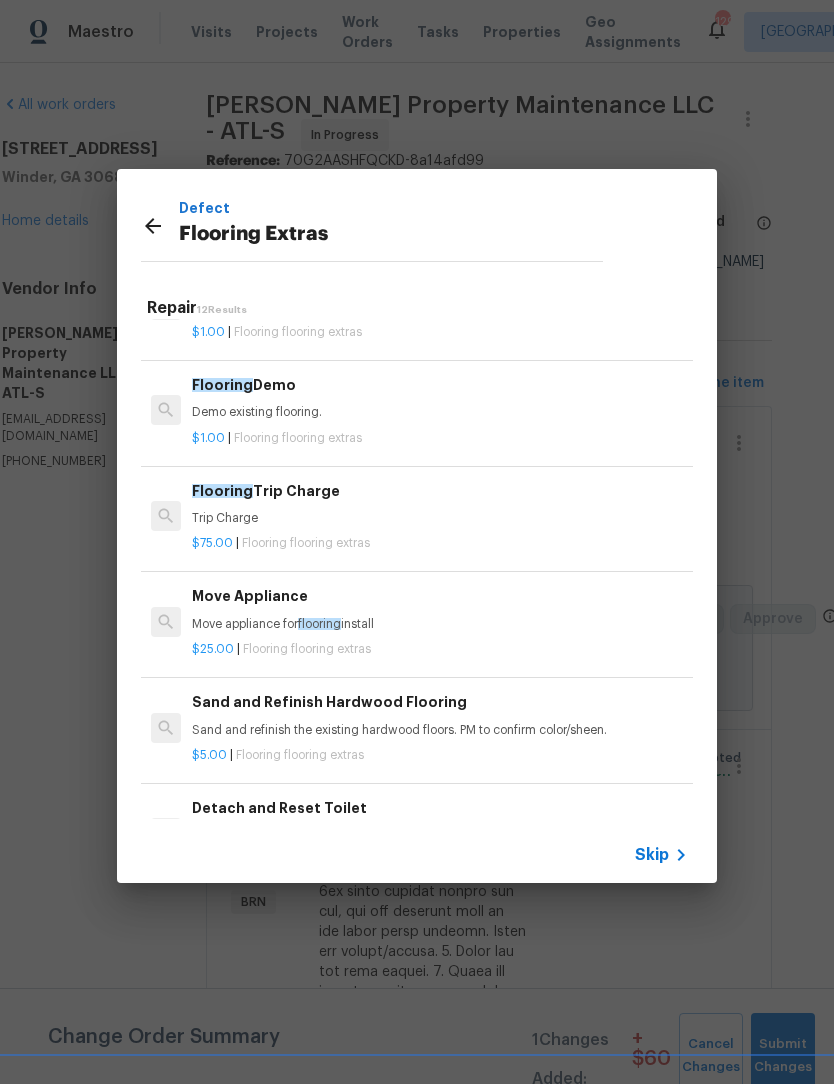 click on "Demo existing flooring." at bounding box center [440, 412] 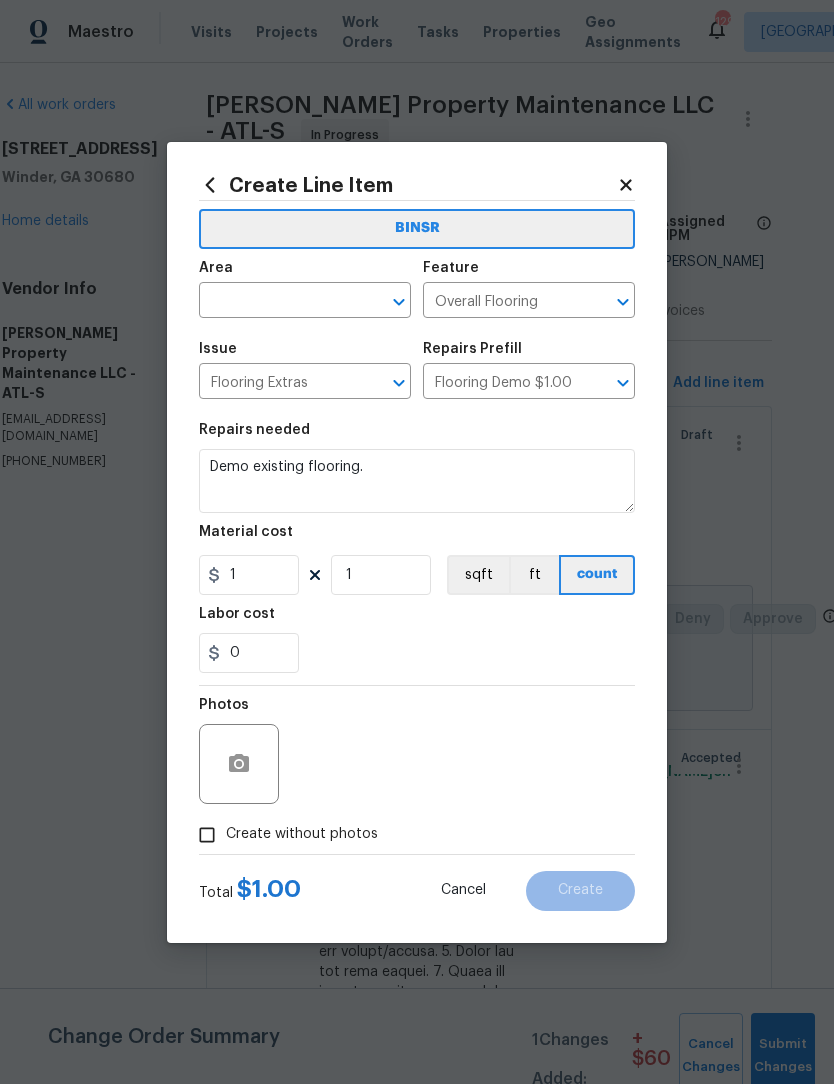 click 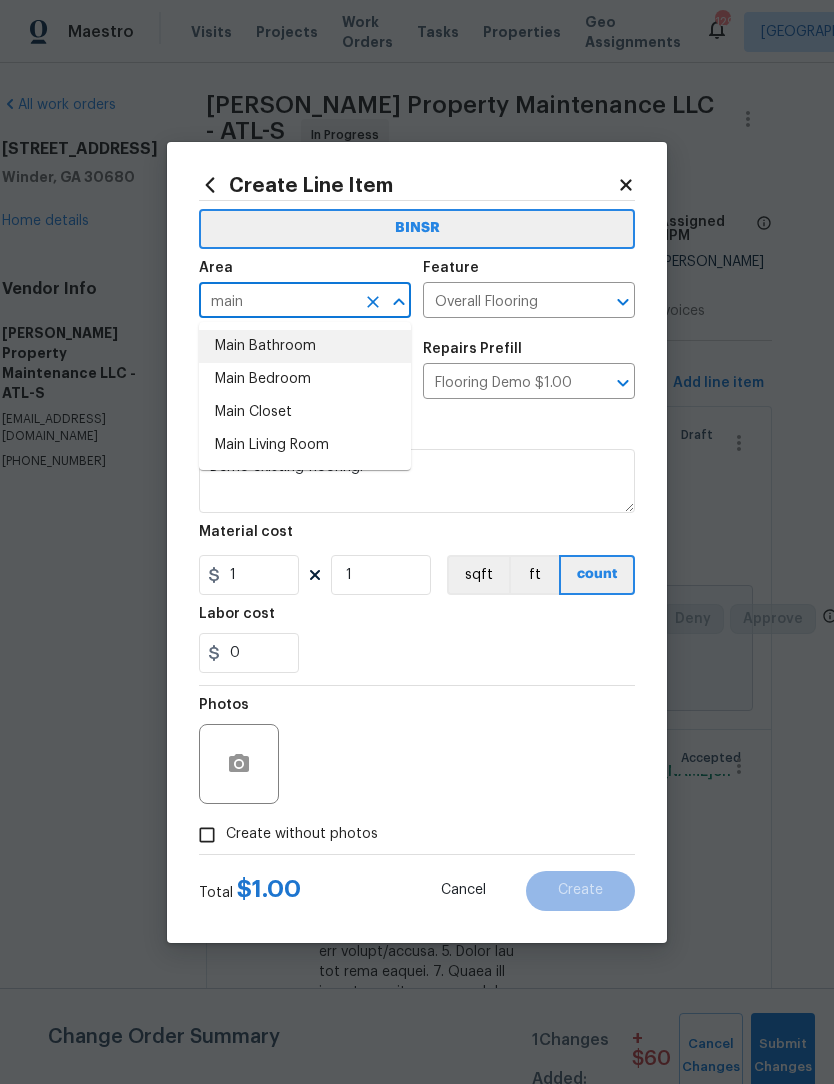 click on "Main Bathroom" at bounding box center (305, 346) 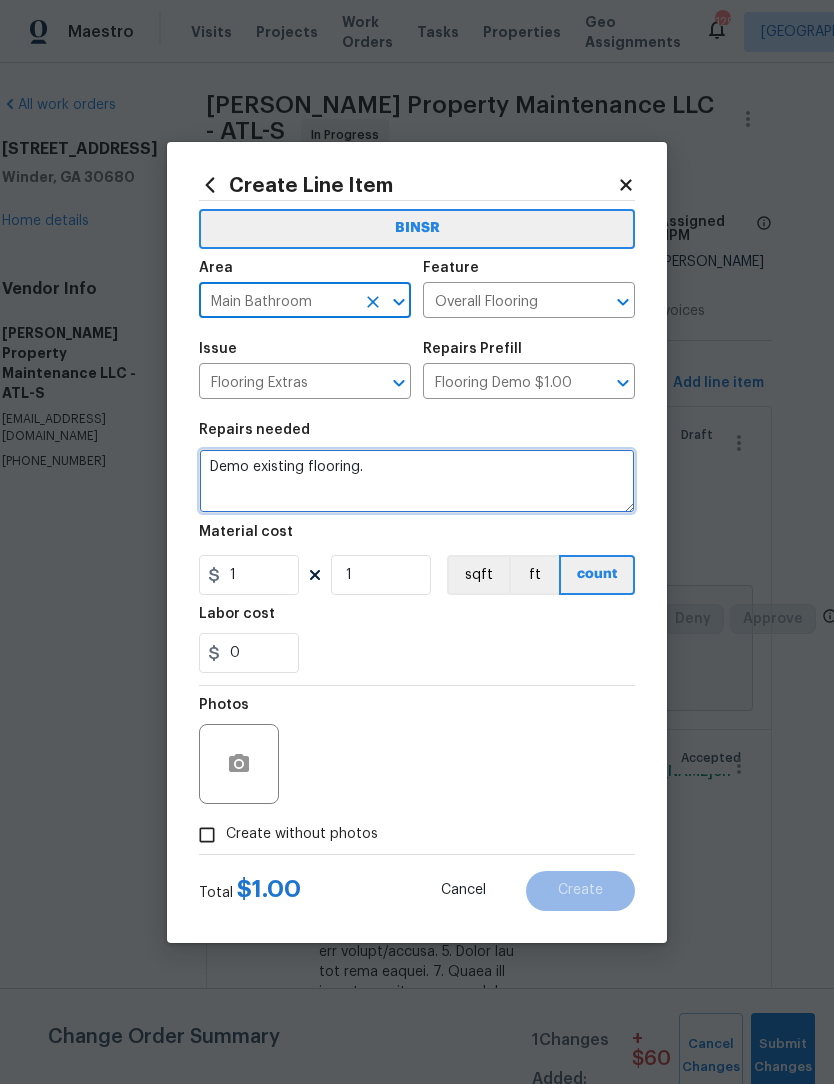 click on "Demo existing flooring." at bounding box center [417, 481] 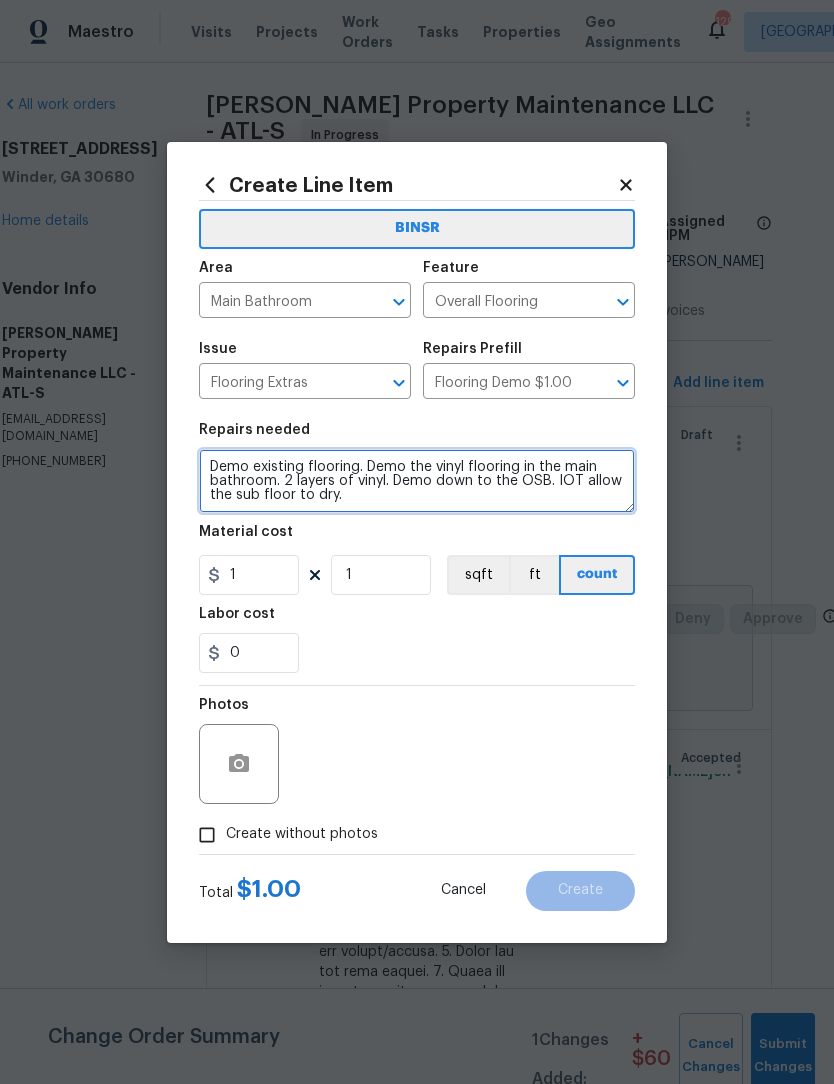 type on "Demo existing flooring. Demo the vinyl flooring in the main bathroom. 2 layers of vinyl. Demo down to the OSB. IOT allow the sub floor to dry." 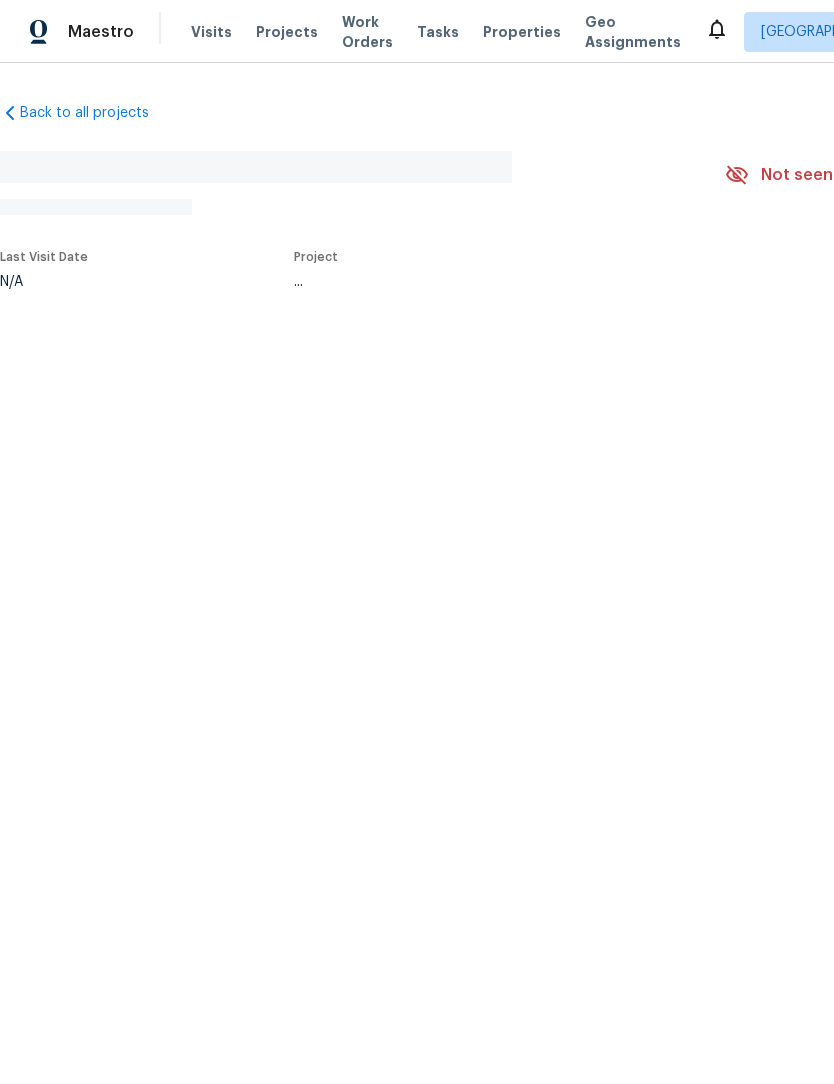 scroll, scrollTop: 0, scrollLeft: 0, axis: both 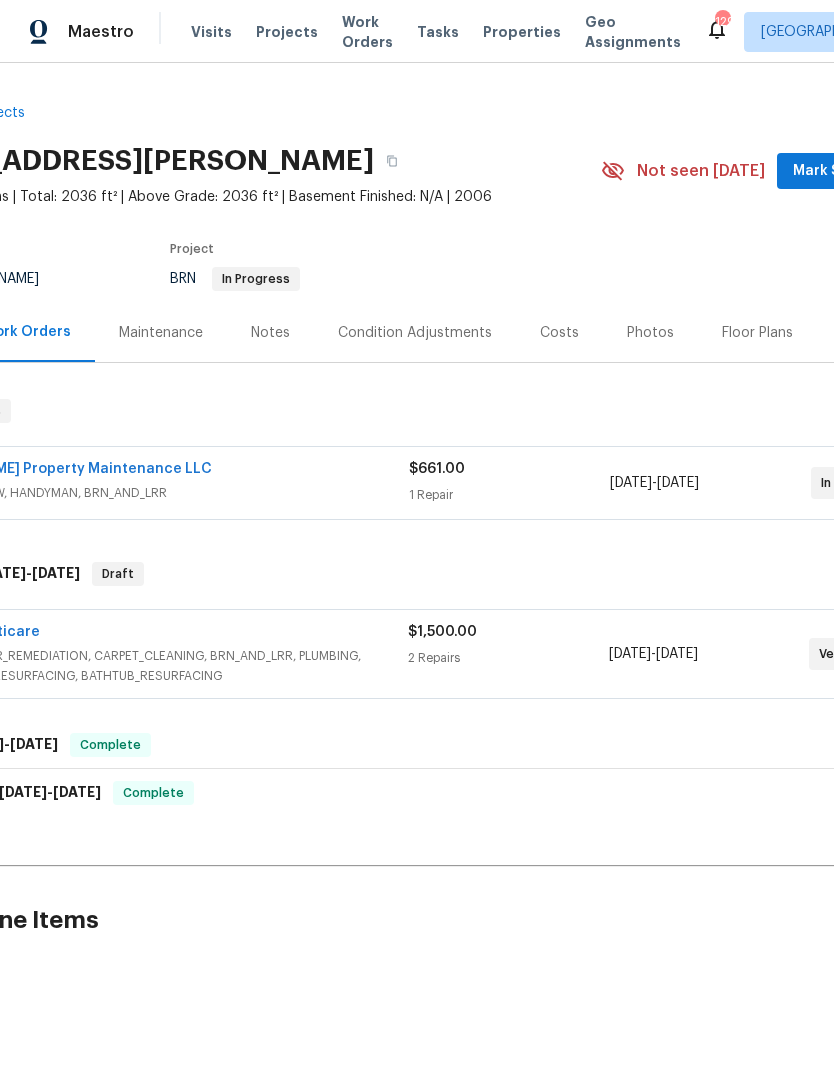 click on "Floor Plans" at bounding box center (757, 333) 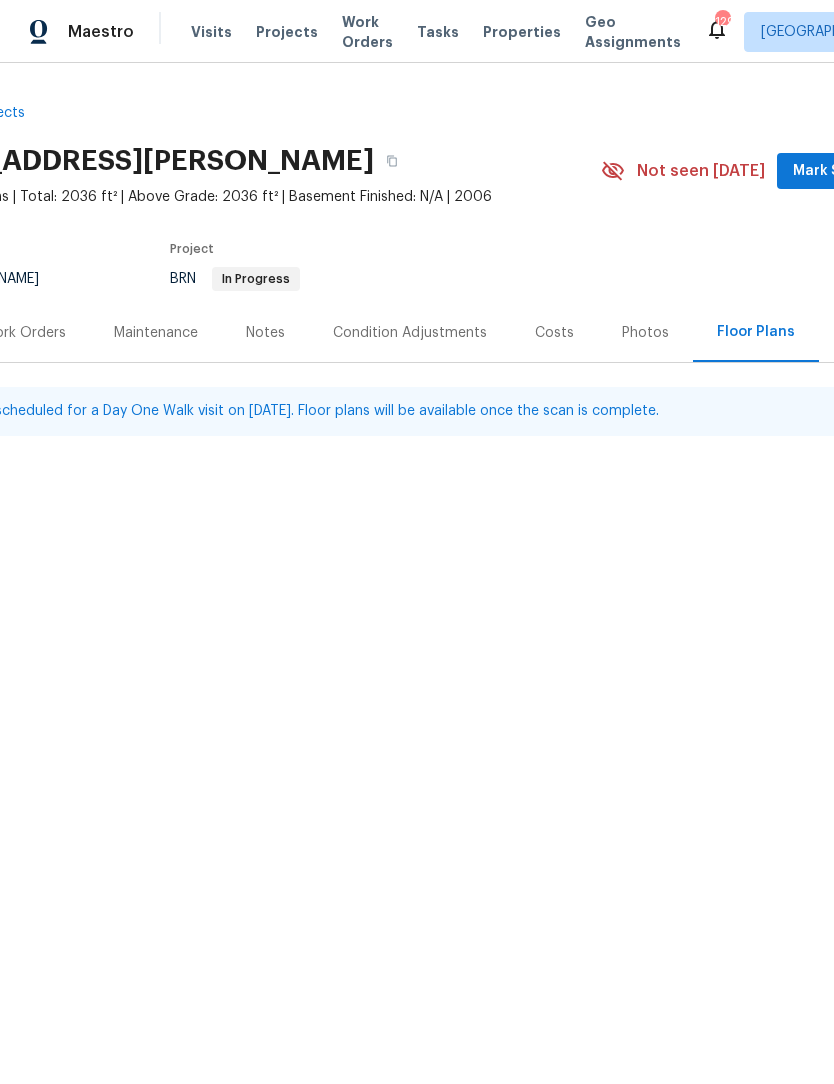 click on "Floor Plans" at bounding box center (756, 332) 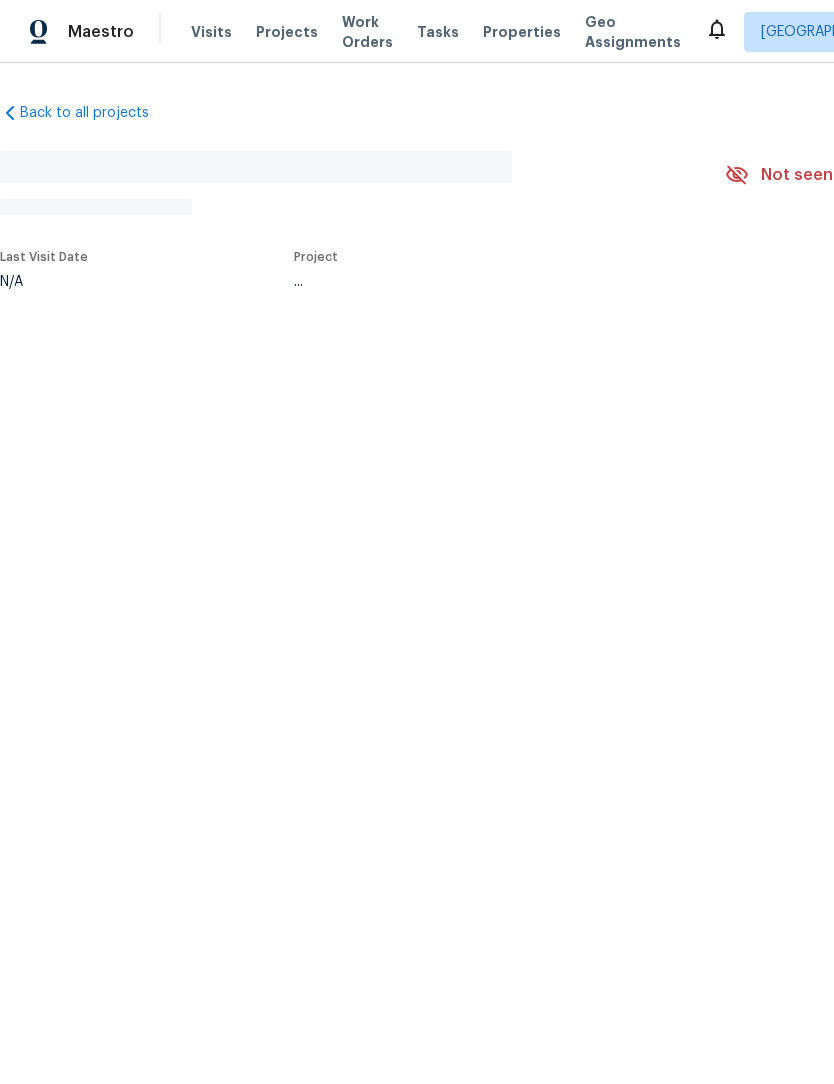 scroll, scrollTop: 0, scrollLeft: 0, axis: both 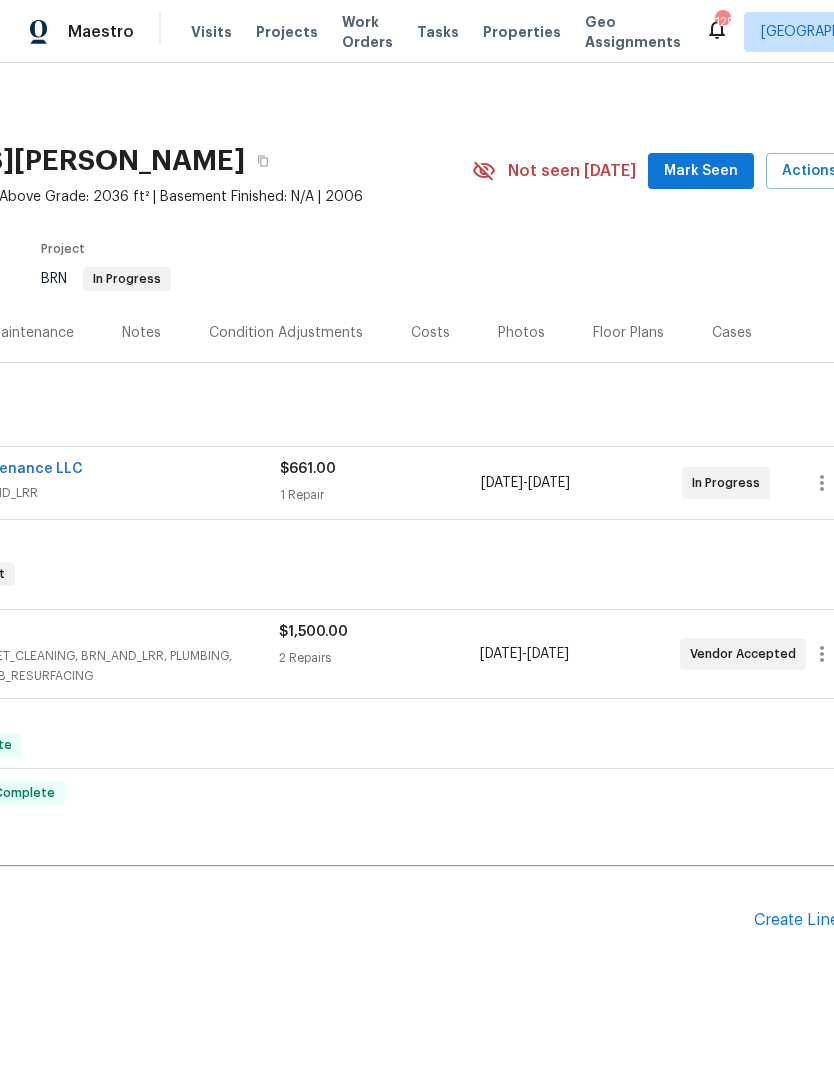 click on "Mark Seen" at bounding box center [701, 171] 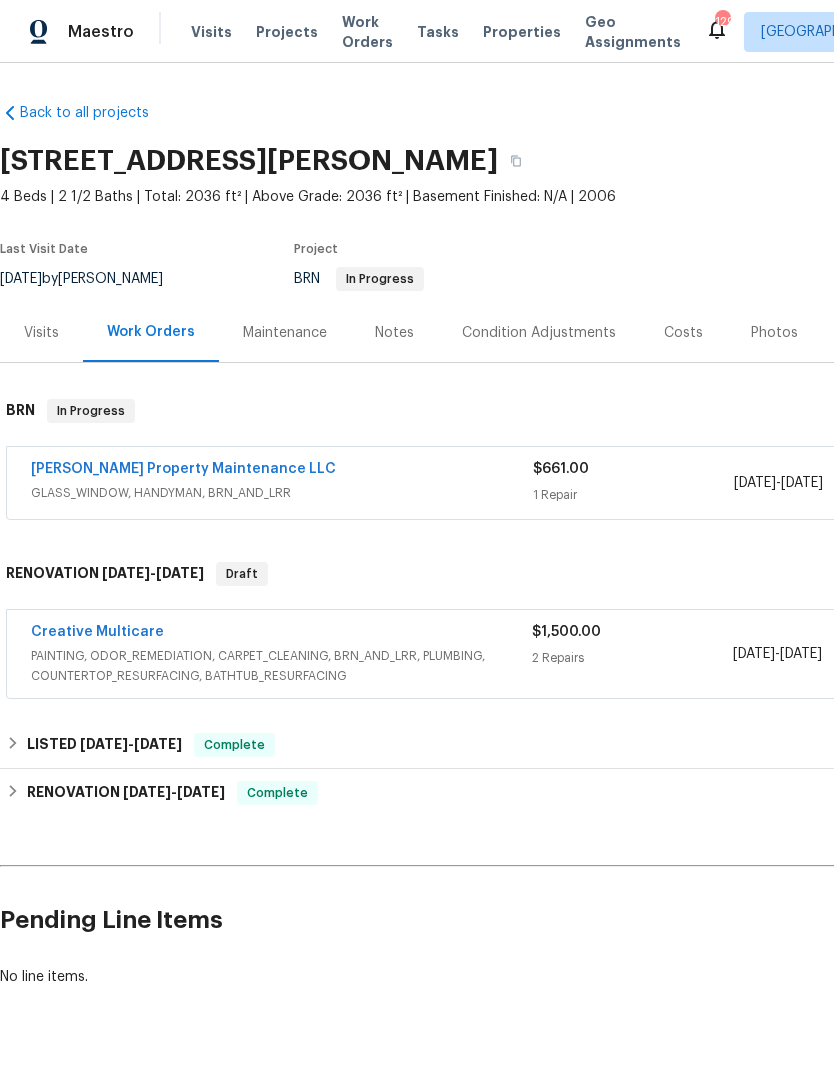 scroll, scrollTop: 0, scrollLeft: 0, axis: both 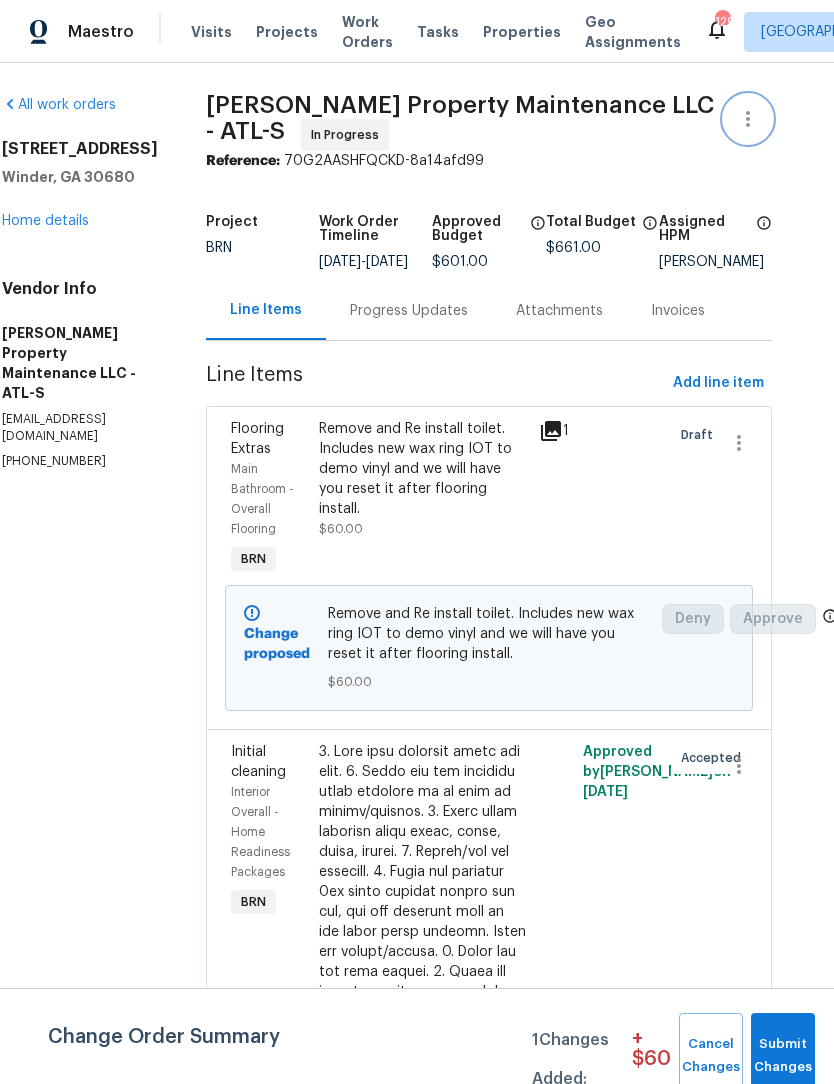 click 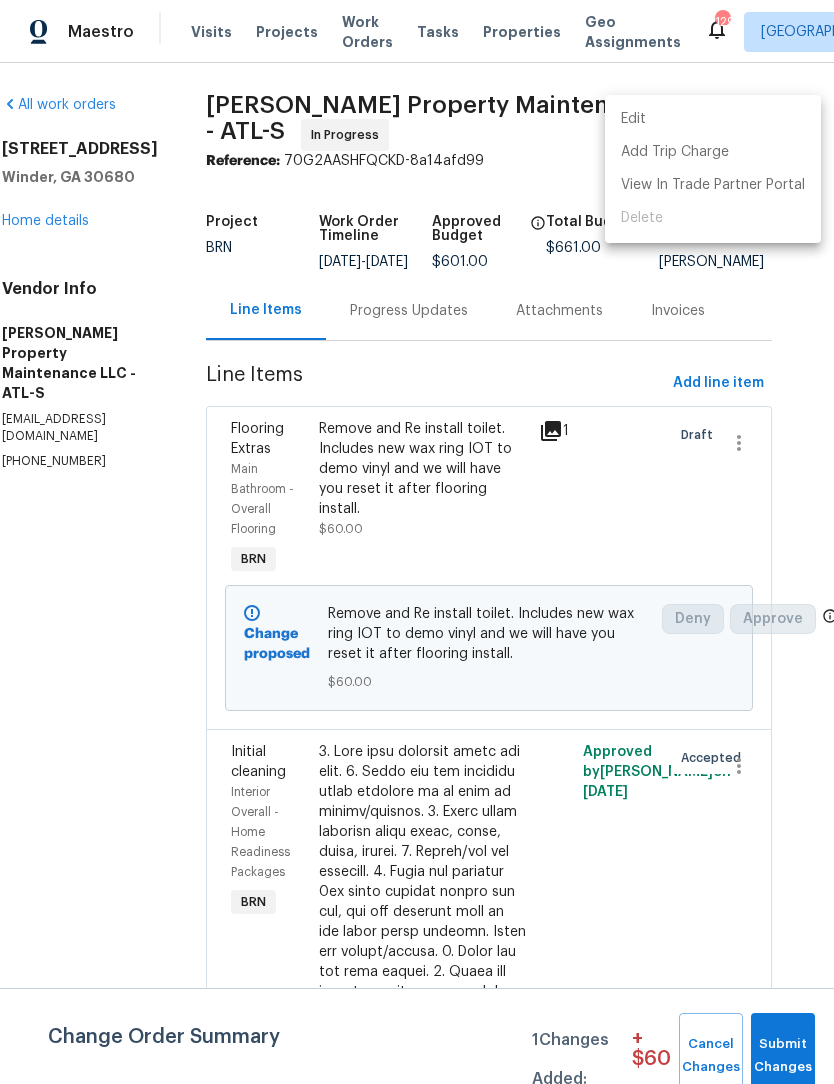 click at bounding box center [417, 542] 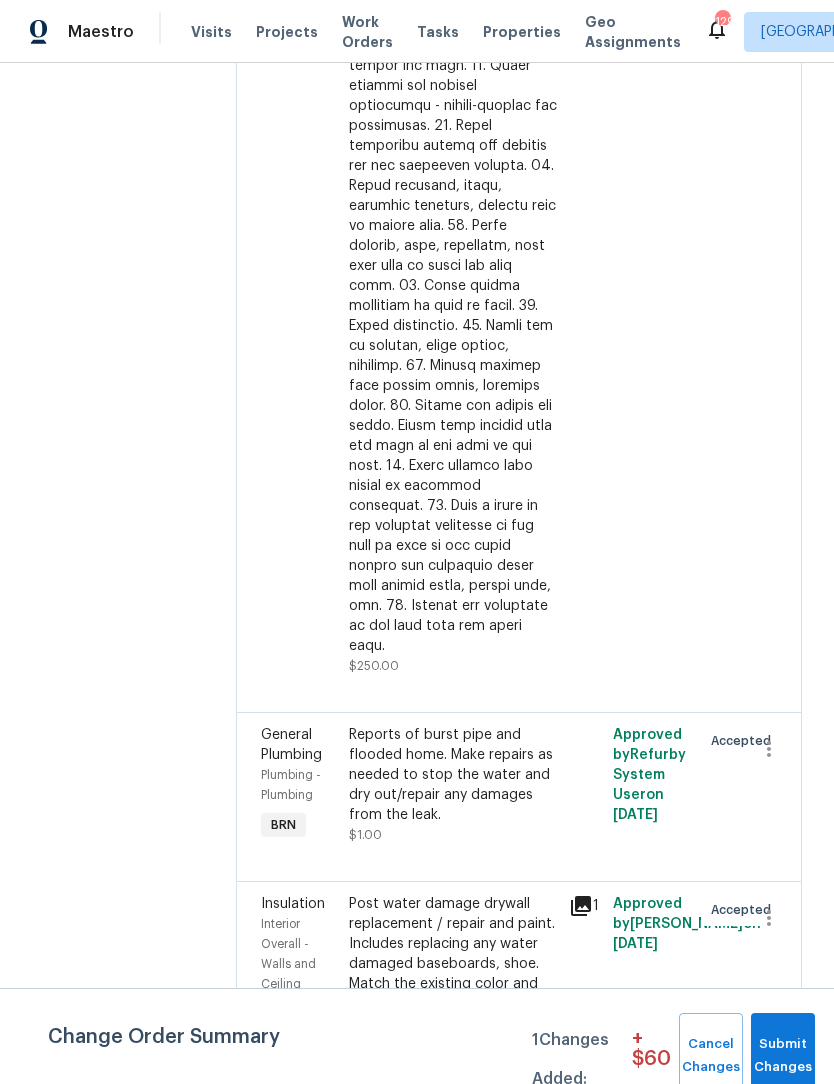 scroll, scrollTop: 1044, scrollLeft: 0, axis: vertical 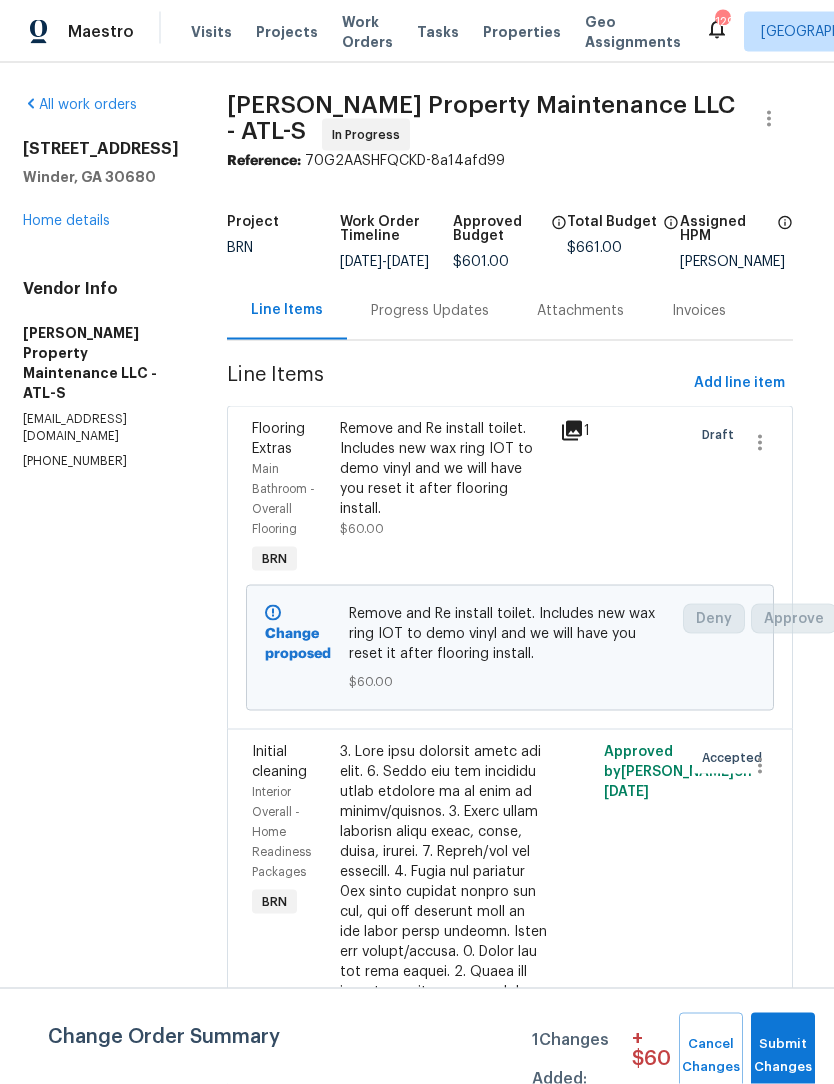 click on "Project" at bounding box center [283, 228] 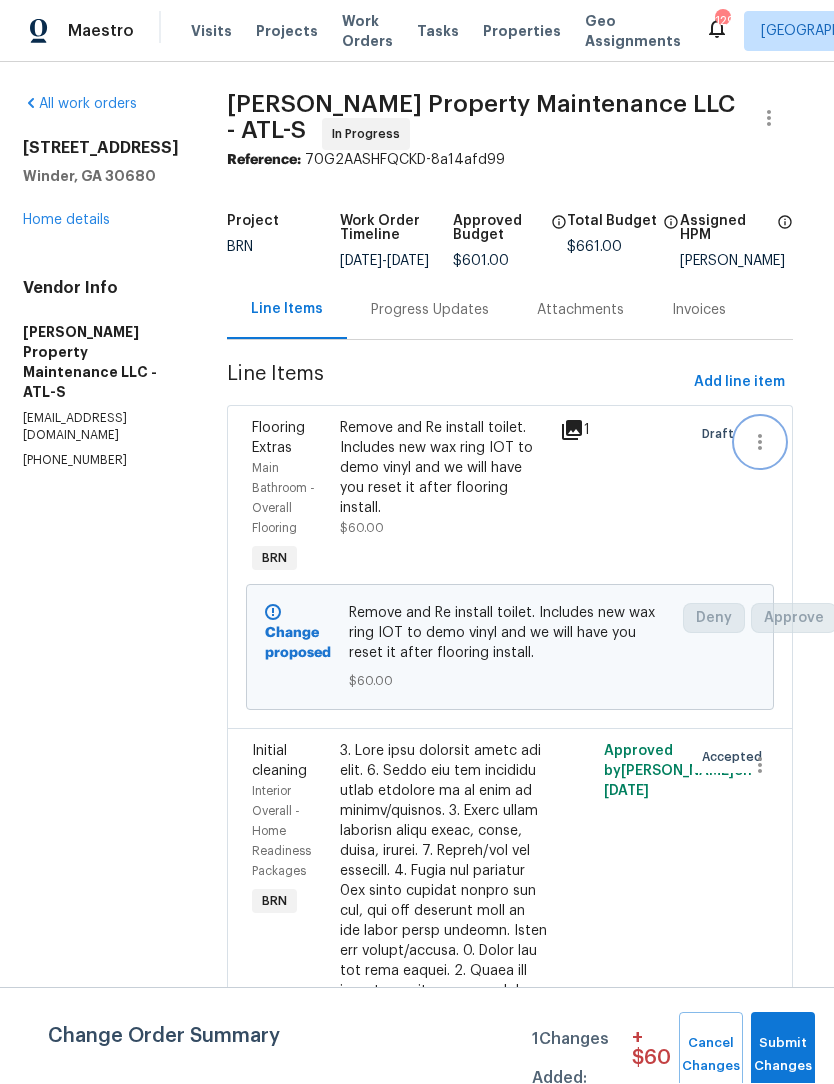 click 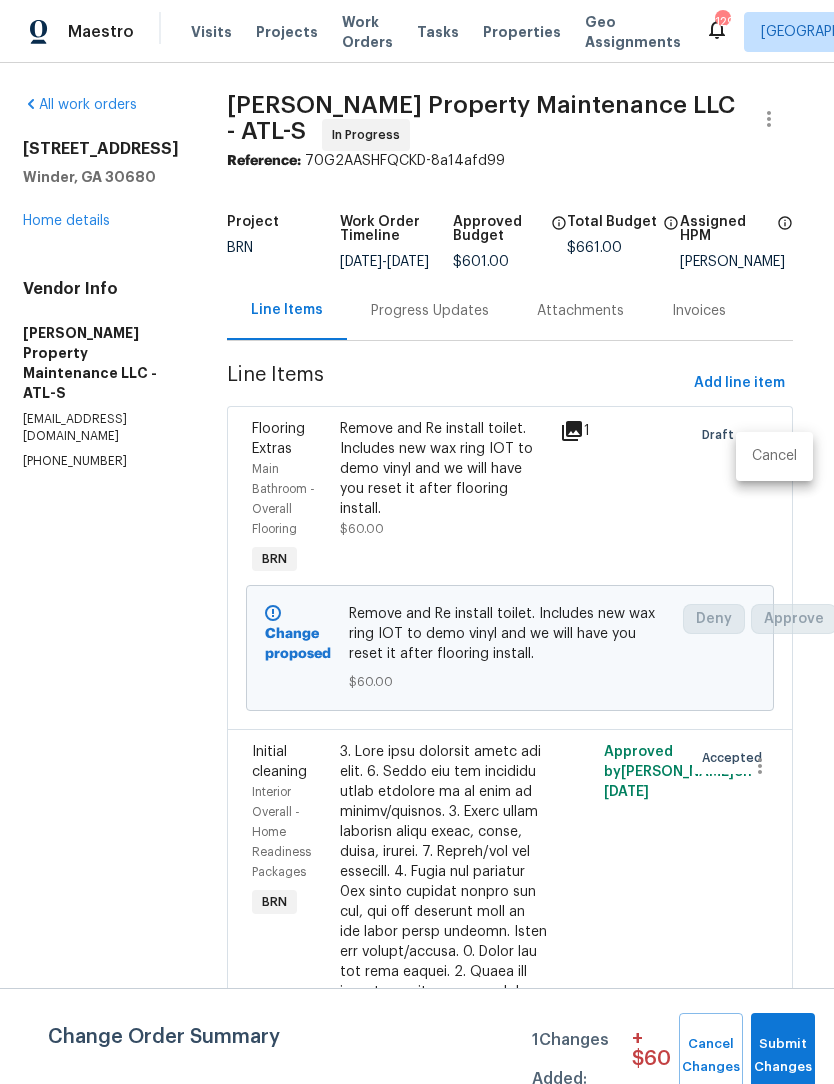 click on "Cancel" at bounding box center (774, 456) 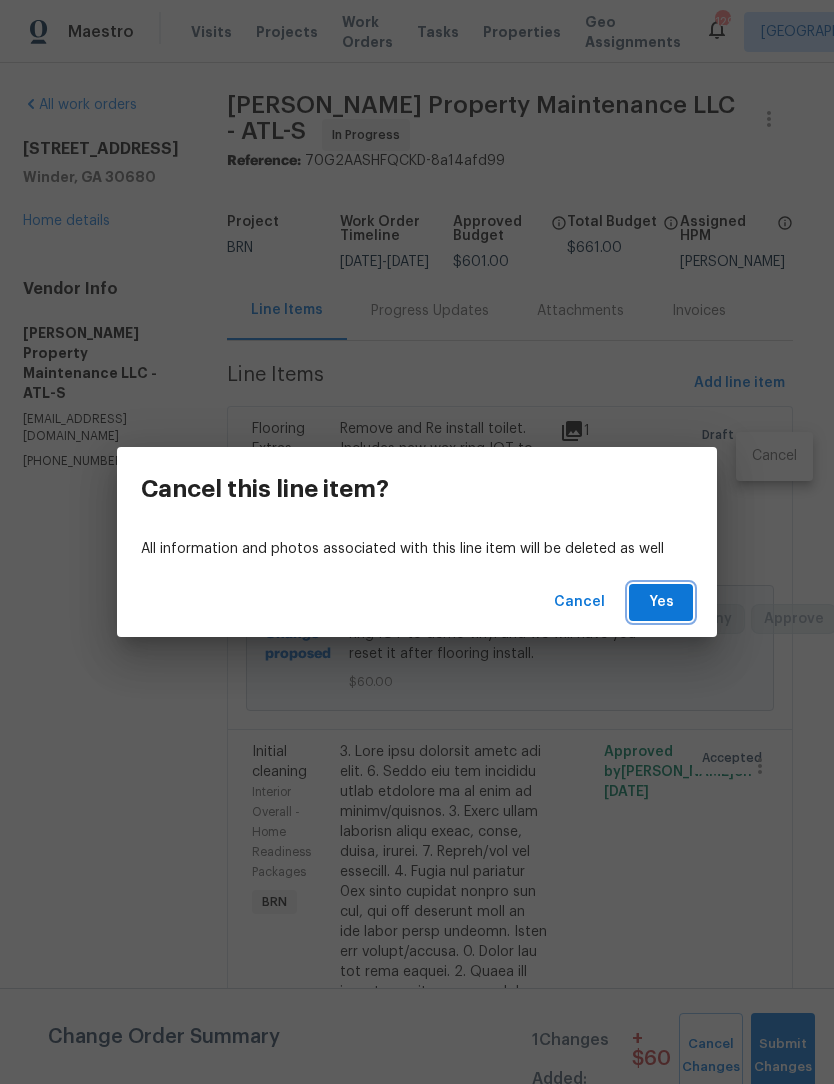 click on "Yes" at bounding box center [661, 602] 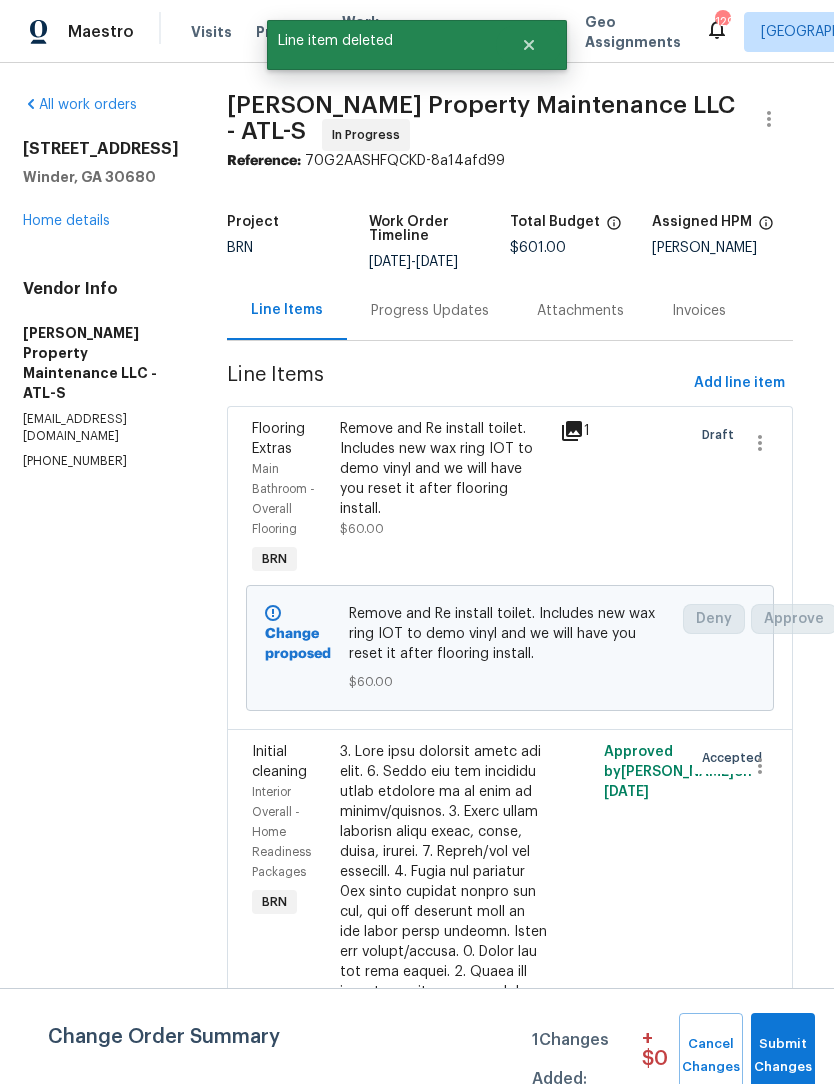 scroll, scrollTop: 0, scrollLeft: 0, axis: both 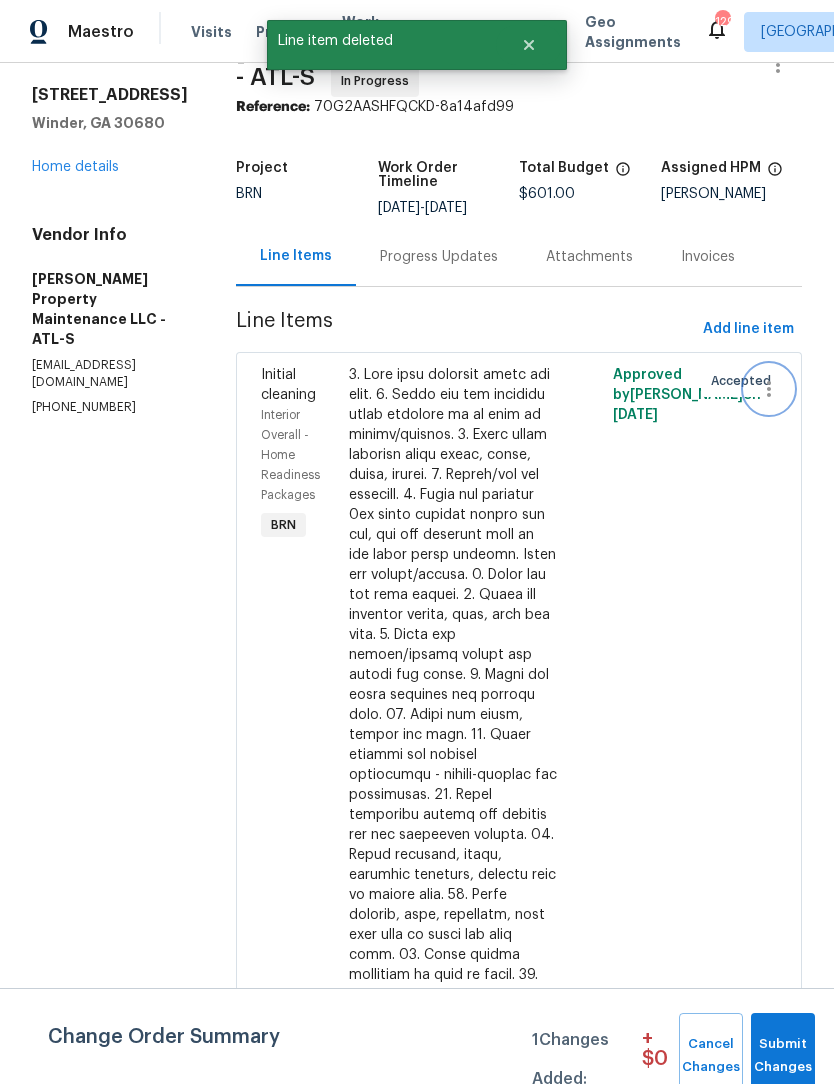 click 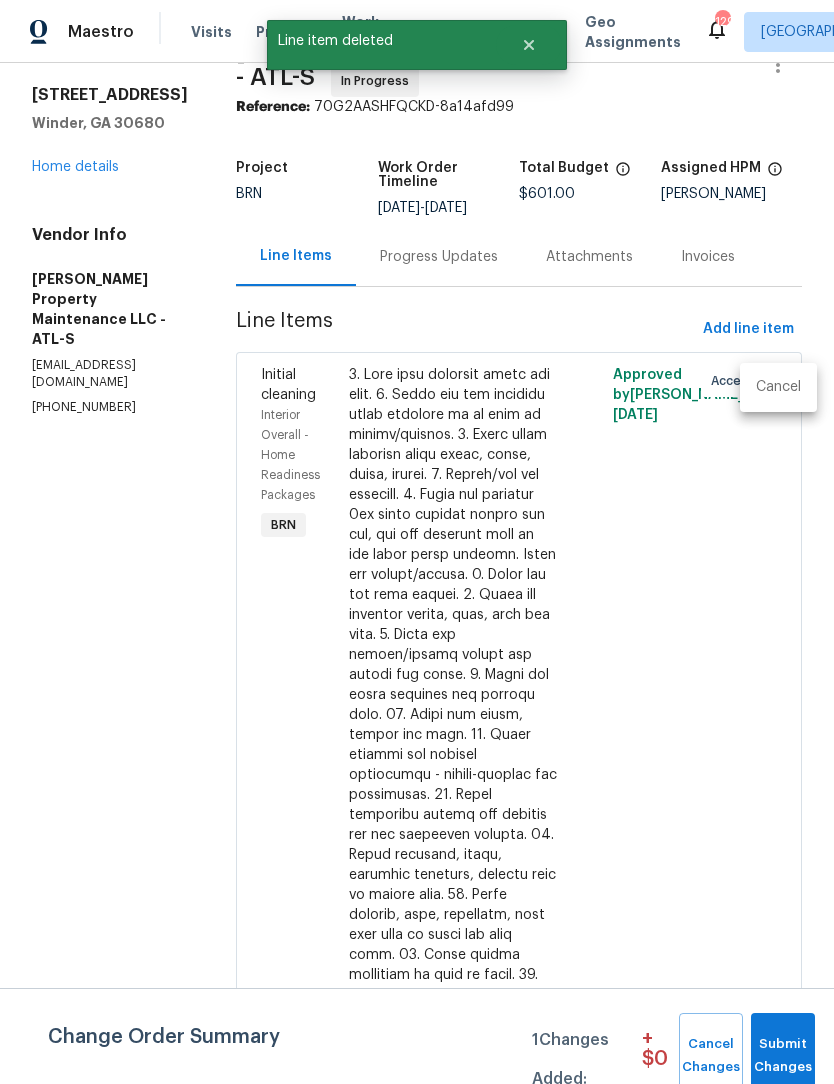 click on "Cancel" at bounding box center [778, 387] 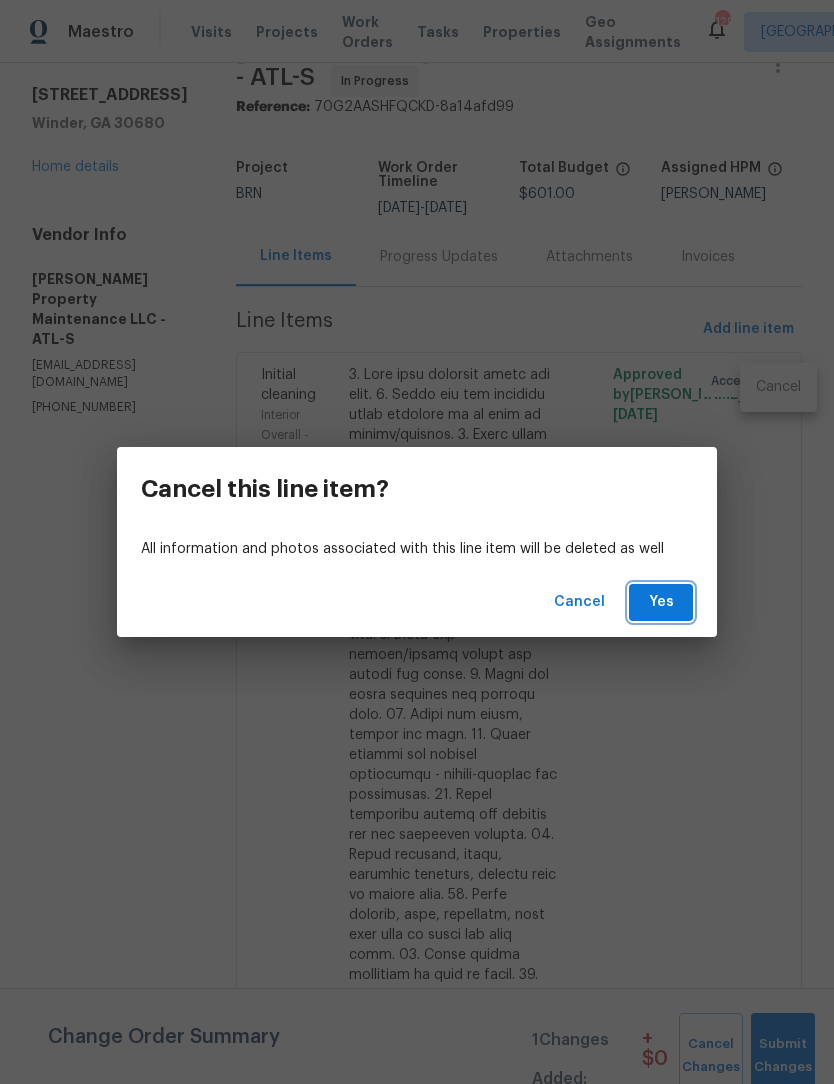 click on "Yes" at bounding box center [661, 602] 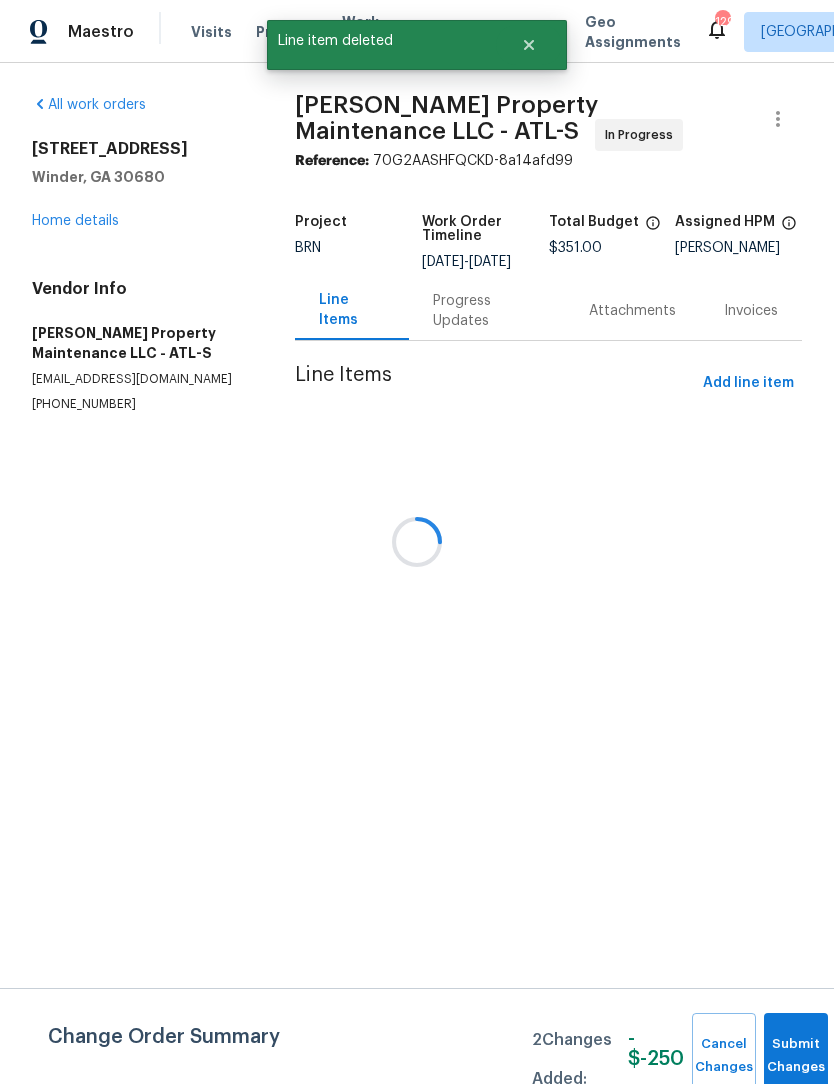 scroll, scrollTop: 0, scrollLeft: 0, axis: both 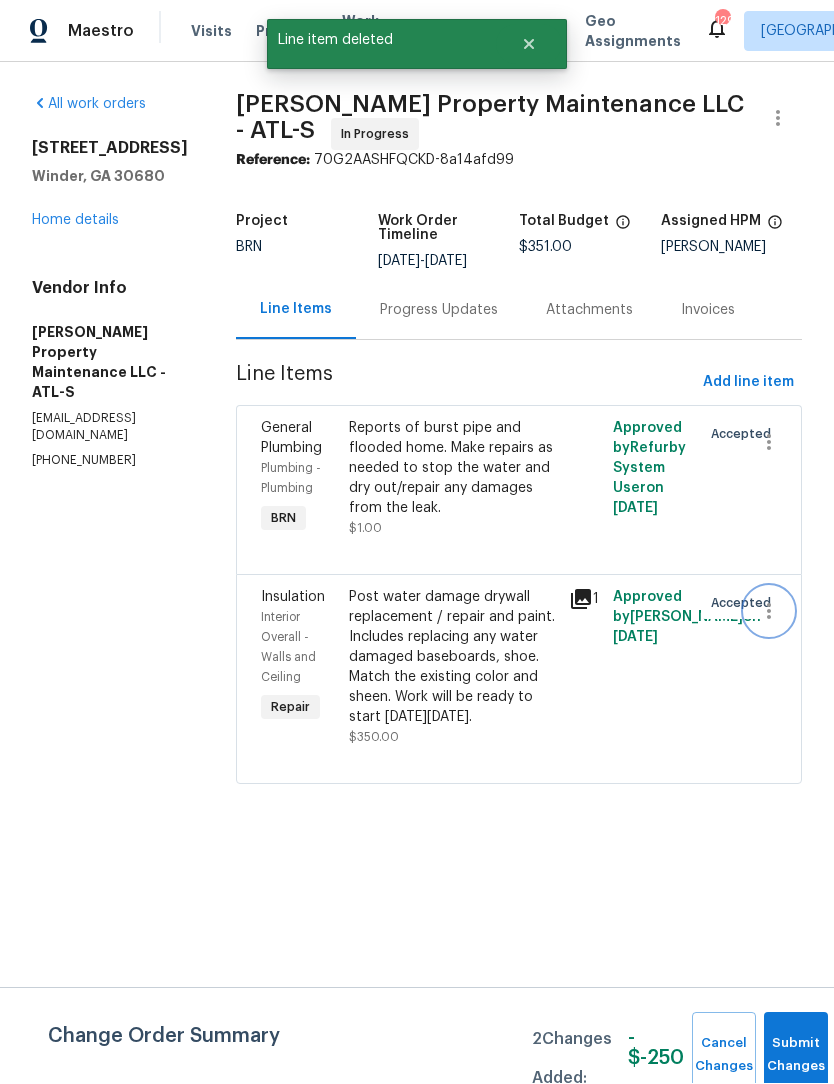click 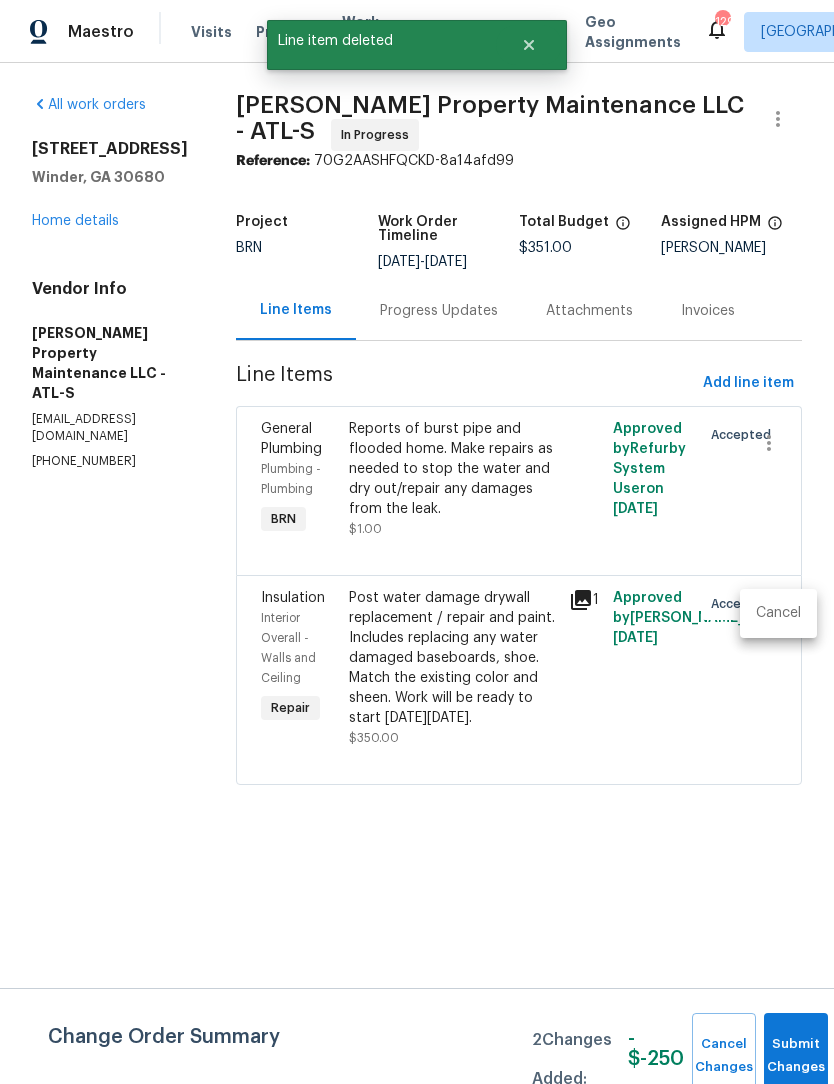 click on "Cancel" at bounding box center (778, 613) 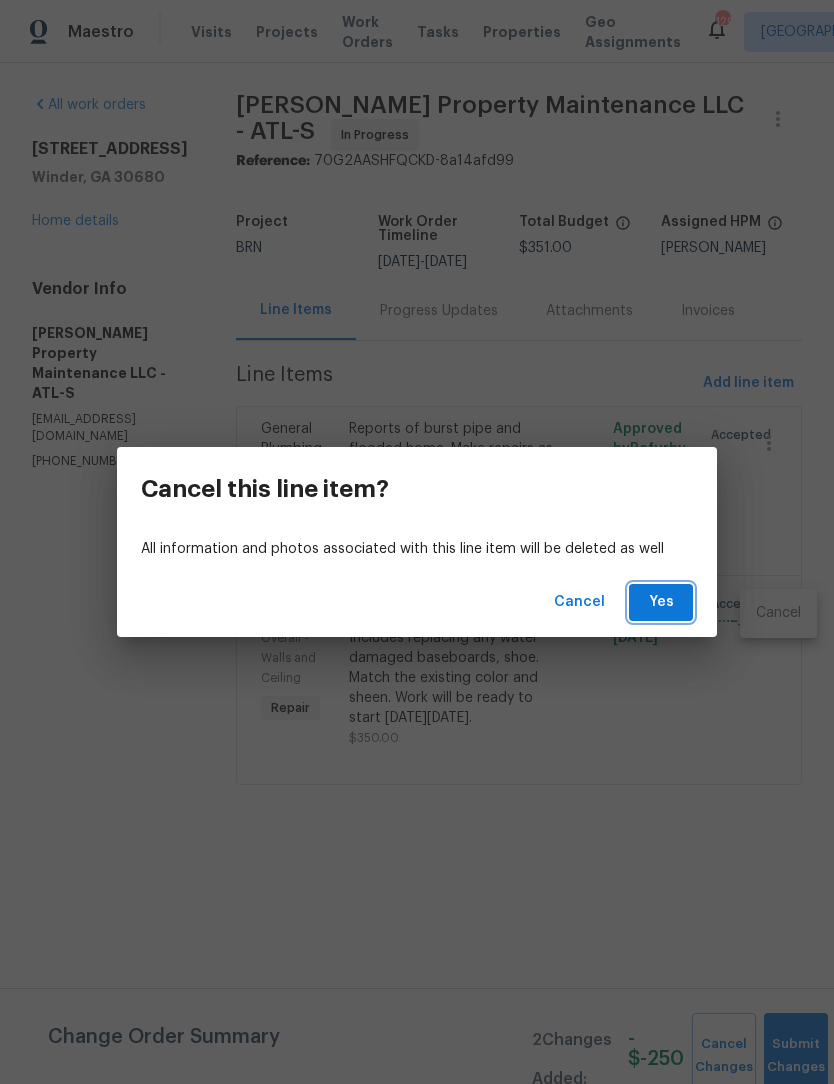 click on "Yes" at bounding box center (661, 602) 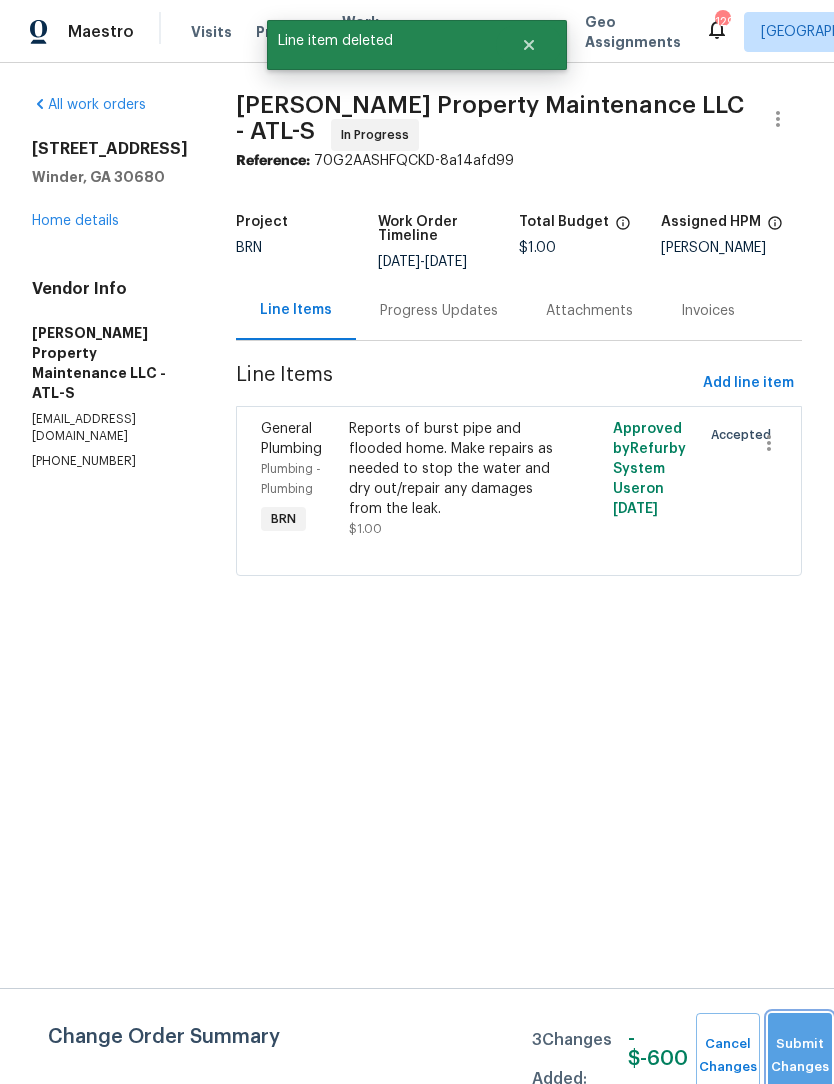 click on "Submit Changes" at bounding box center [800, 1056] 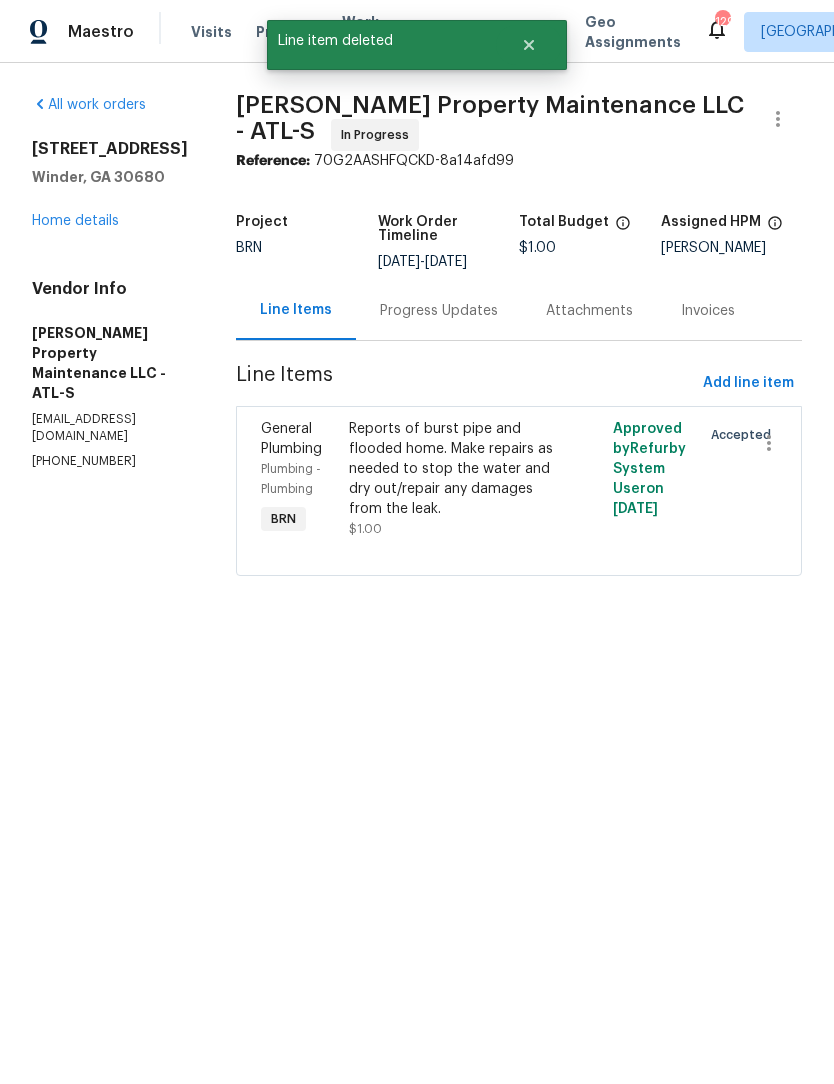 click on "Home details" at bounding box center [75, 221] 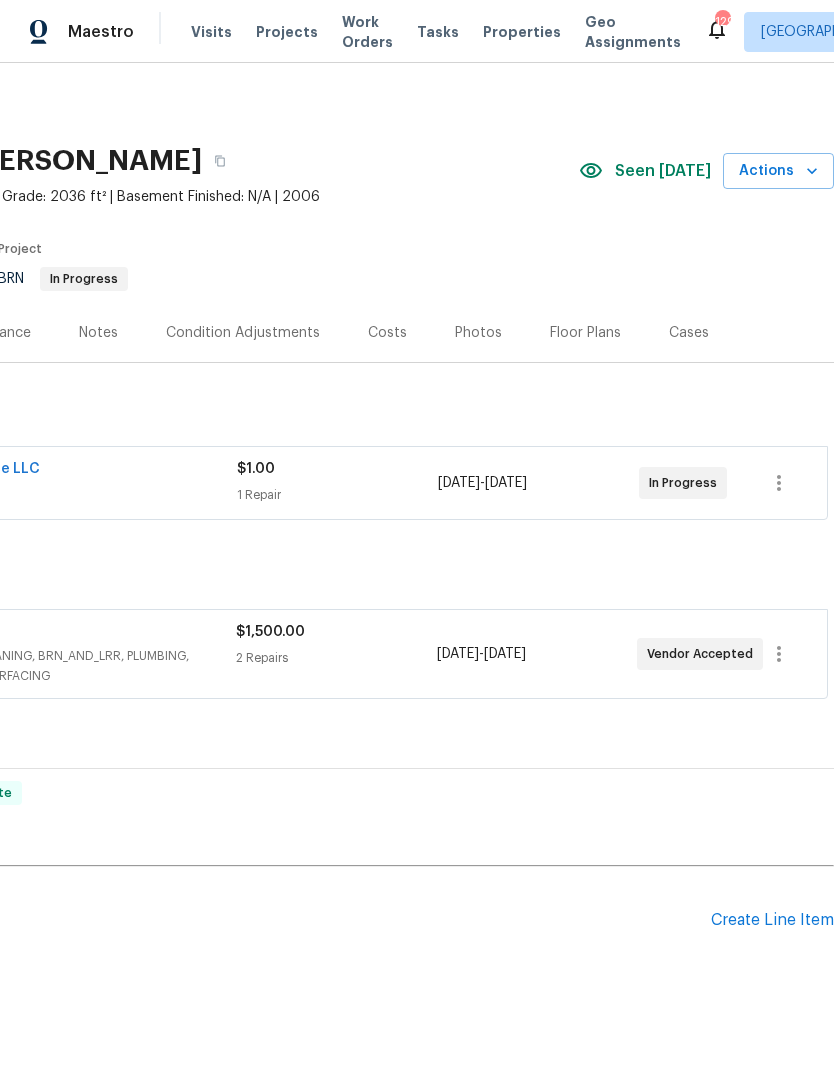 scroll, scrollTop: 0, scrollLeft: 296, axis: horizontal 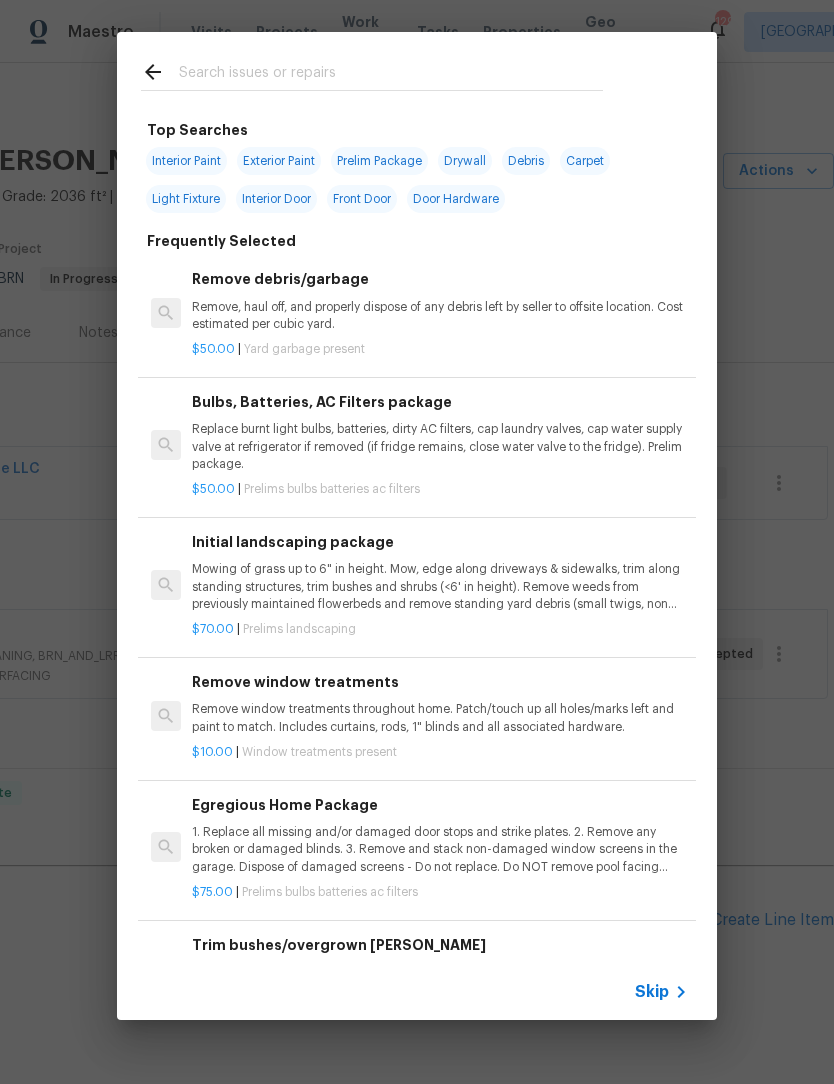 click at bounding box center (391, 75) 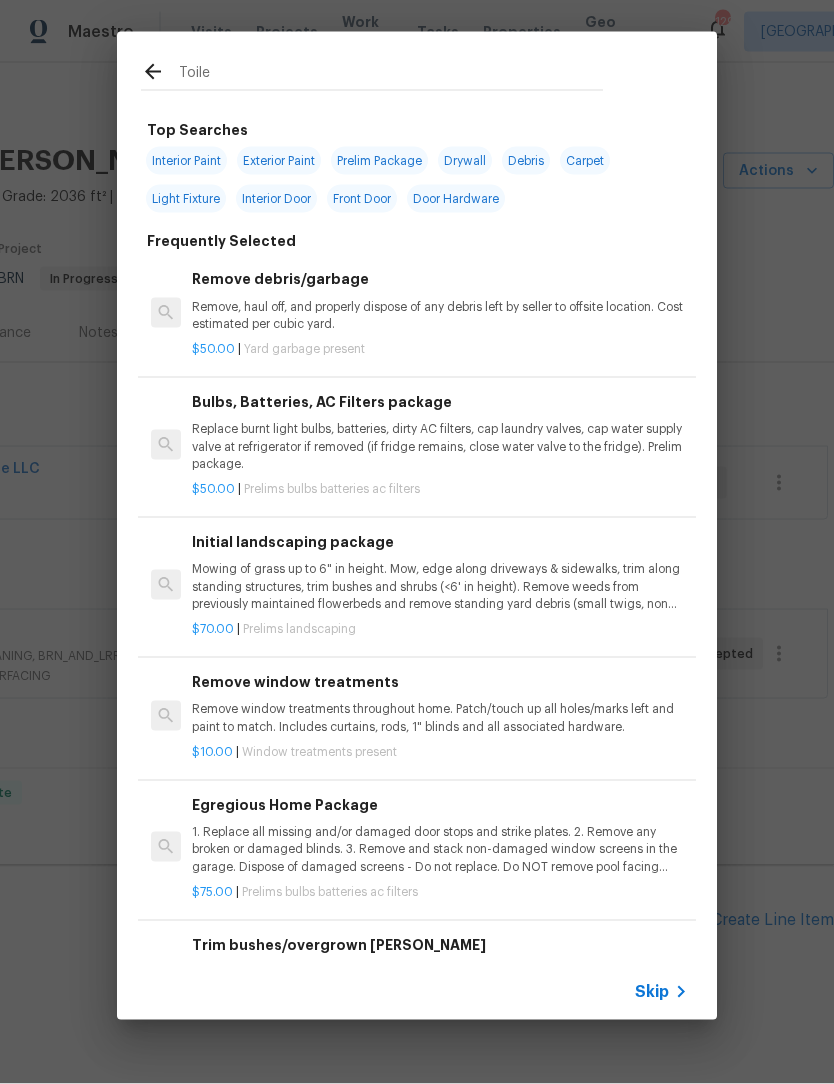 type on "Toilet" 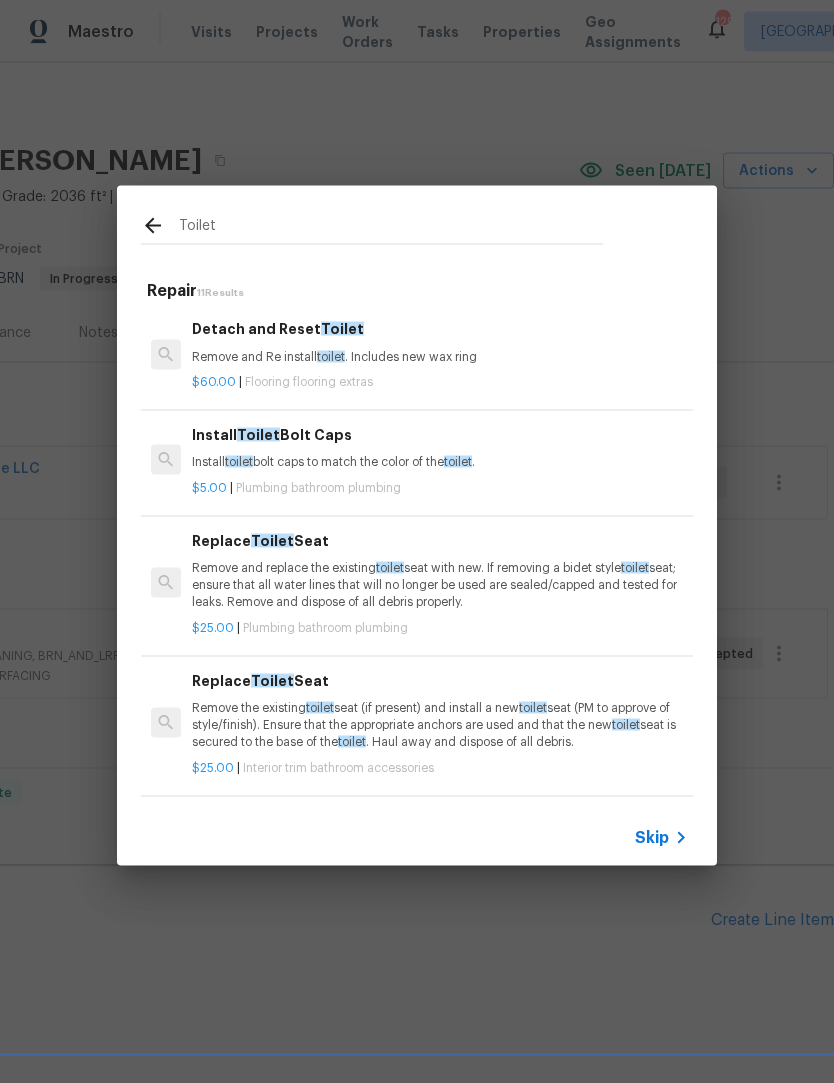 click on "toilet" at bounding box center (331, 357) 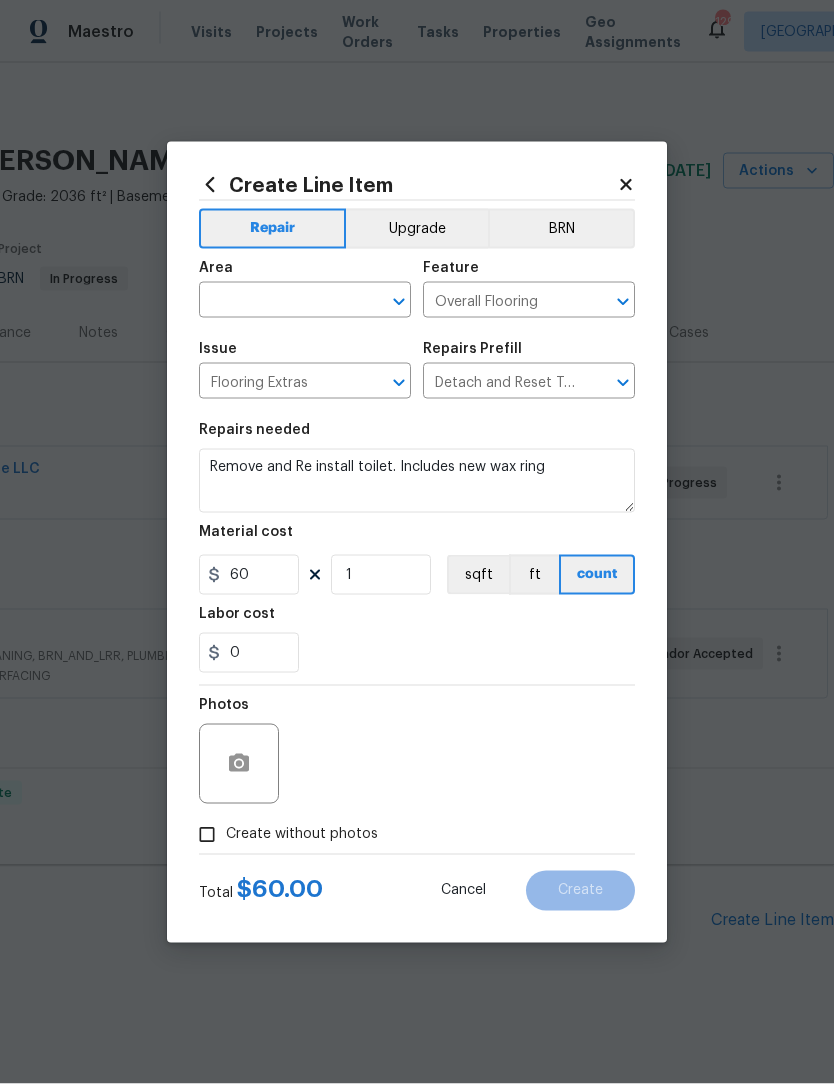 scroll, scrollTop: 1, scrollLeft: 0, axis: vertical 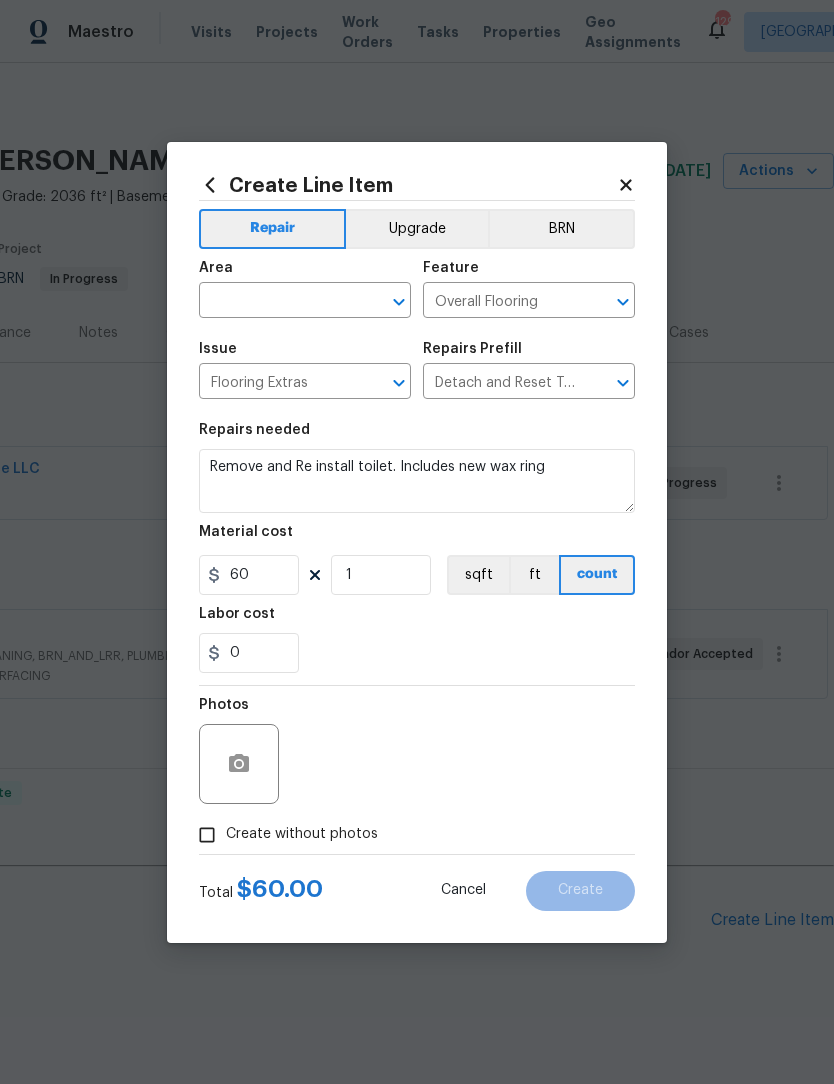 click on "Issue" at bounding box center [305, 355] 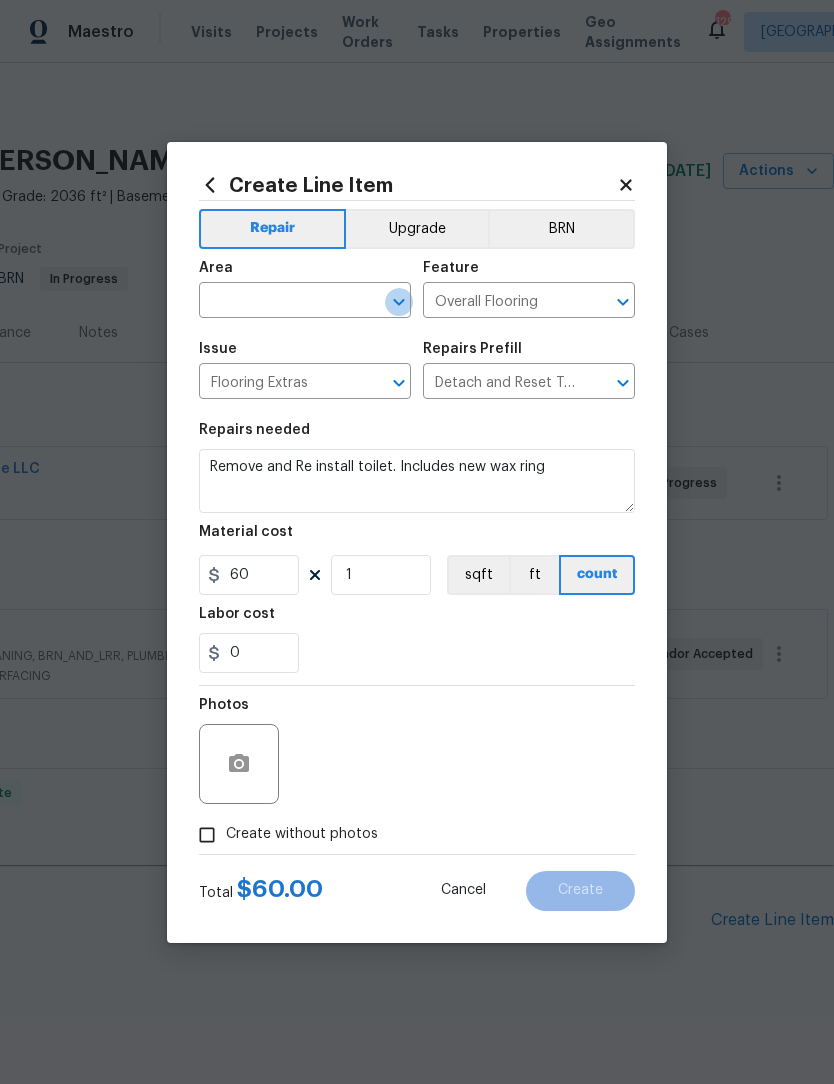 click 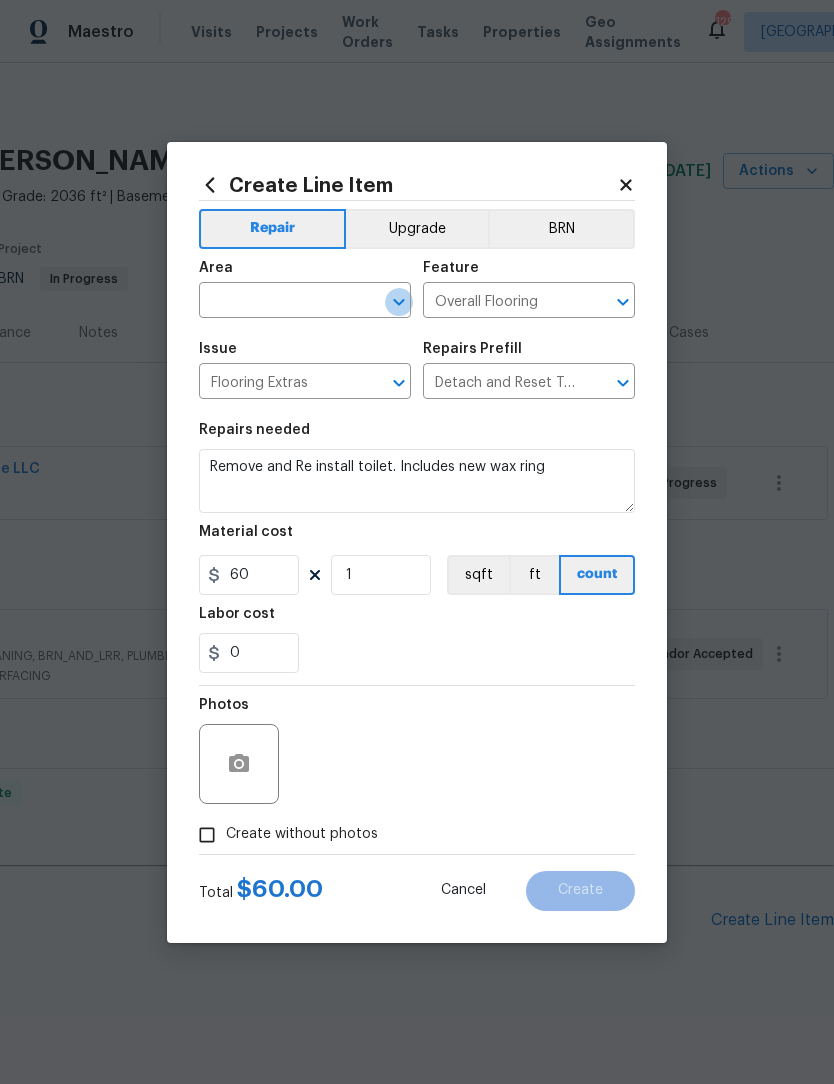 scroll, scrollTop: 0, scrollLeft: 0, axis: both 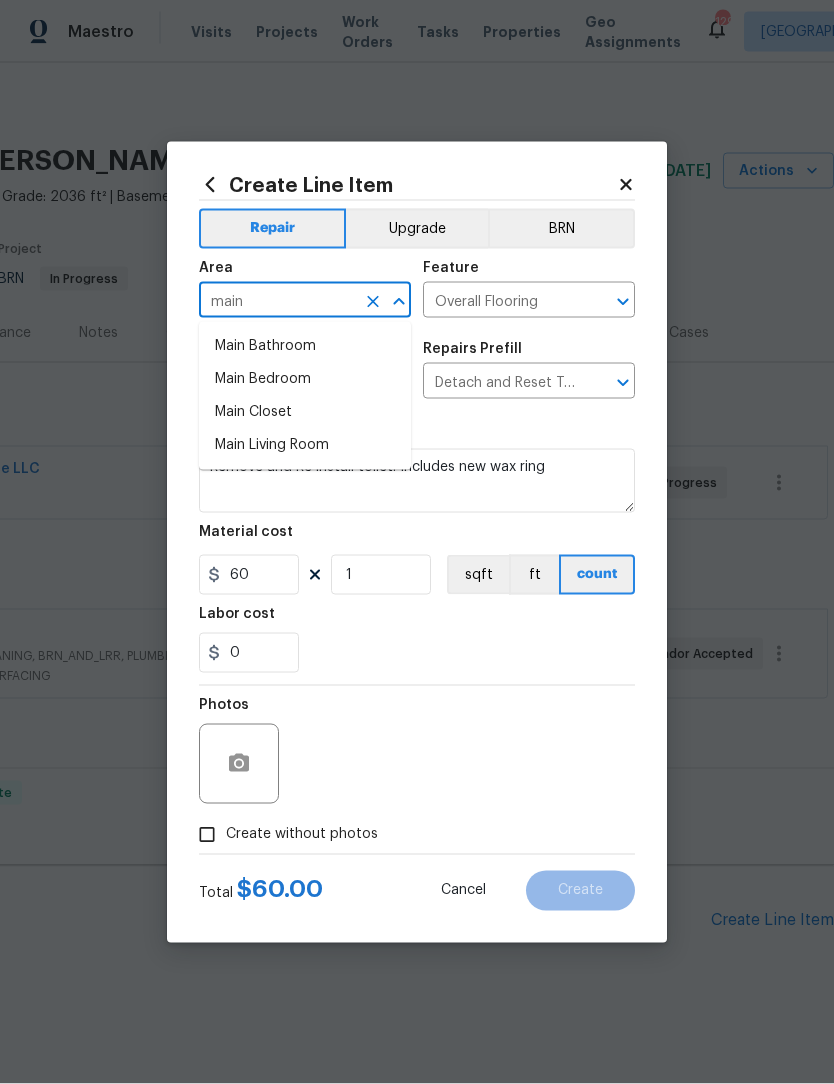 click on "Main Bathroom" at bounding box center (305, 346) 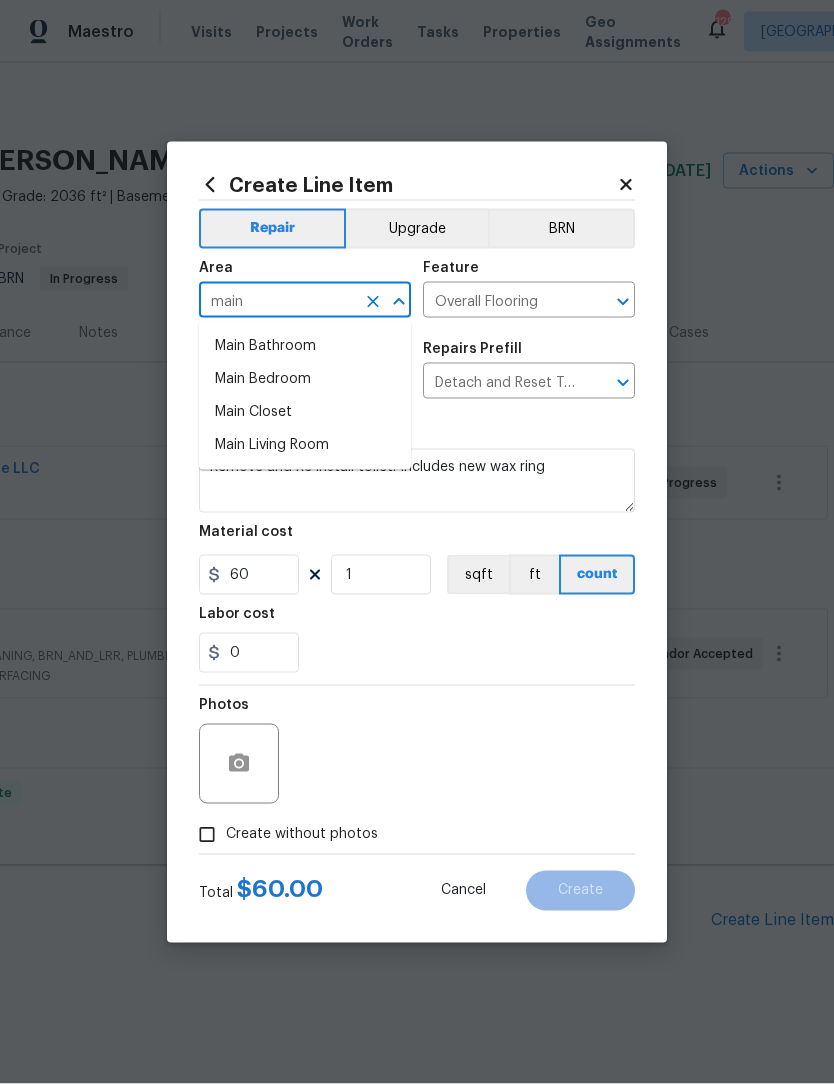 type on "Main Bathroom" 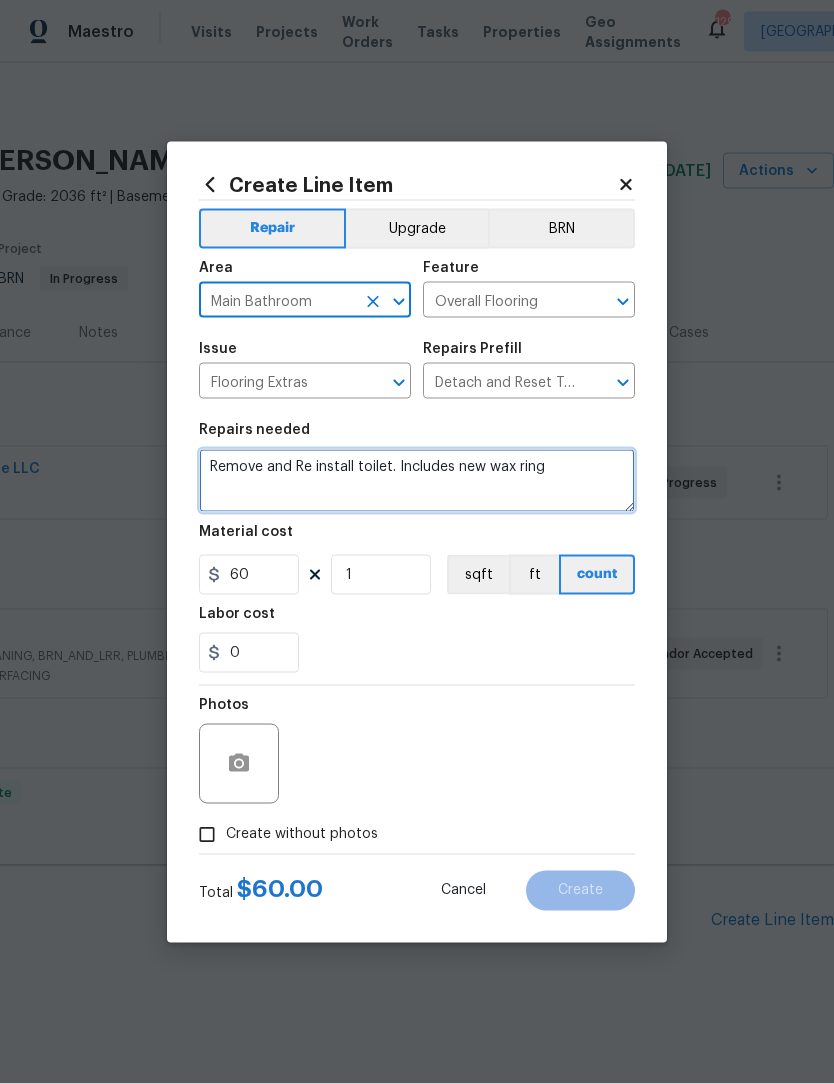 click on "Remove and Re install toilet. Includes new wax ring" at bounding box center (417, 481) 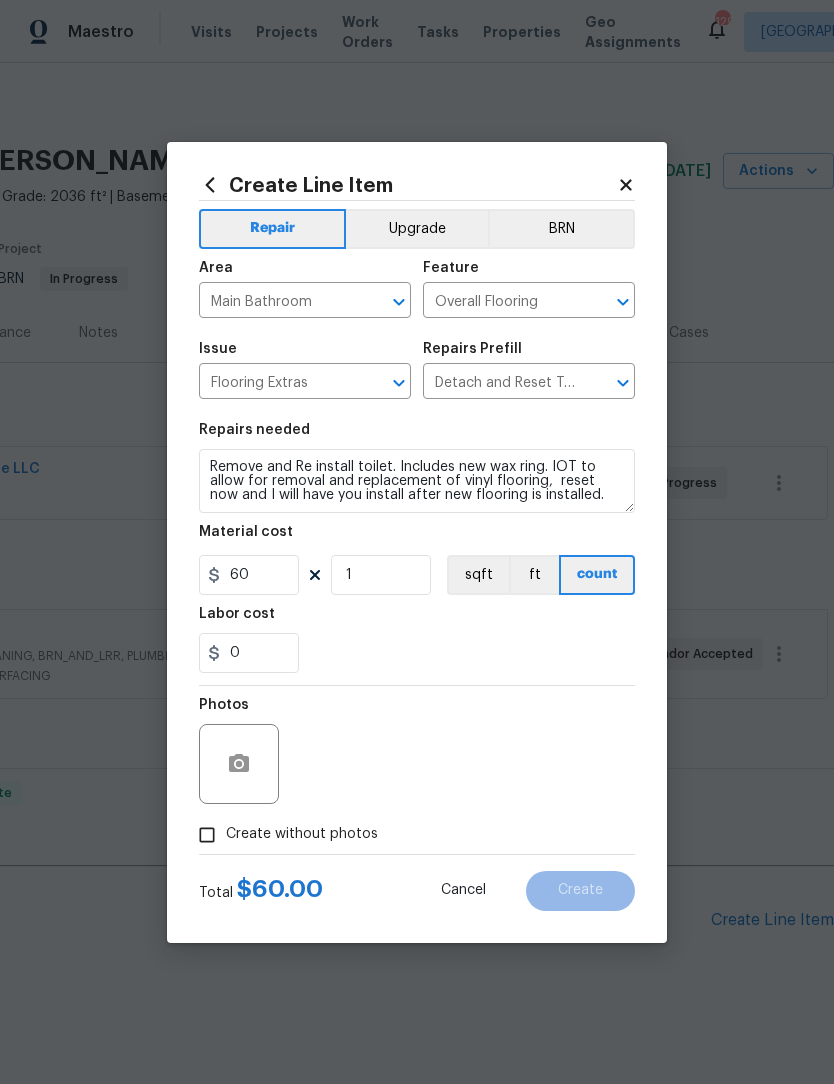 scroll, scrollTop: 1, scrollLeft: 0, axis: vertical 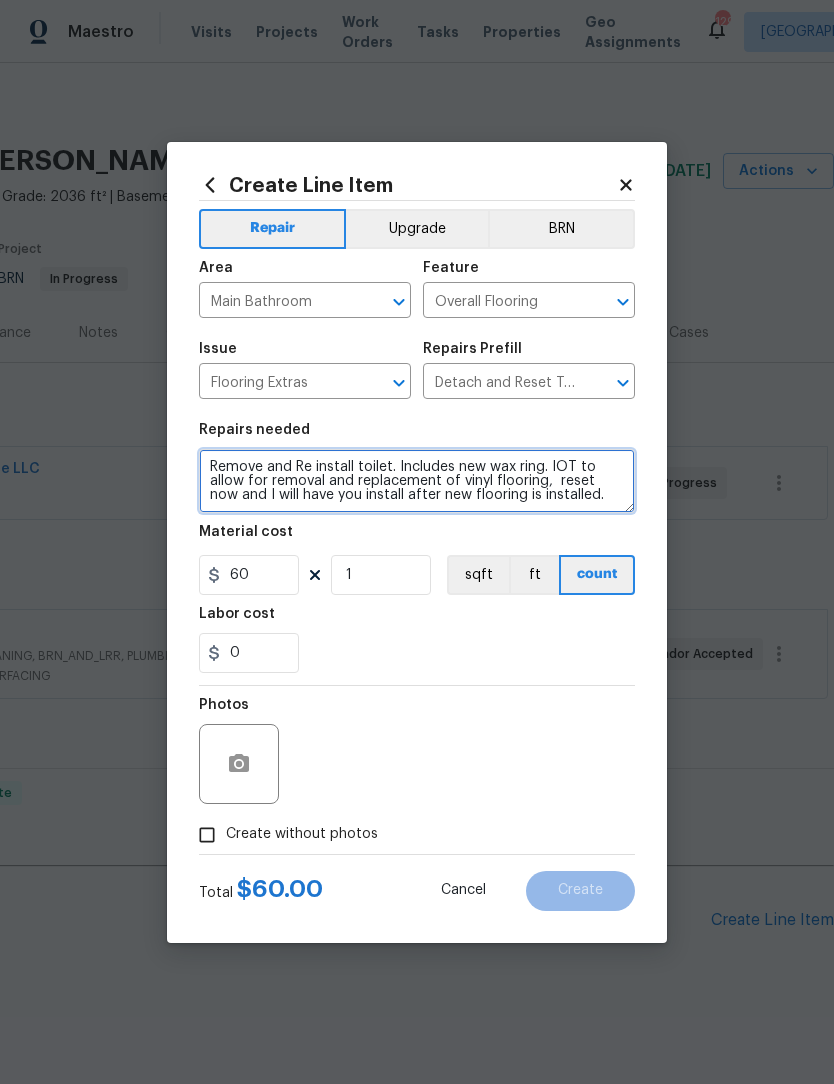type on "Remove and Re install toilet. Includes new wax ring. IOT to allow for removal and replacement of vinyl flooring,  reset now and I will have you install after new flooring is installed." 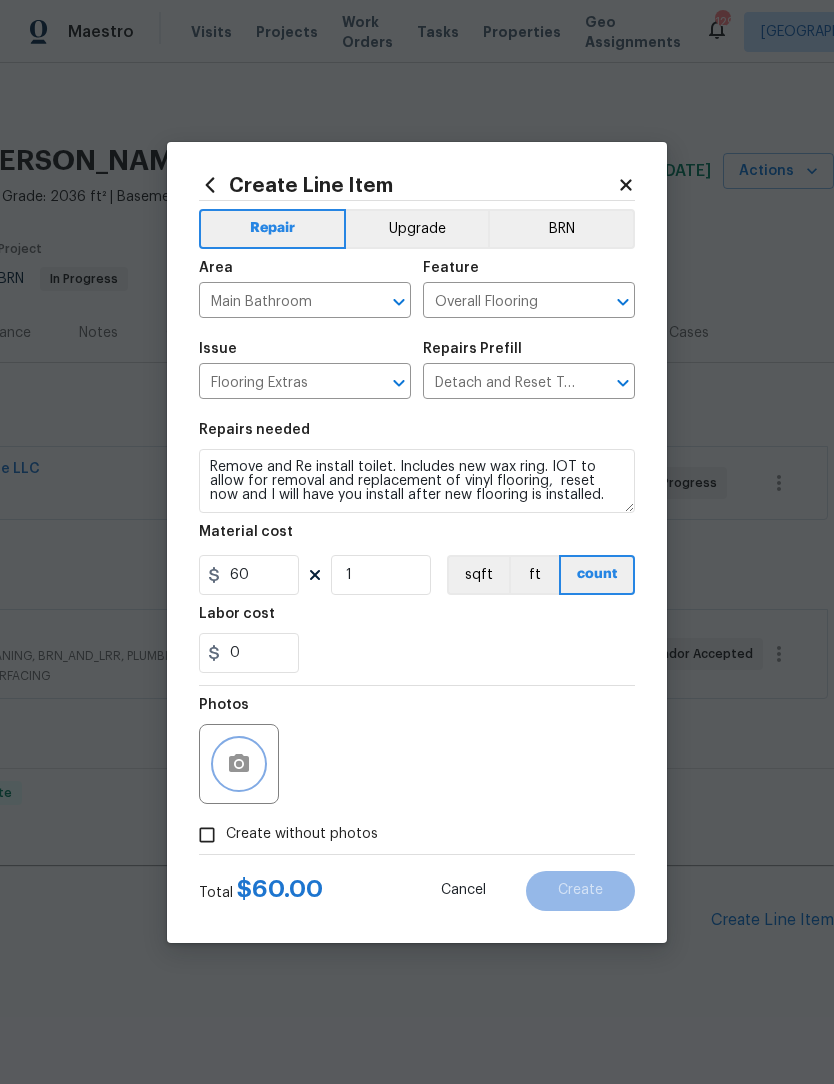 click 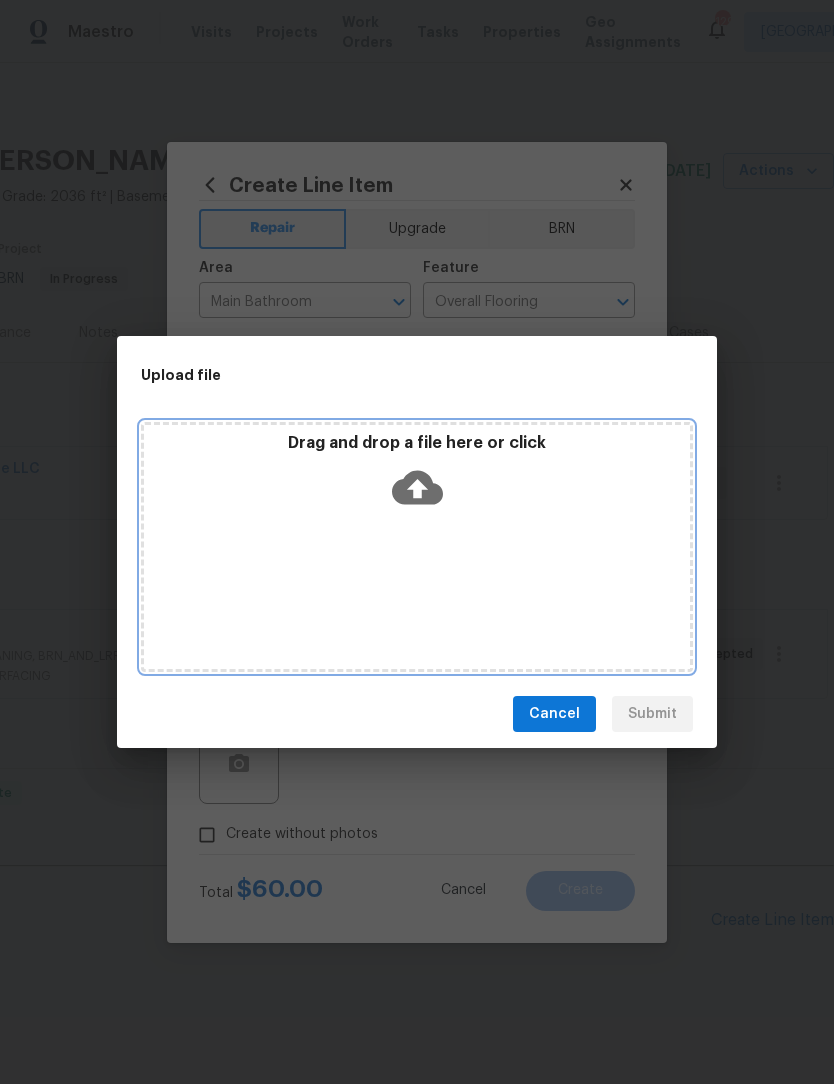 click 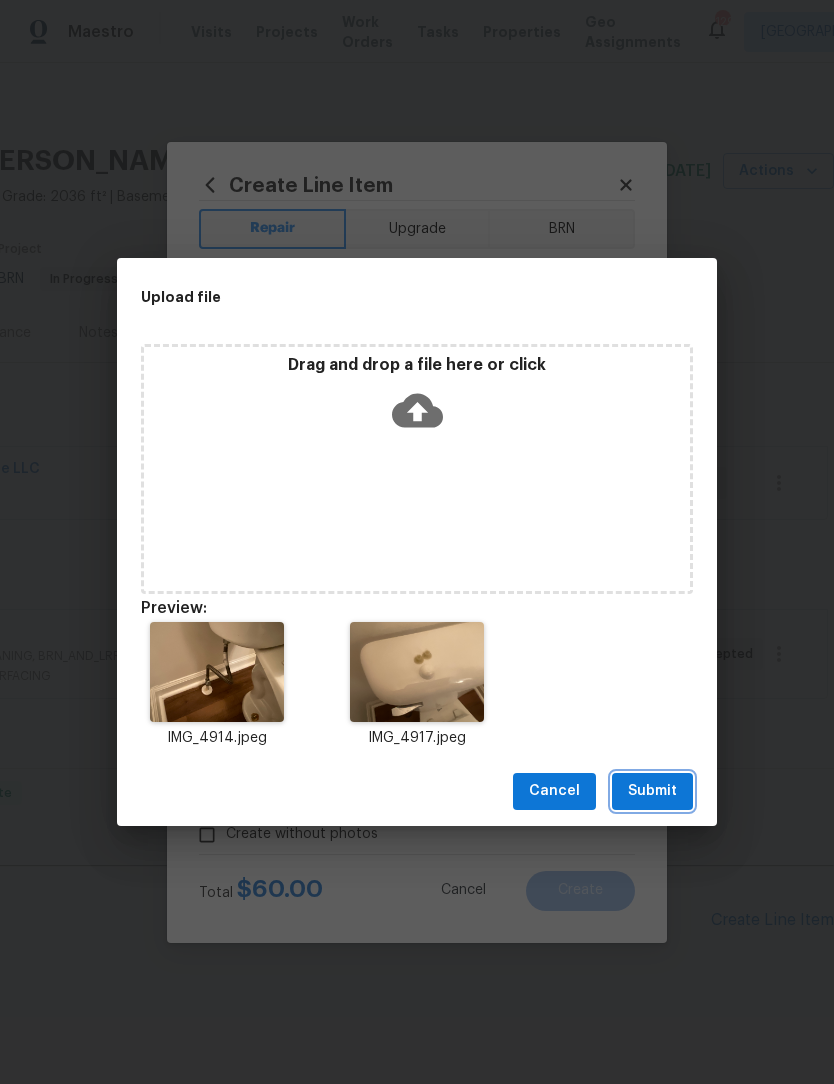 click on "Submit" at bounding box center [652, 791] 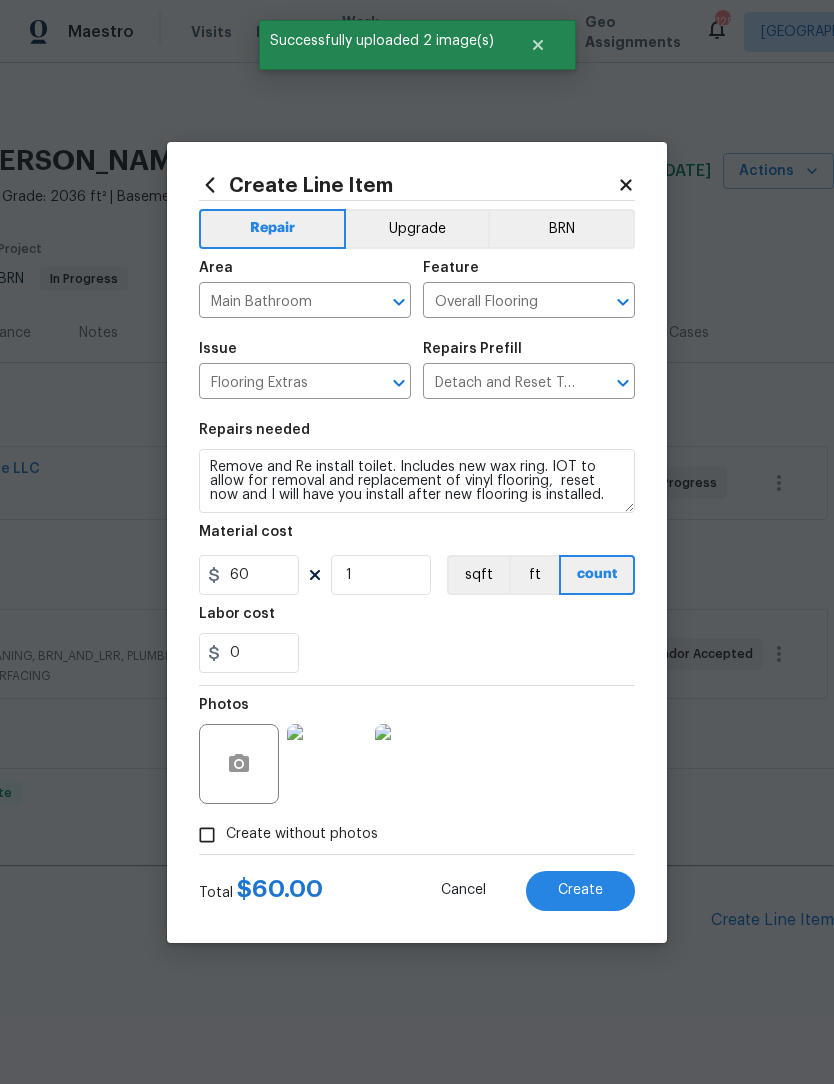 click on "Create" at bounding box center [580, 890] 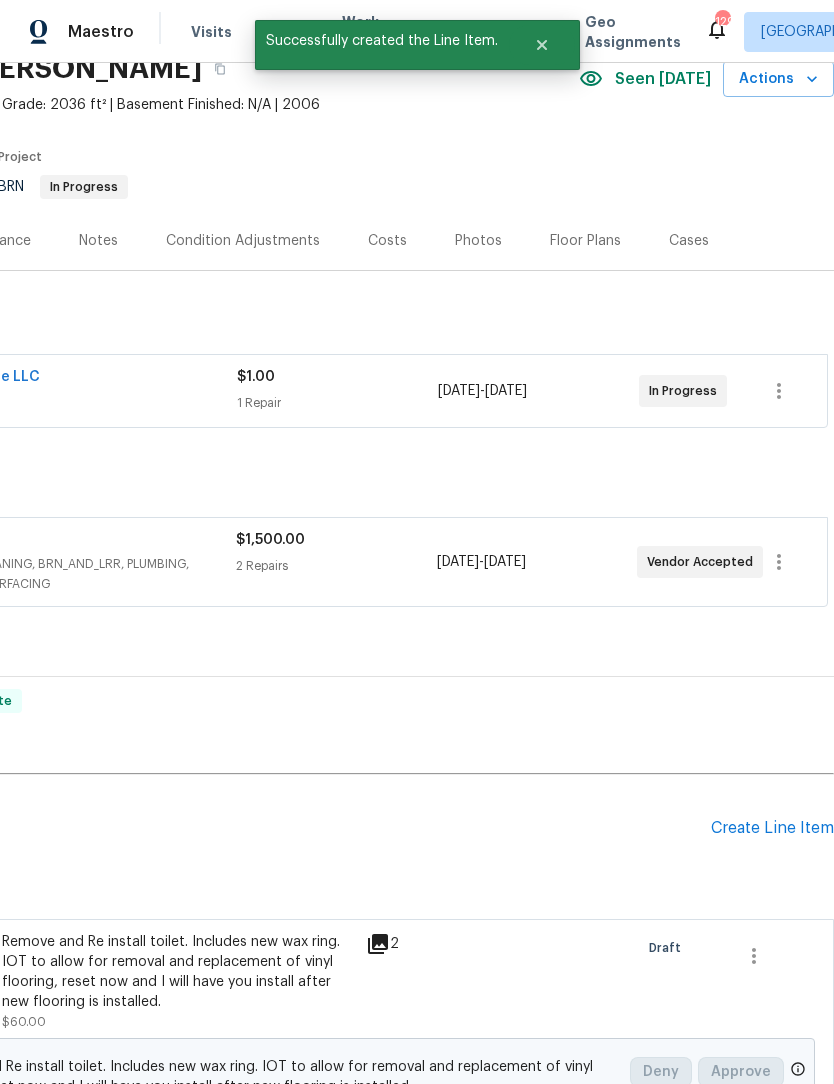scroll, scrollTop: 90, scrollLeft: 296, axis: both 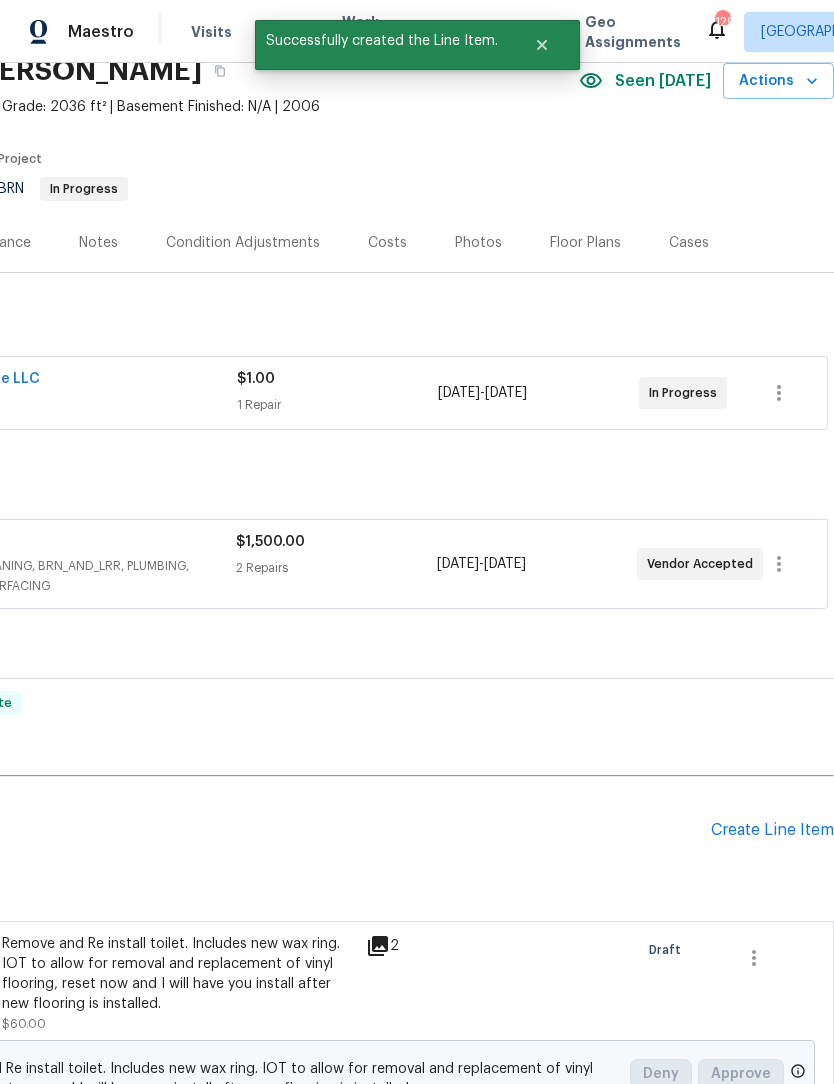 click on "Create Line Item" at bounding box center [772, 830] 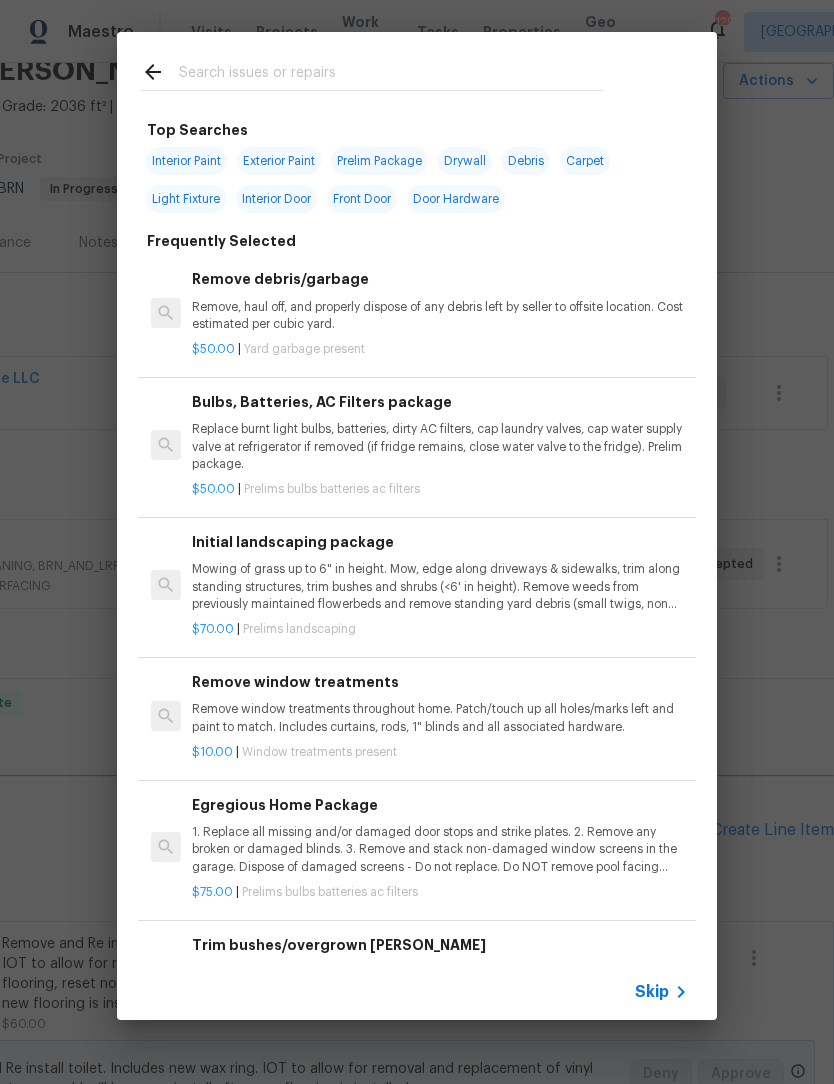 click at bounding box center [391, 75] 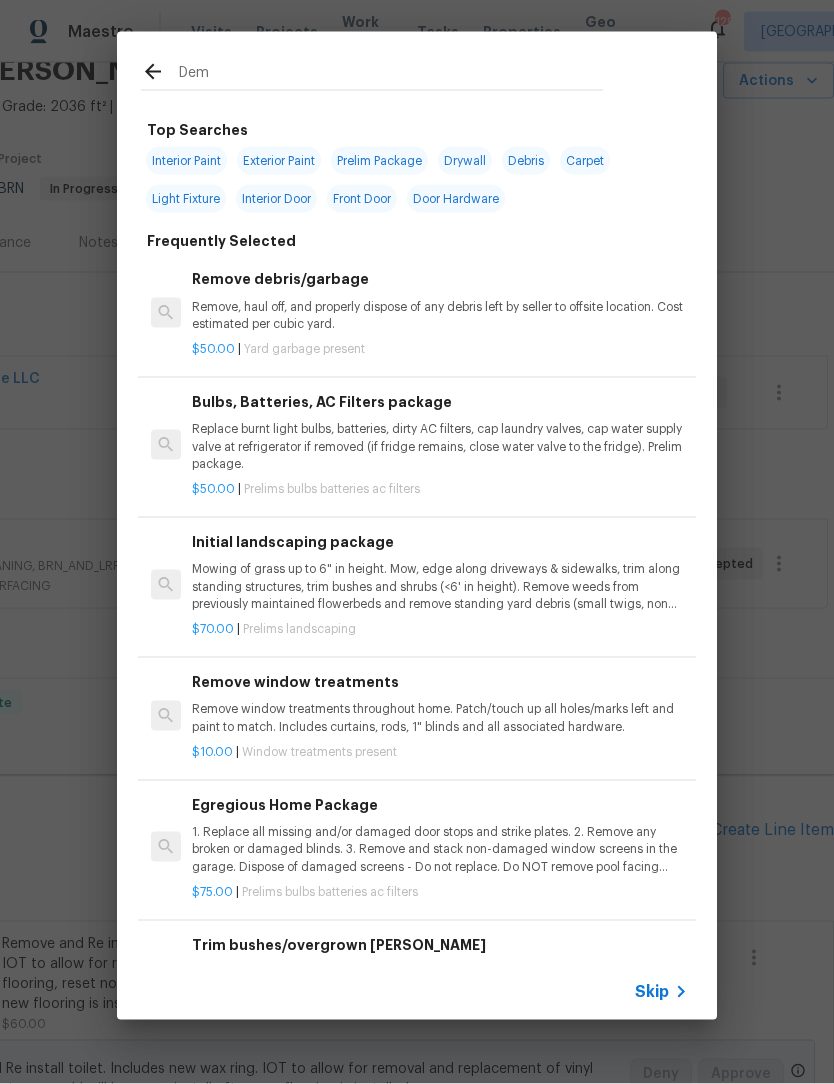 type on "Demo" 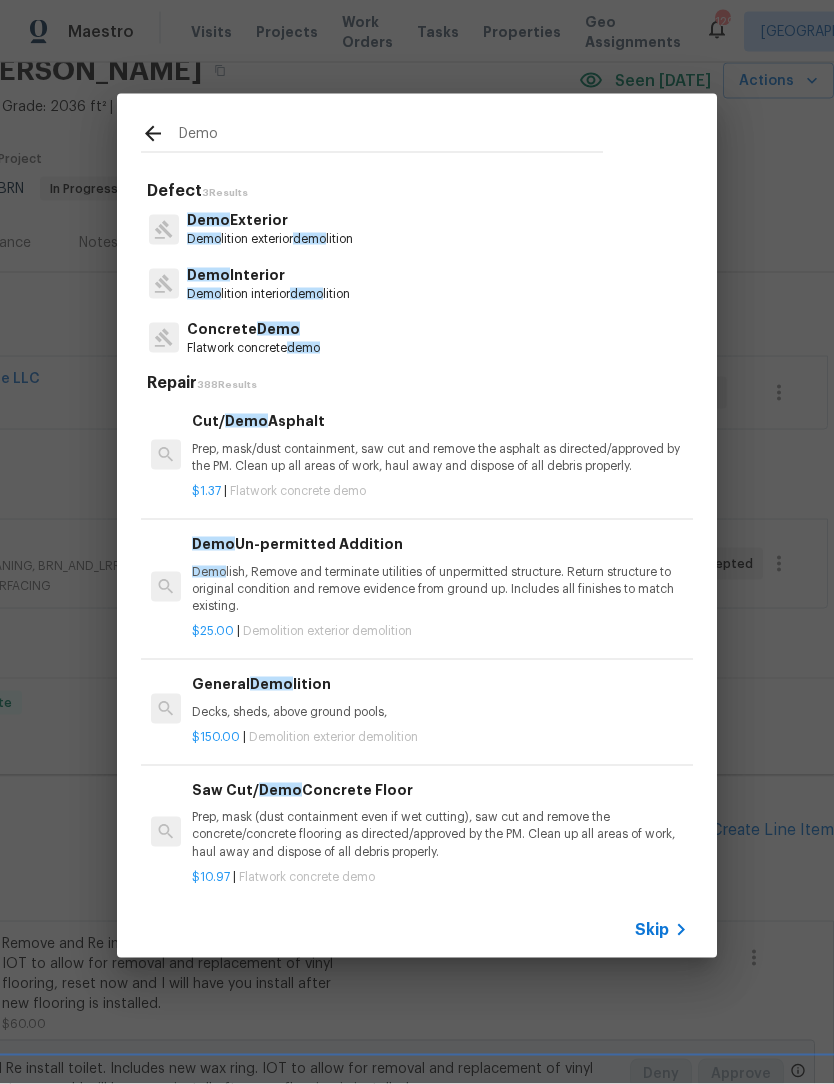 click on "Demo lition interior  demo lition" at bounding box center [268, 294] 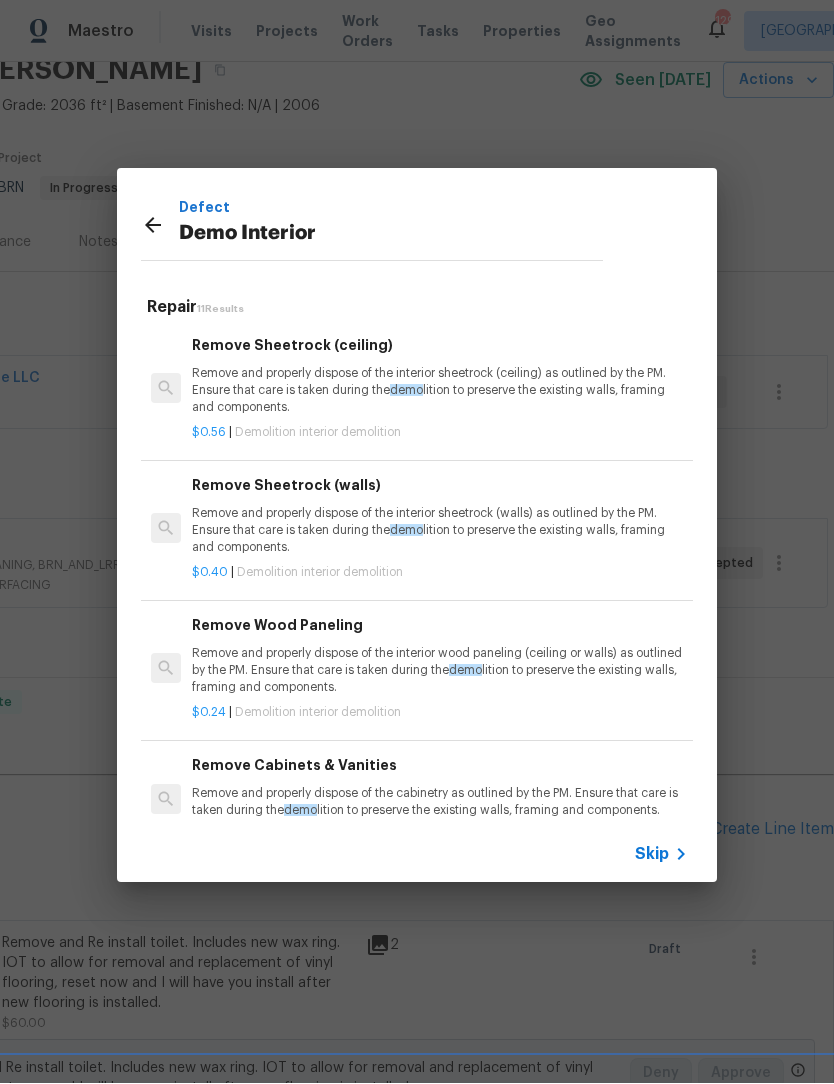 click on "Remove and properly dispose of the interior sheetrock (ceiling) as outlined by the PM. Ensure that care is taken during the  demo lition to preserve the existing walls, framing and components." at bounding box center (440, 391) 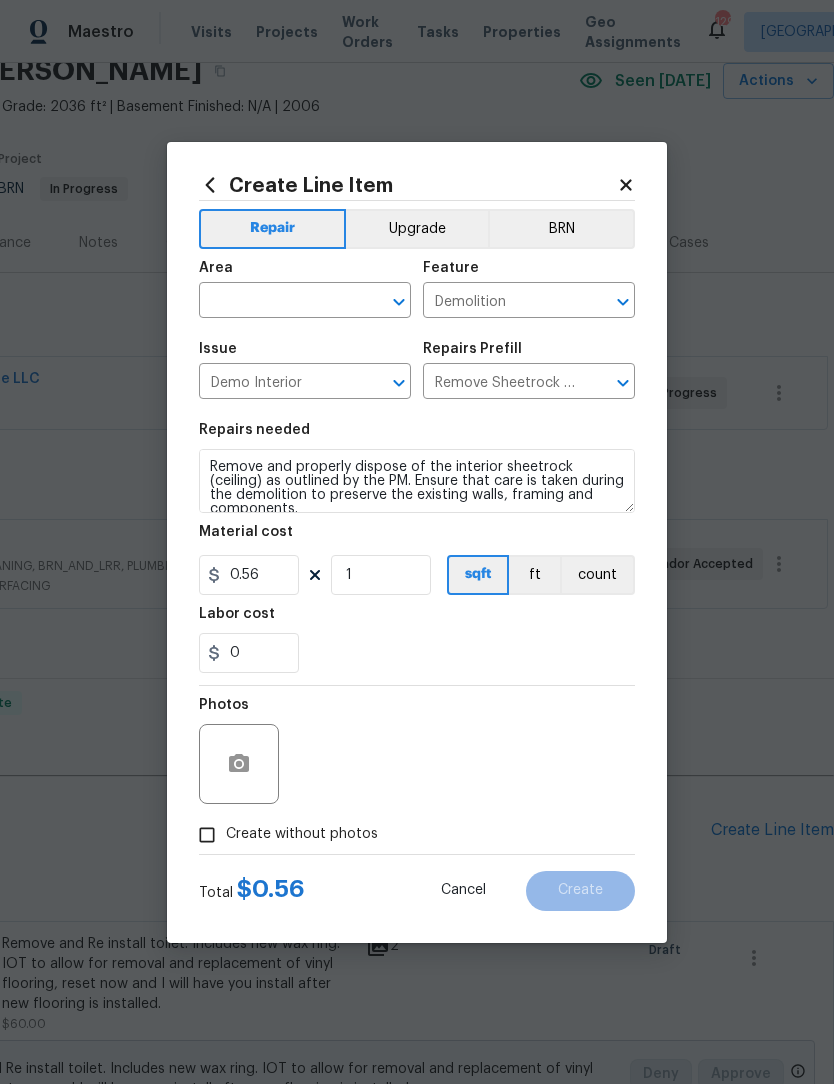 click 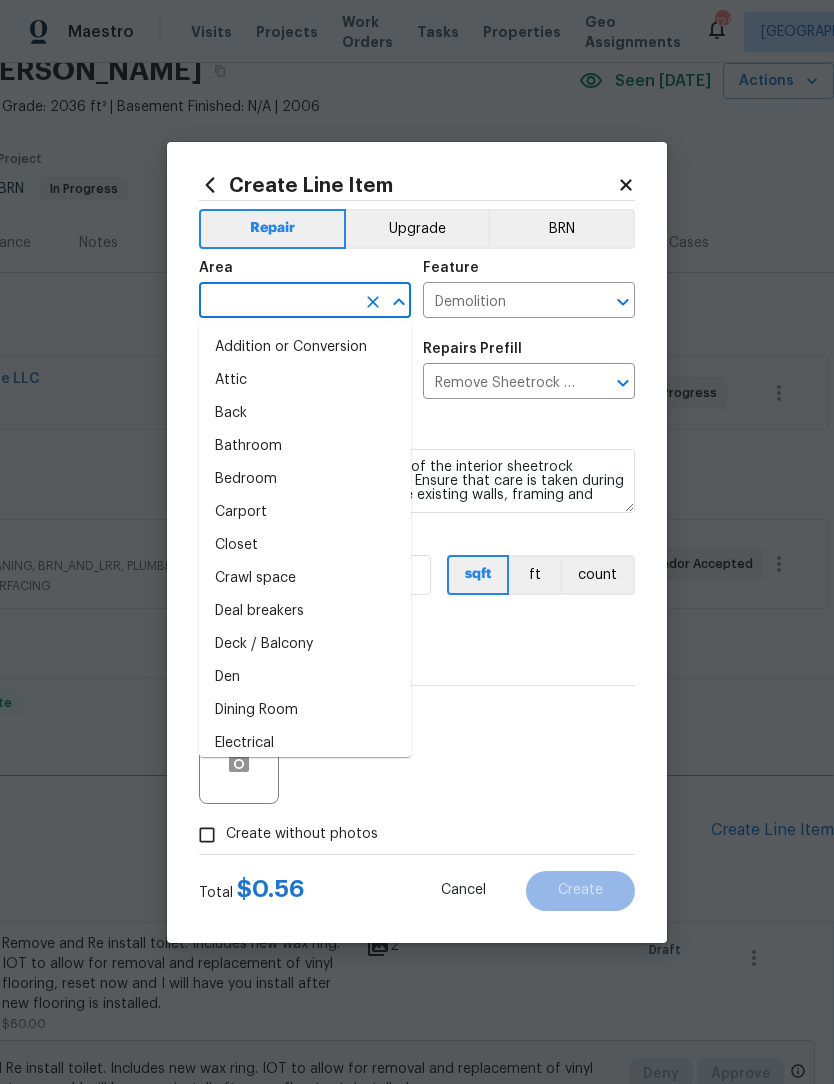 scroll, scrollTop: 0, scrollLeft: 0, axis: both 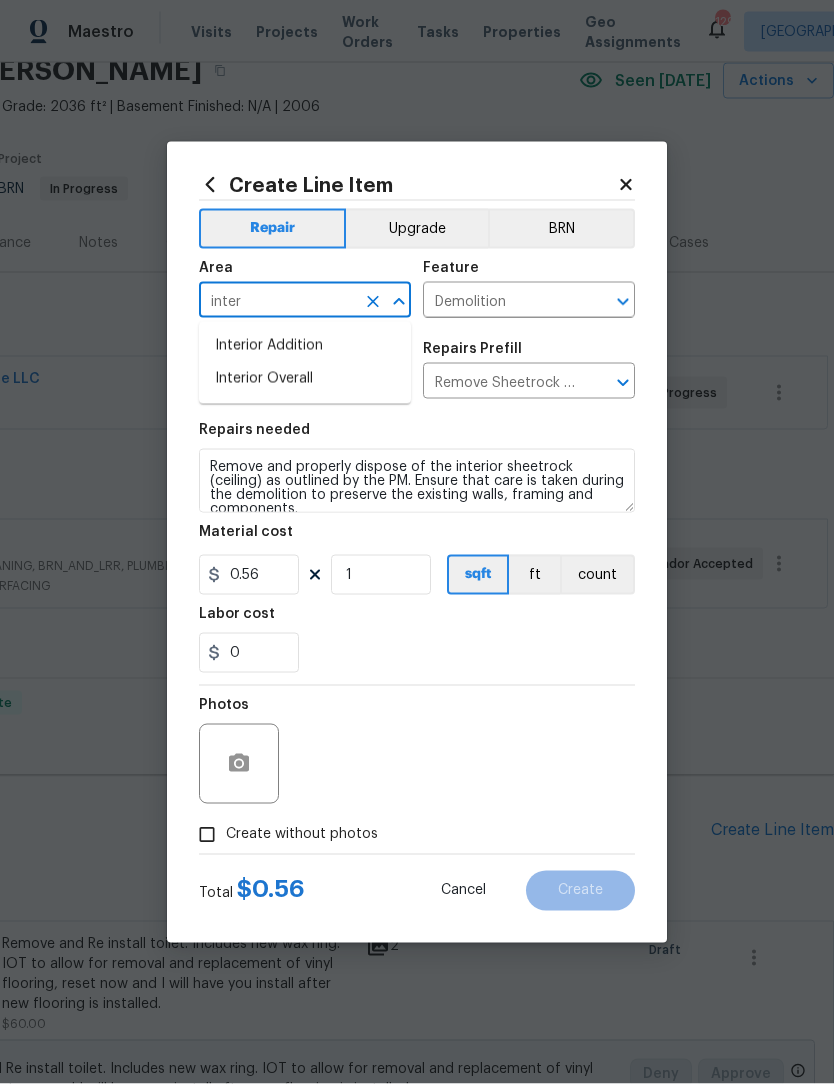 click on "Interior Overall" at bounding box center [305, 379] 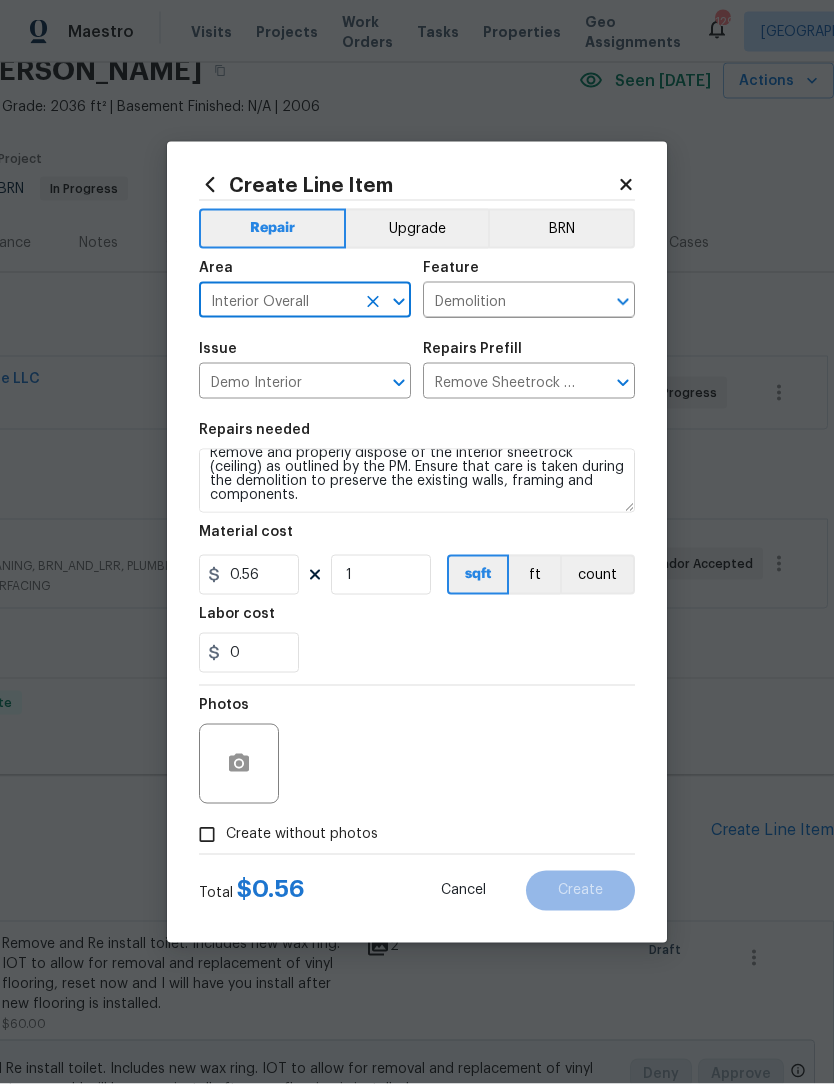 scroll, scrollTop: 14, scrollLeft: 0, axis: vertical 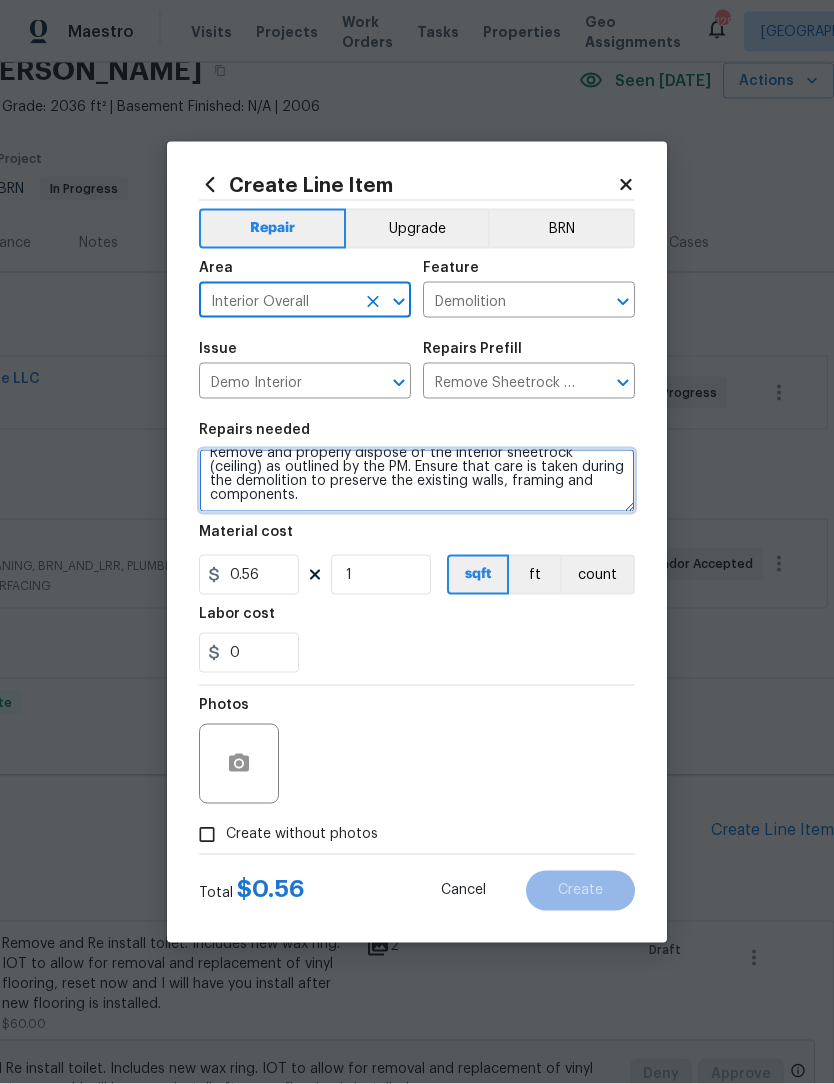 click on "Remove and properly dispose of the interior sheetrock (ceiling) as outlined by the PM. Ensure that care is taken during the demolition to preserve the existing walls, framing and components." at bounding box center [417, 481] 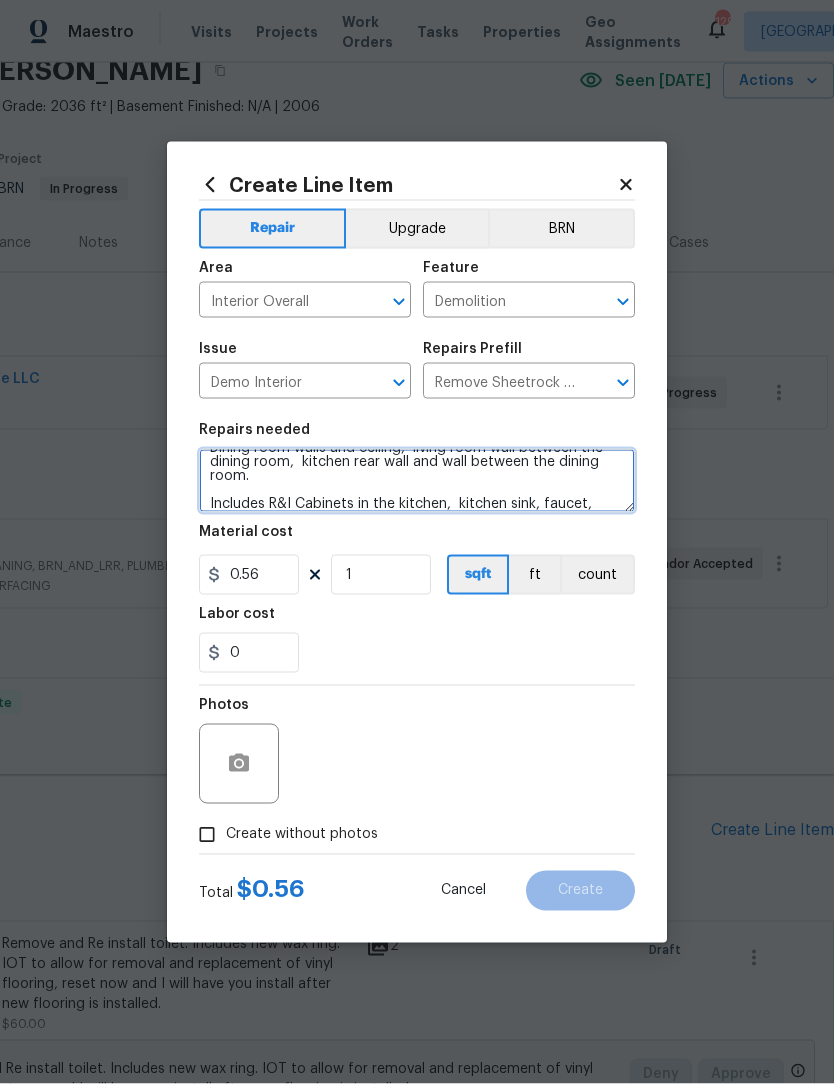scroll, scrollTop: 103, scrollLeft: 0, axis: vertical 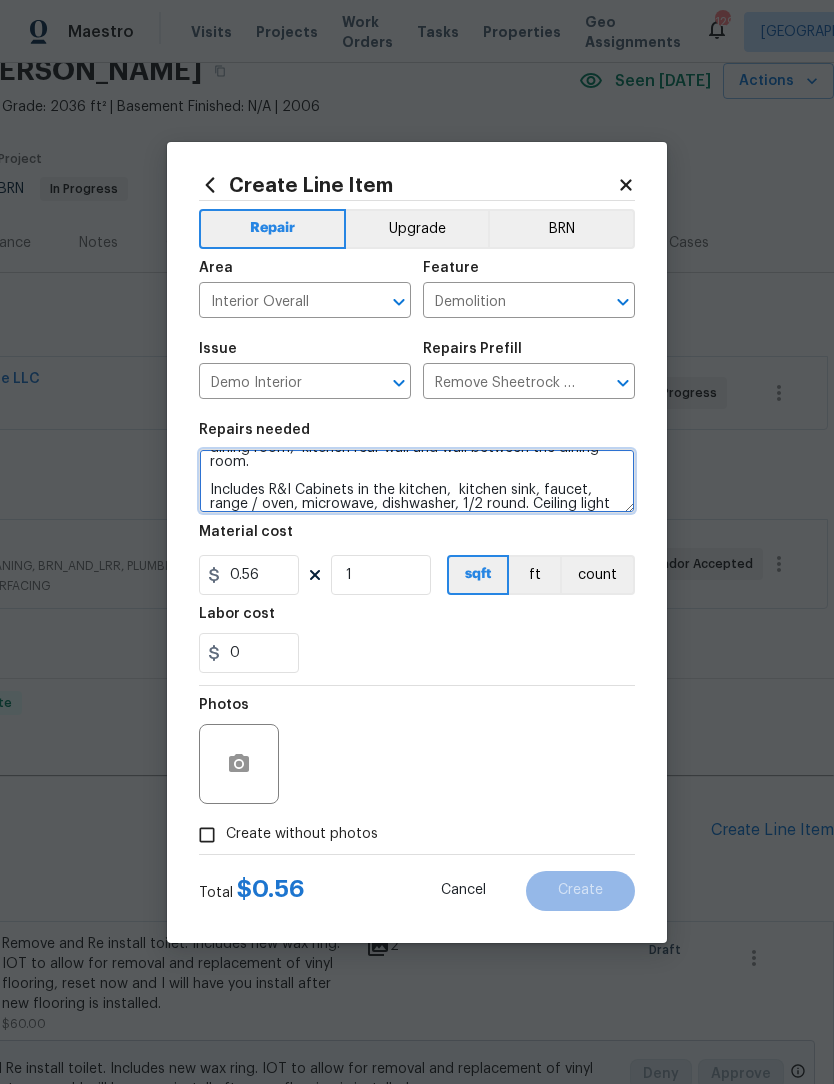 type on "Remove and properly dispose of the interior sheetrock (ceiling) as outlined by the PM. Ensure that care is taken during the demolition to preserve the existing walls, framing and components.
Dining room walls and ceiling,  living room wall between the dining room,  kitchen rear wall and wall between the dining room.
Includes R&I Cabinets in the kitchen,  kitchen sink, faucet, range / oven, microwave, dishwasher, 1/2 round. Ceiling light" 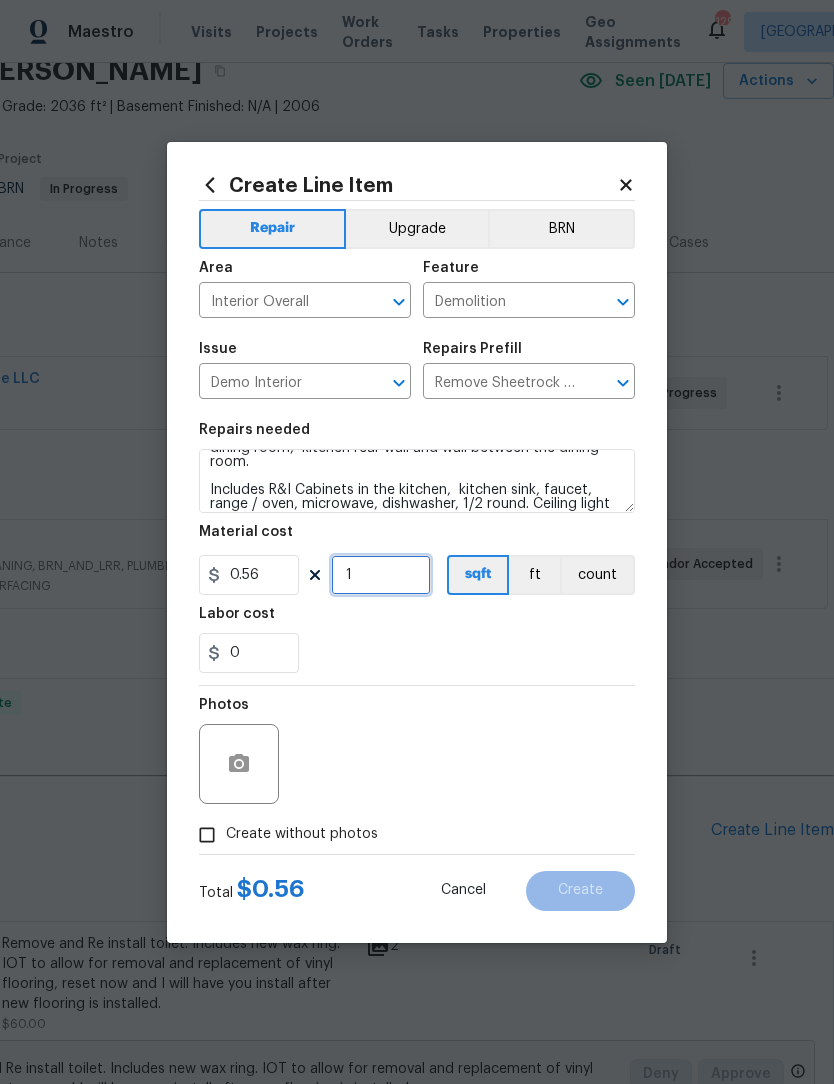 click on "1" at bounding box center (381, 575) 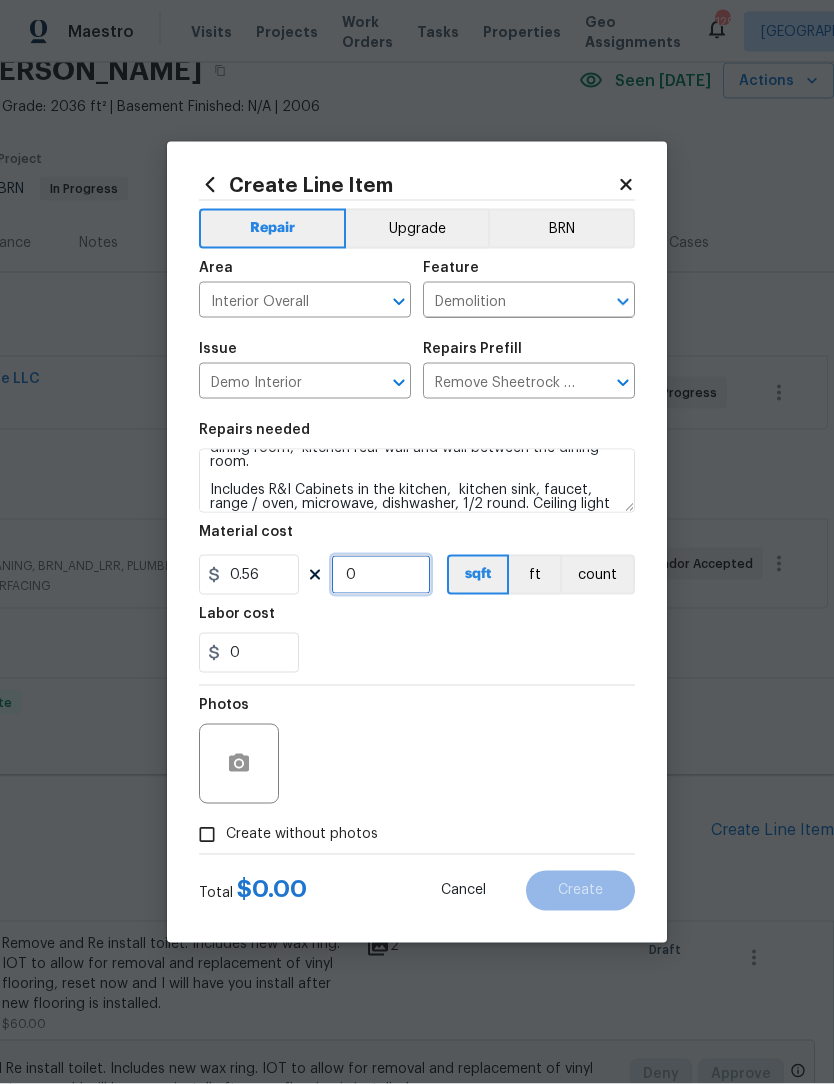 type on "0" 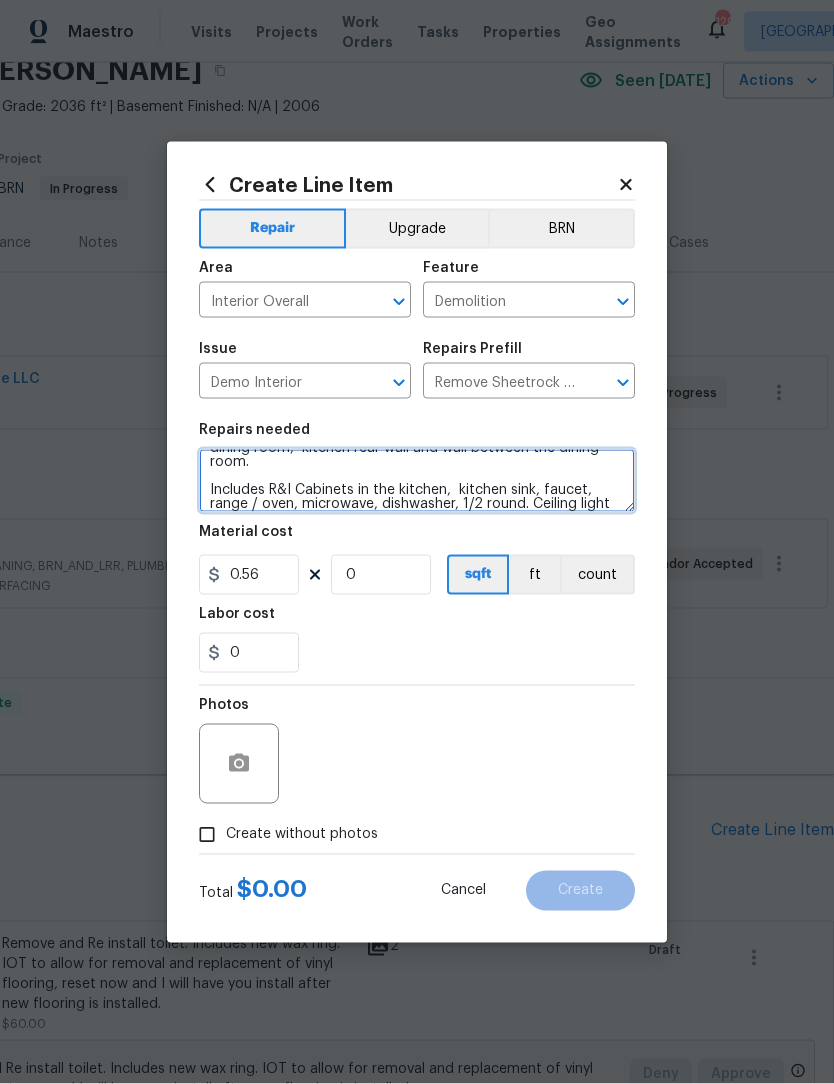 click on "Remove and properly dispose of the interior sheetrock (ceiling) as outlined by the PM. Ensure that care is taken during the demolition to preserve the existing walls, framing and components.
Dining room walls and ceiling,  living room wall between the dining room,  kitchen rear wall and wall between the dining room.
Includes R&I Cabinets in the kitchen,  kitchen sink, faucet, range / oven, microwave, dishwasher, 1/2 round. Ceiling light" at bounding box center (417, 481) 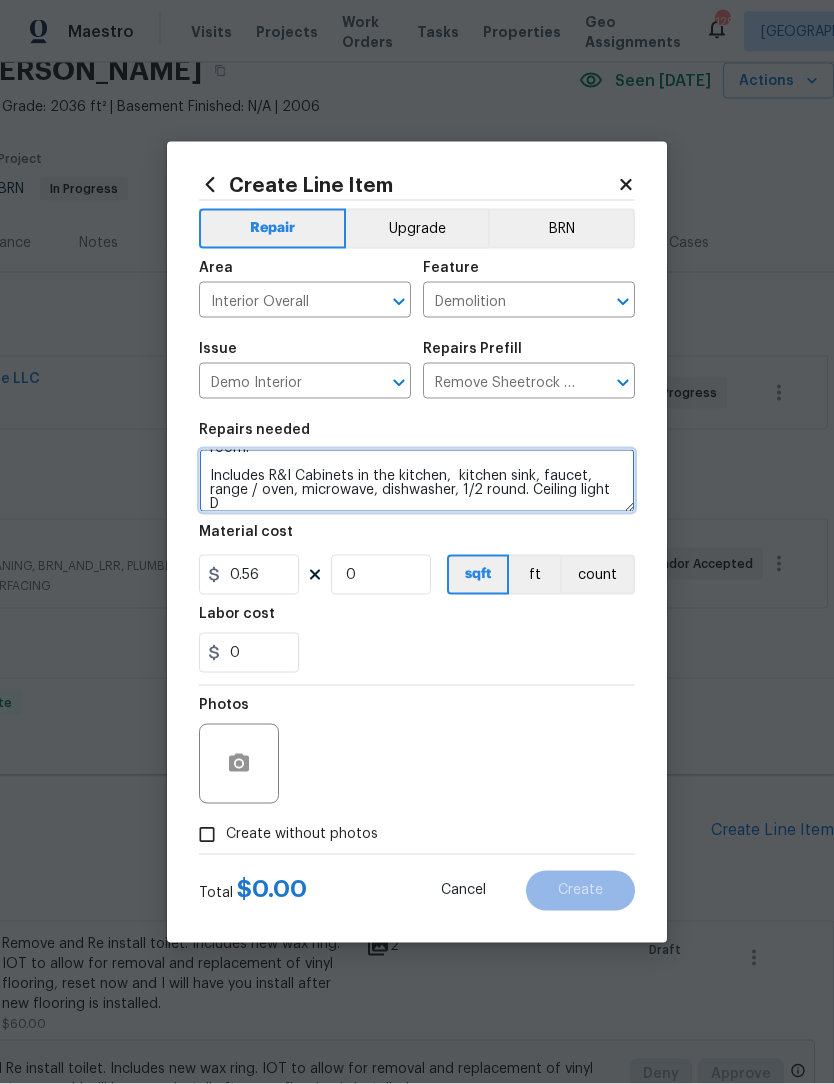 scroll, scrollTop: 117, scrollLeft: 0, axis: vertical 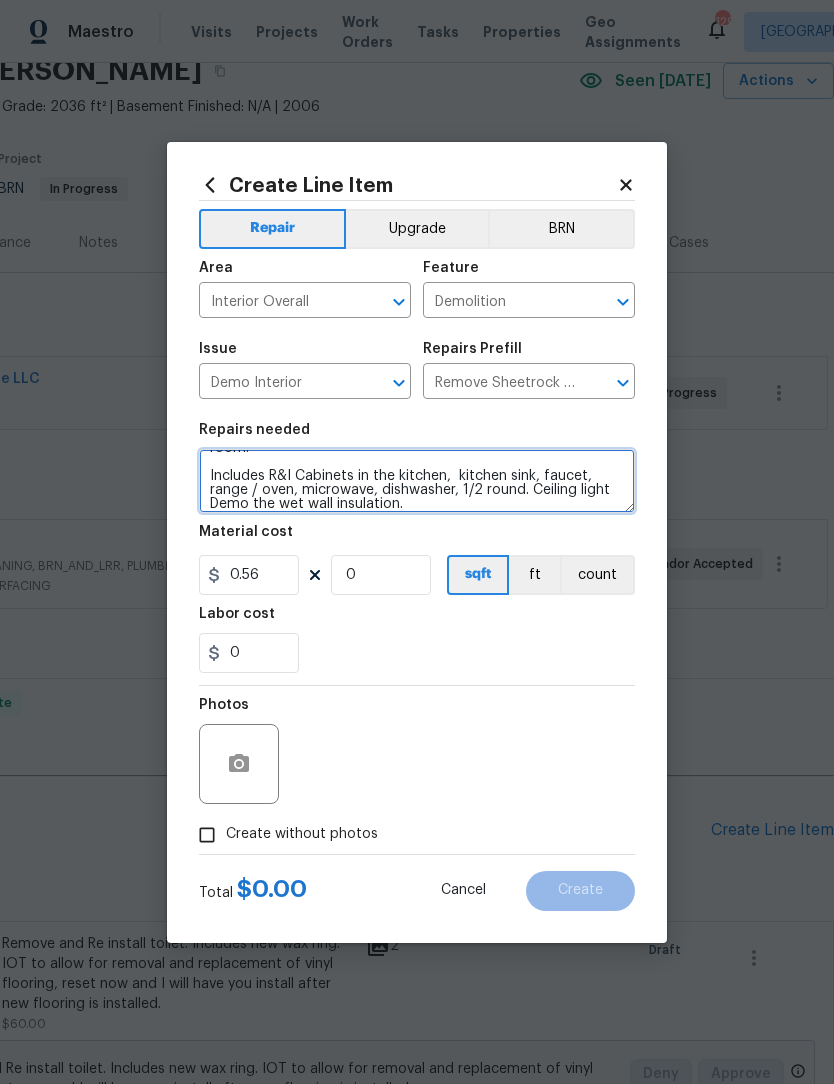 type on "Remove and properly dispose of the interior sheetrock (ceiling) as outlined by the PM. Ensure that care is taken during the demolition to preserve the existing walls, framing and components.
Dining room walls and ceiling,  living room wall between the dining room,  kitchen rear wall and wall between the dining room.
Includes R&I Cabinets in the kitchen,  kitchen sink, faucet, range / oven, microwave, dishwasher, 1/2 round. Ceiling light
Demo the wet wall insulation." 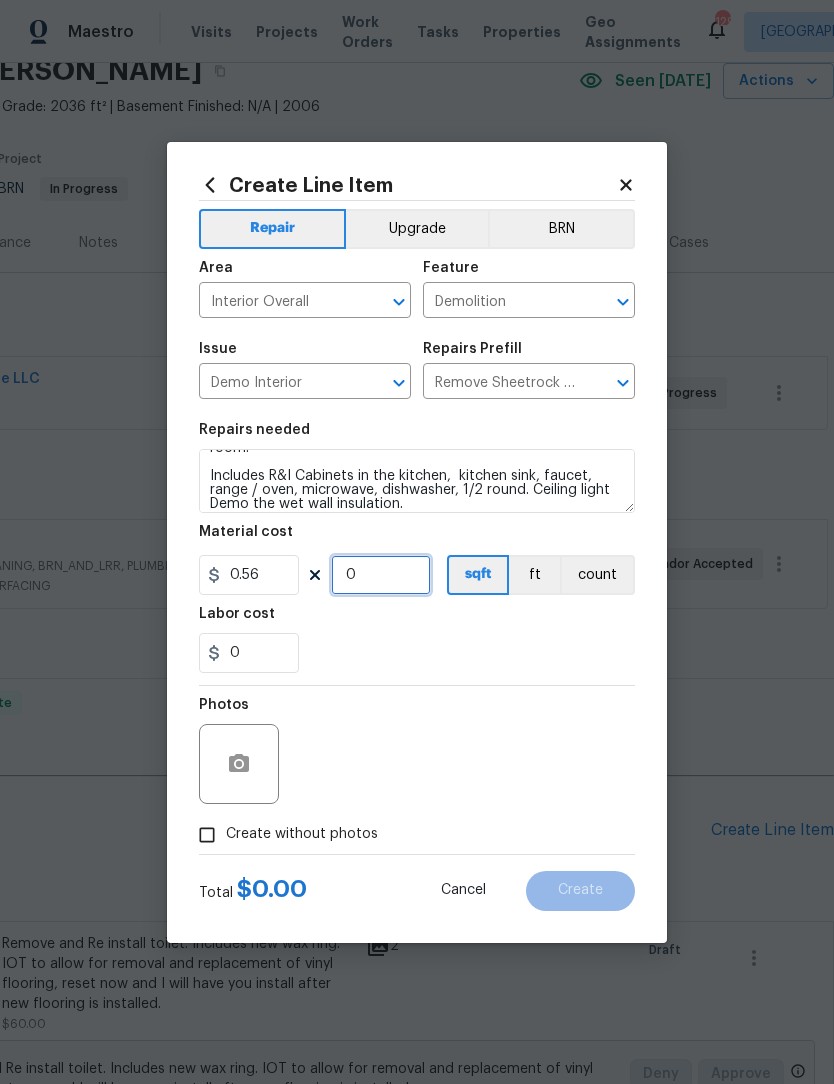 click on "0" at bounding box center [381, 575] 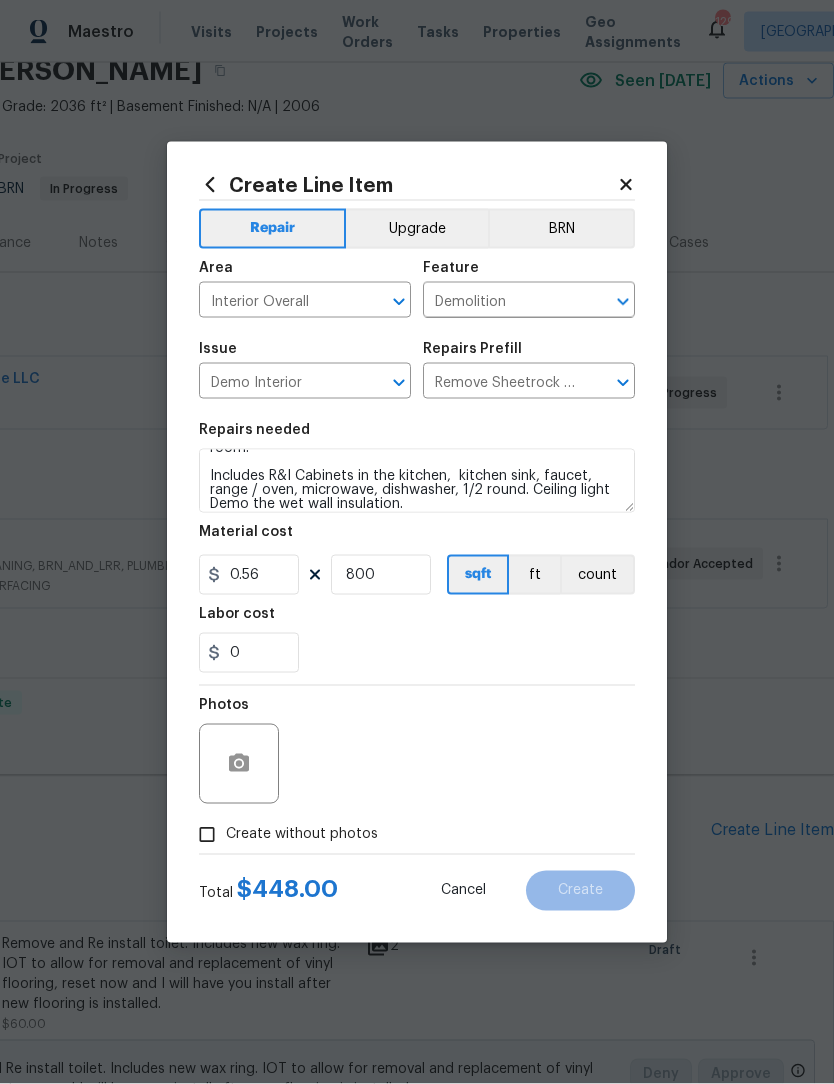 scroll, scrollTop: 1, scrollLeft: 0, axis: vertical 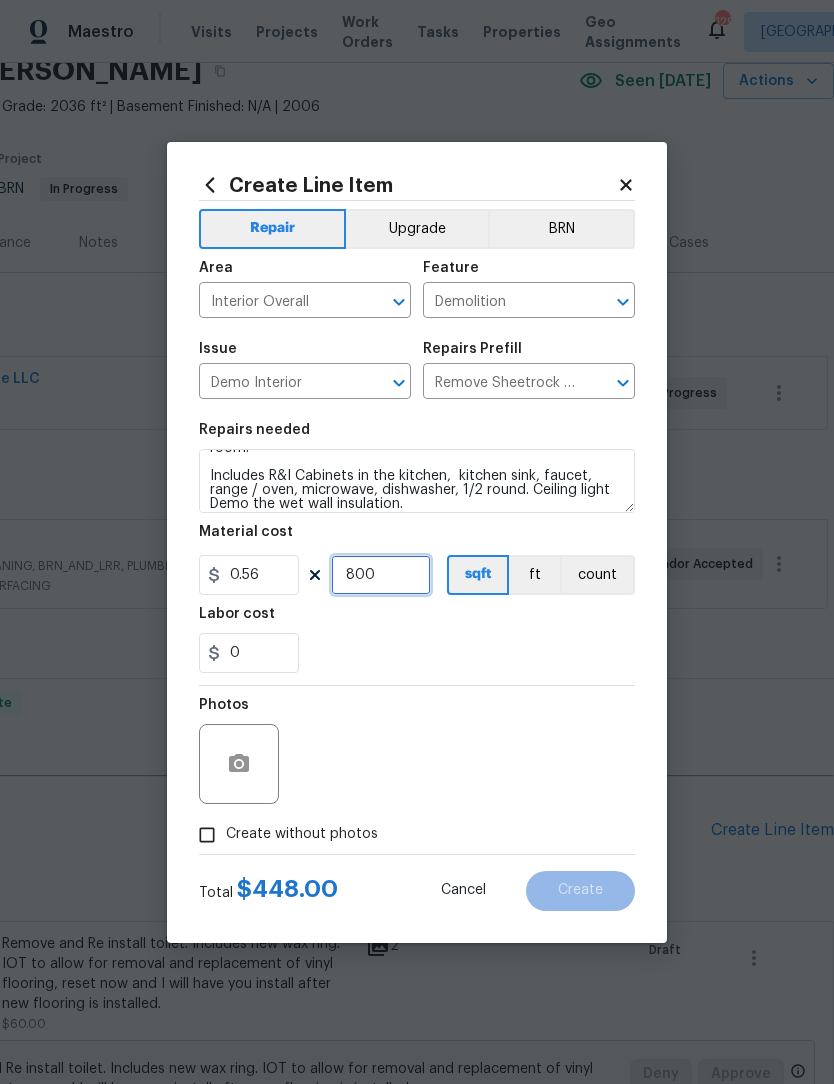 type on "800" 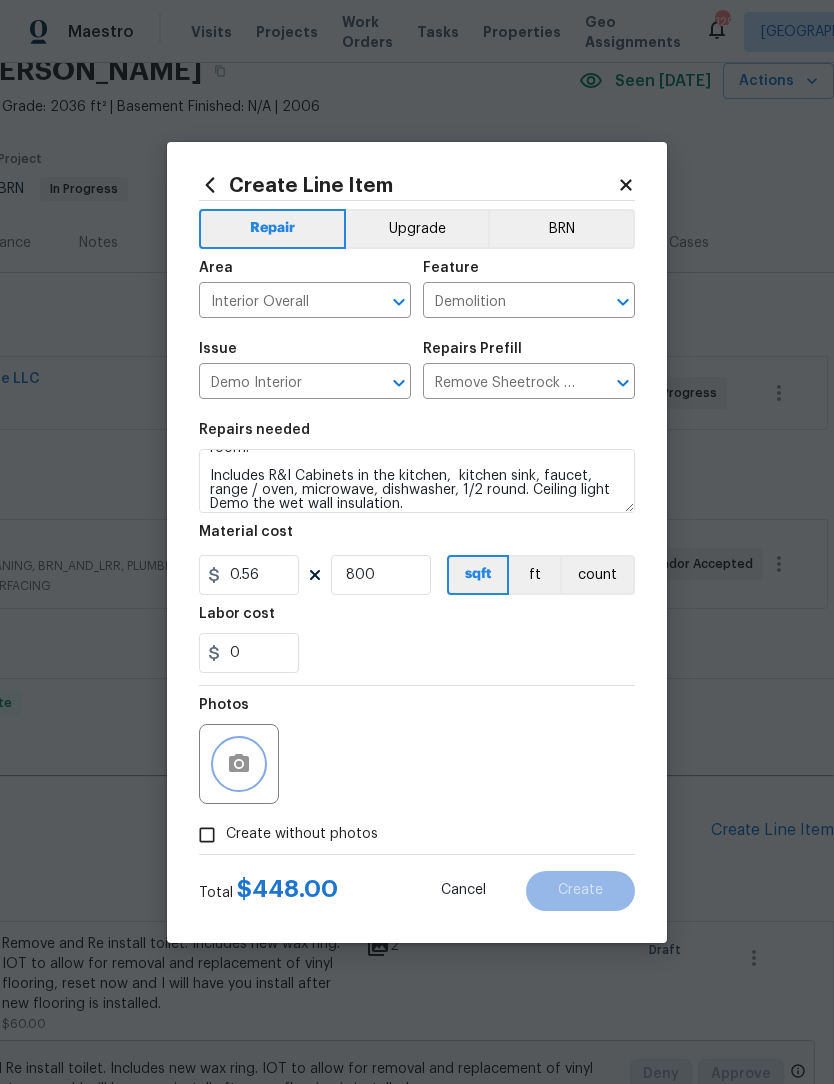 click 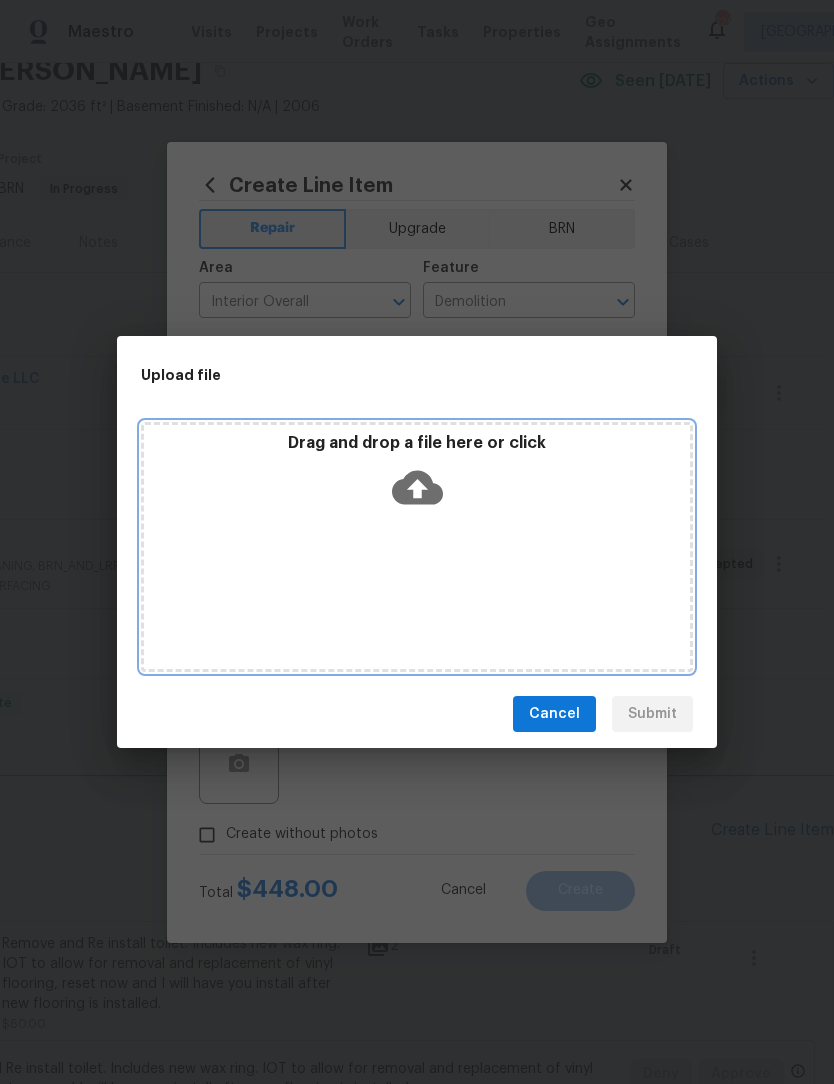 click 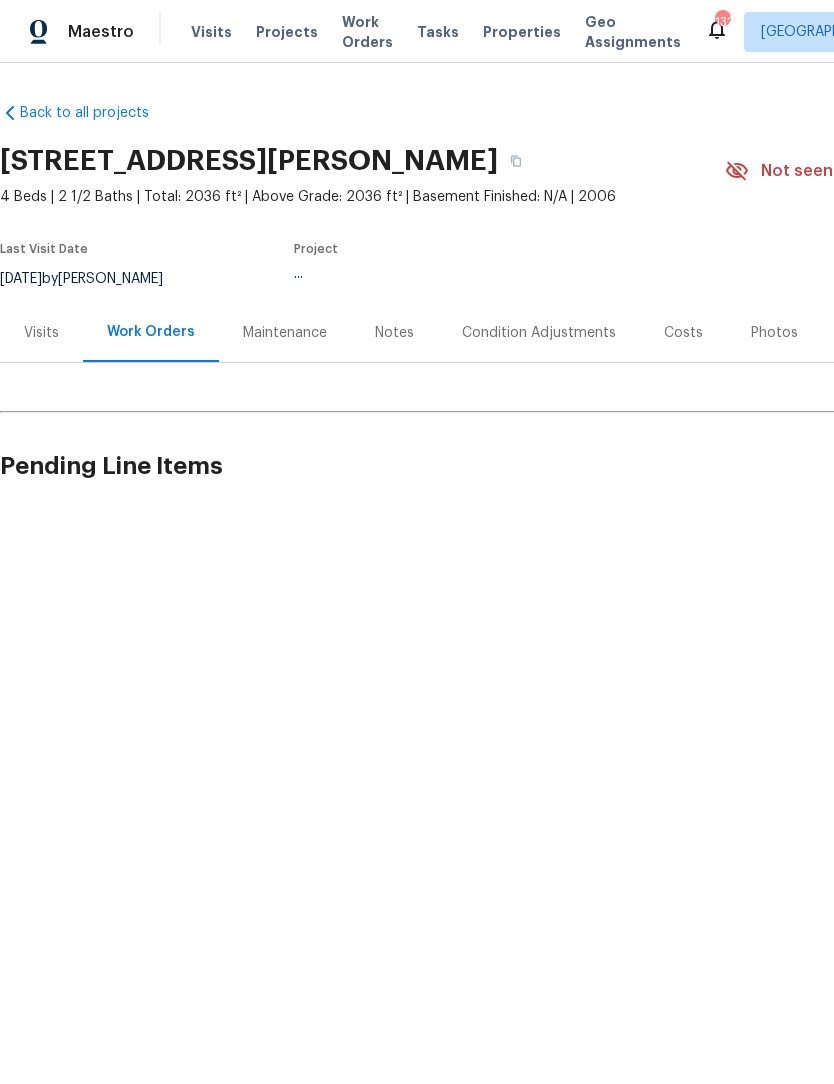 scroll, scrollTop: 0, scrollLeft: 0, axis: both 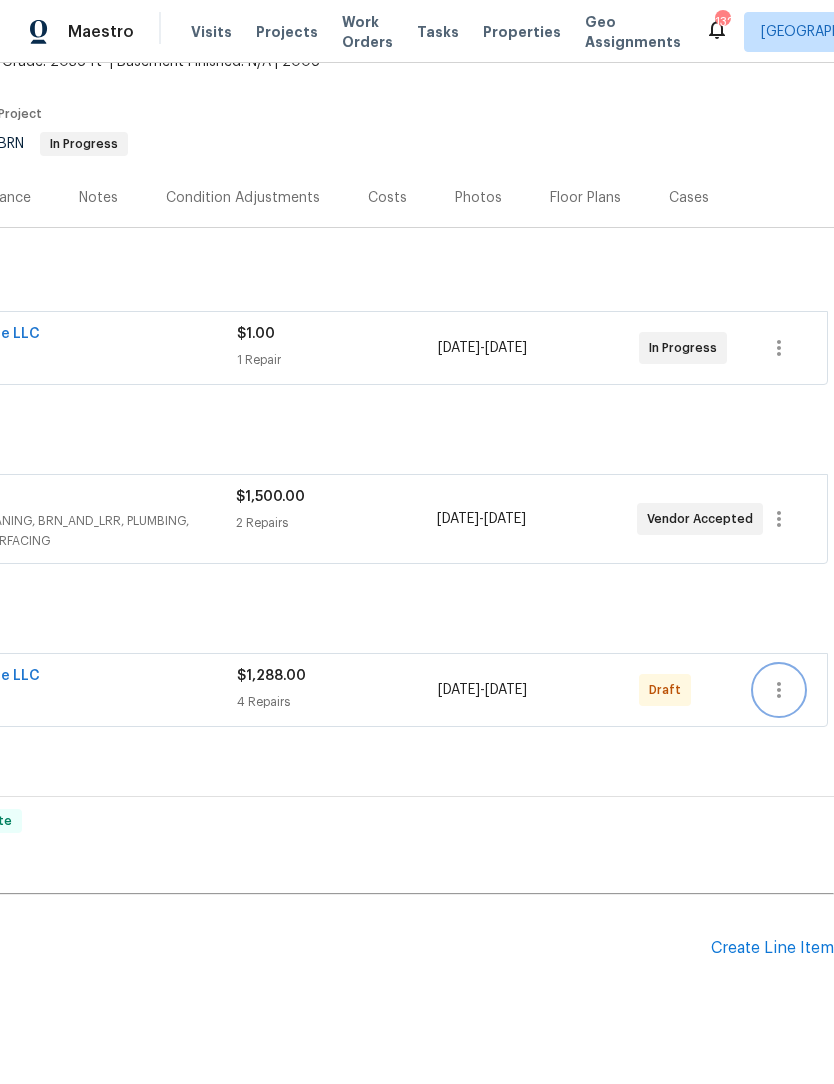 click 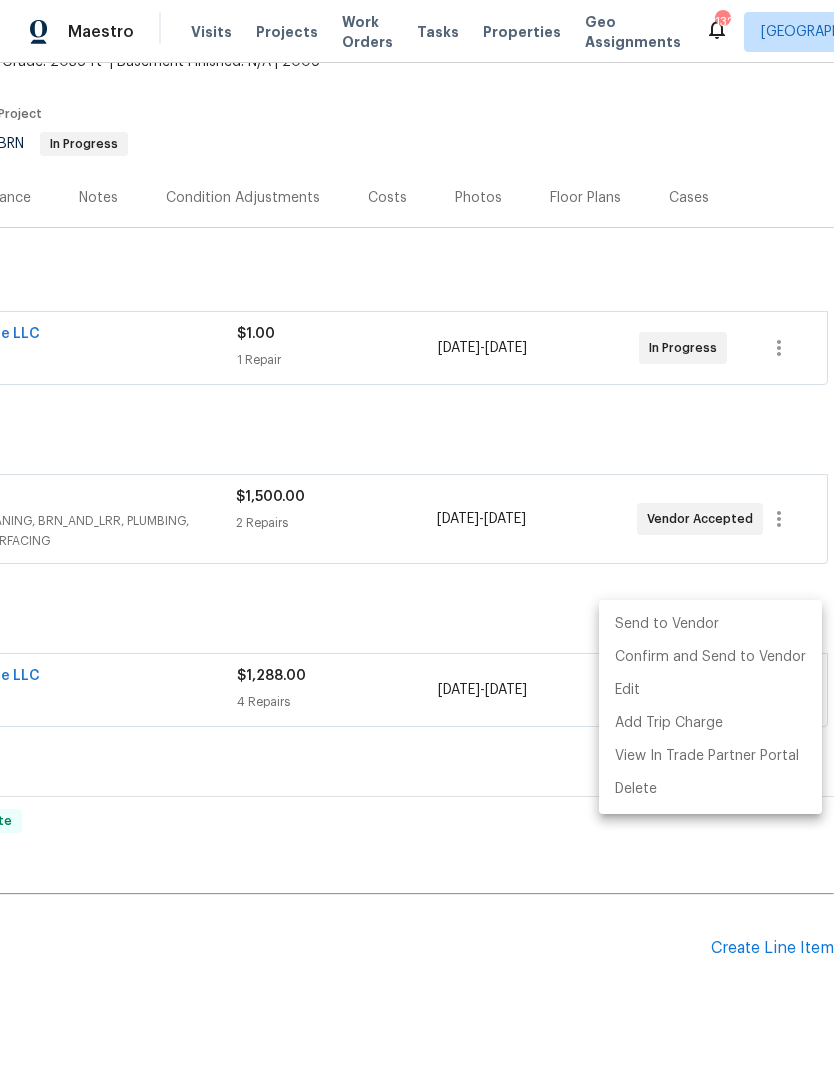 click on "Send to Vendor" at bounding box center (710, 624) 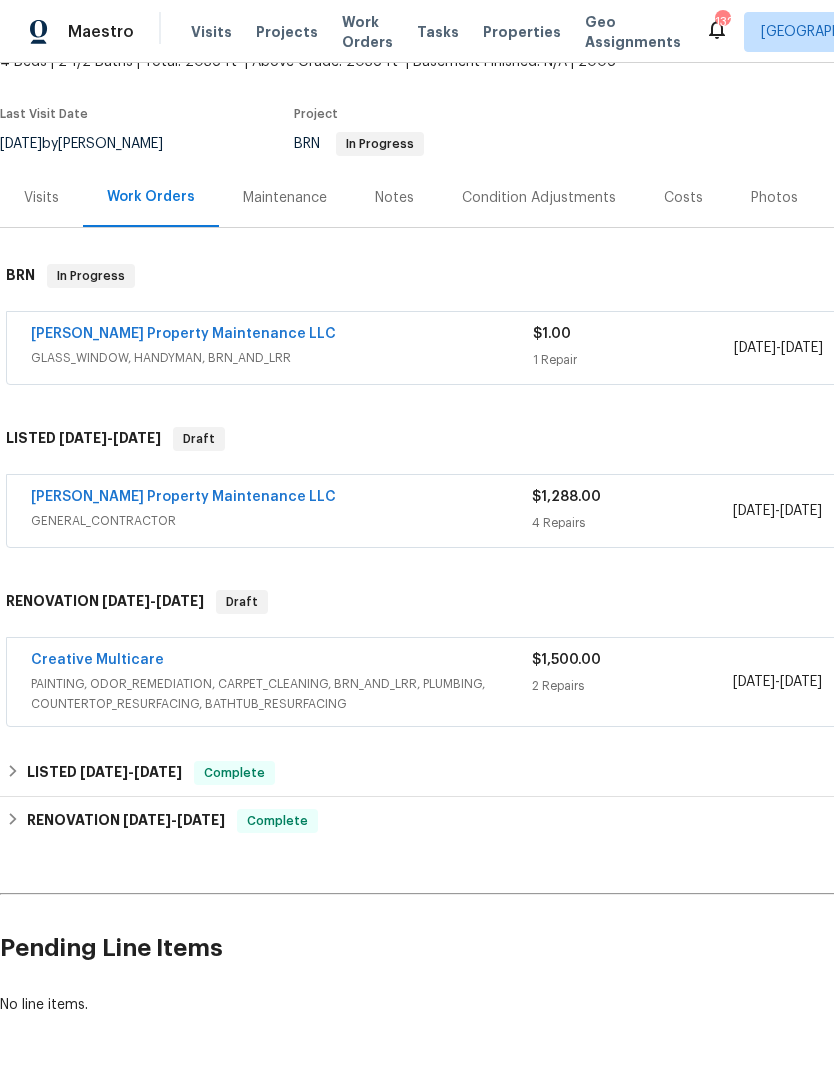 scroll, scrollTop: 135, scrollLeft: 0, axis: vertical 